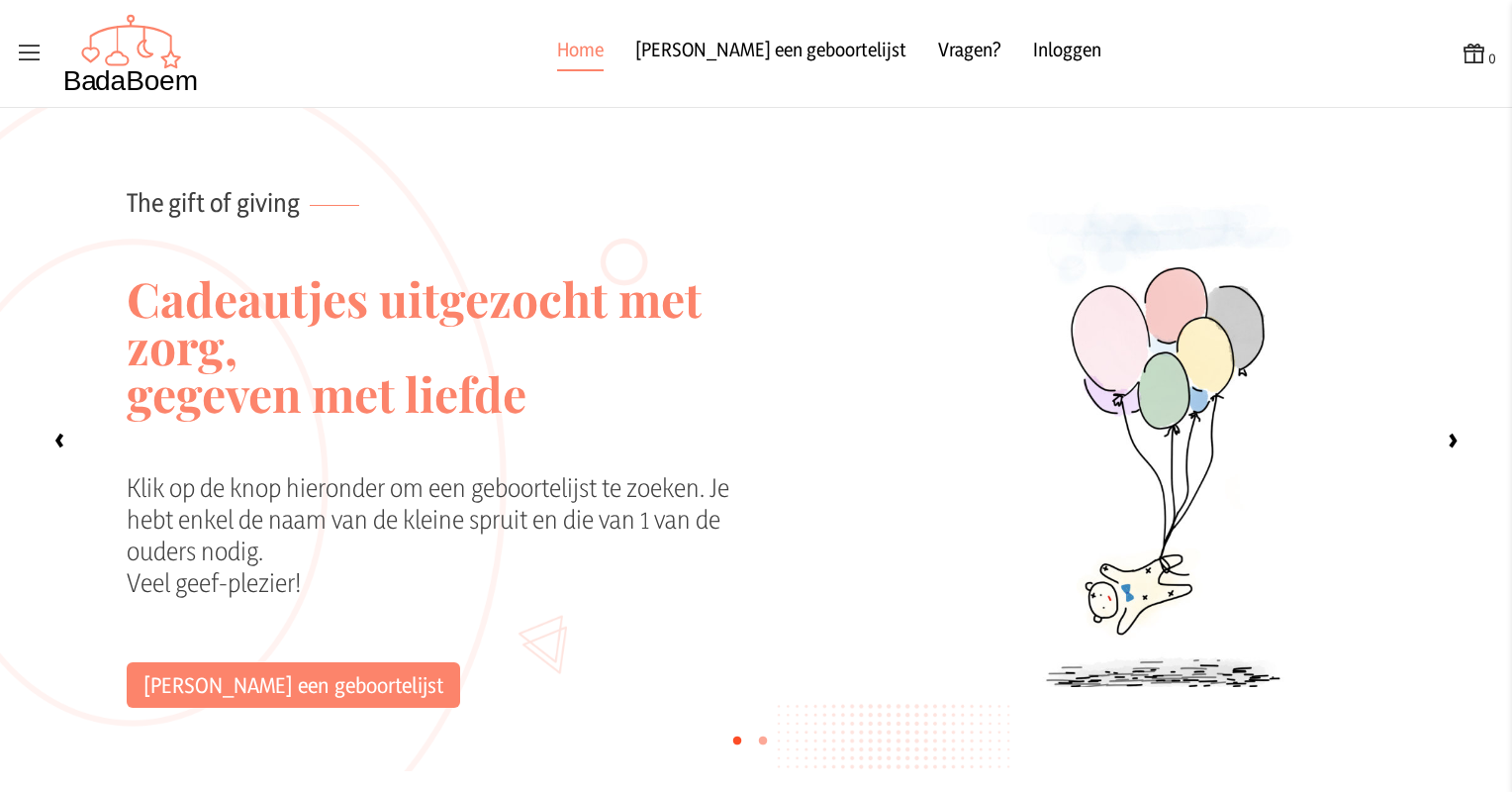 scroll, scrollTop: 0, scrollLeft: 0, axis: both 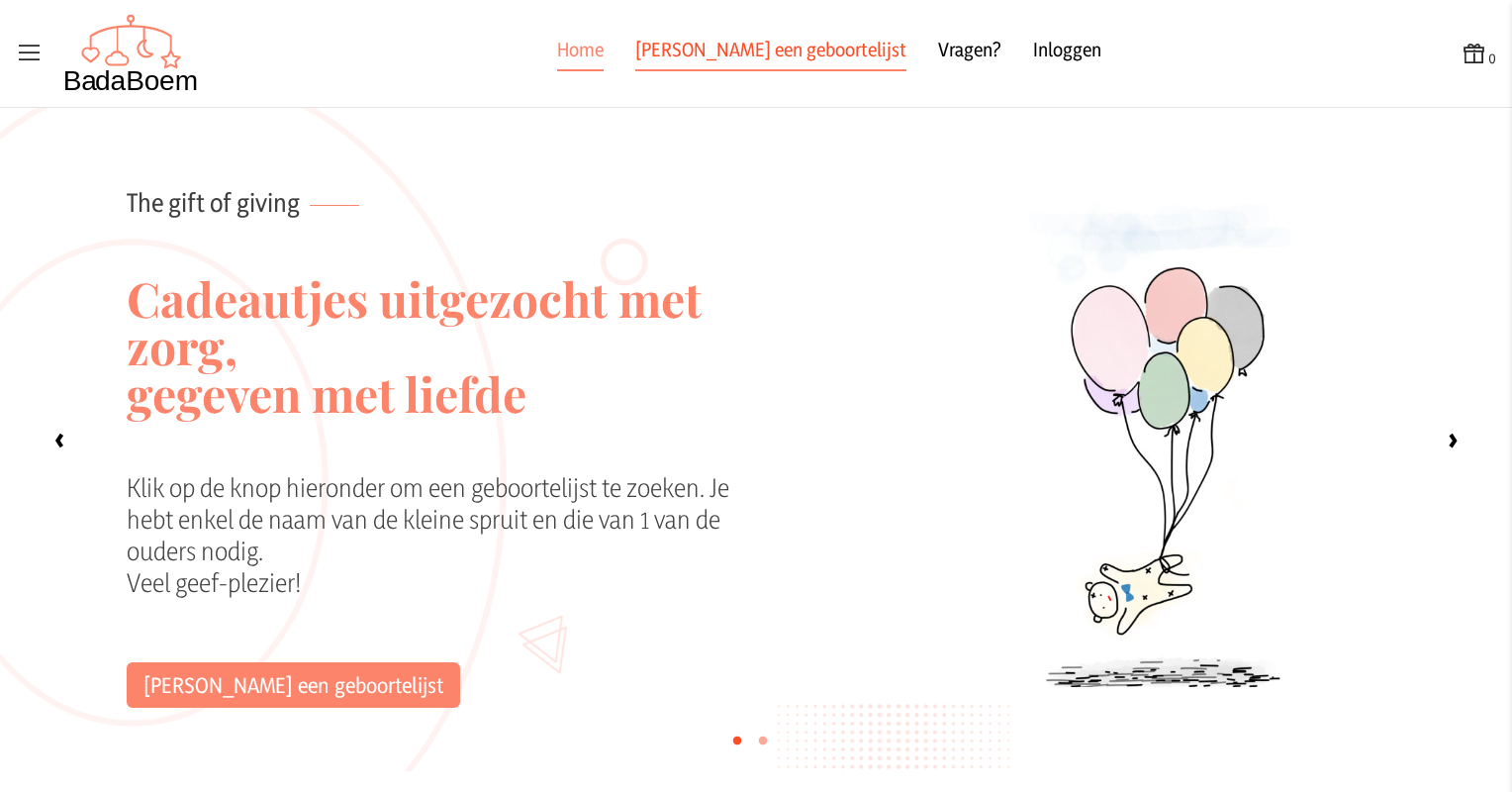 click on "[PERSON_NAME] een geboortelijst" at bounding box center [771, 53] 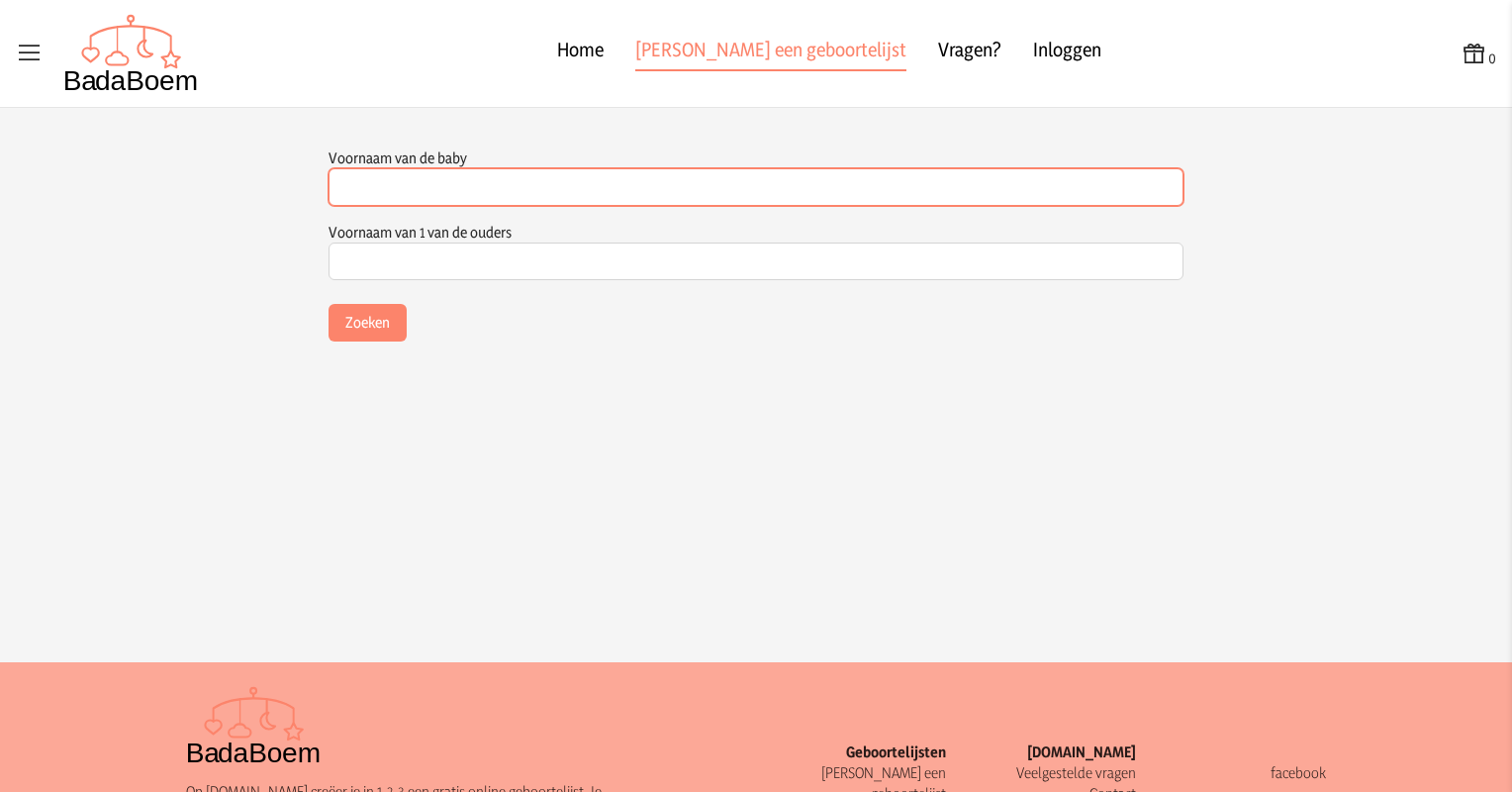 click on "Voornaam van de baby" at bounding box center (756, 187) 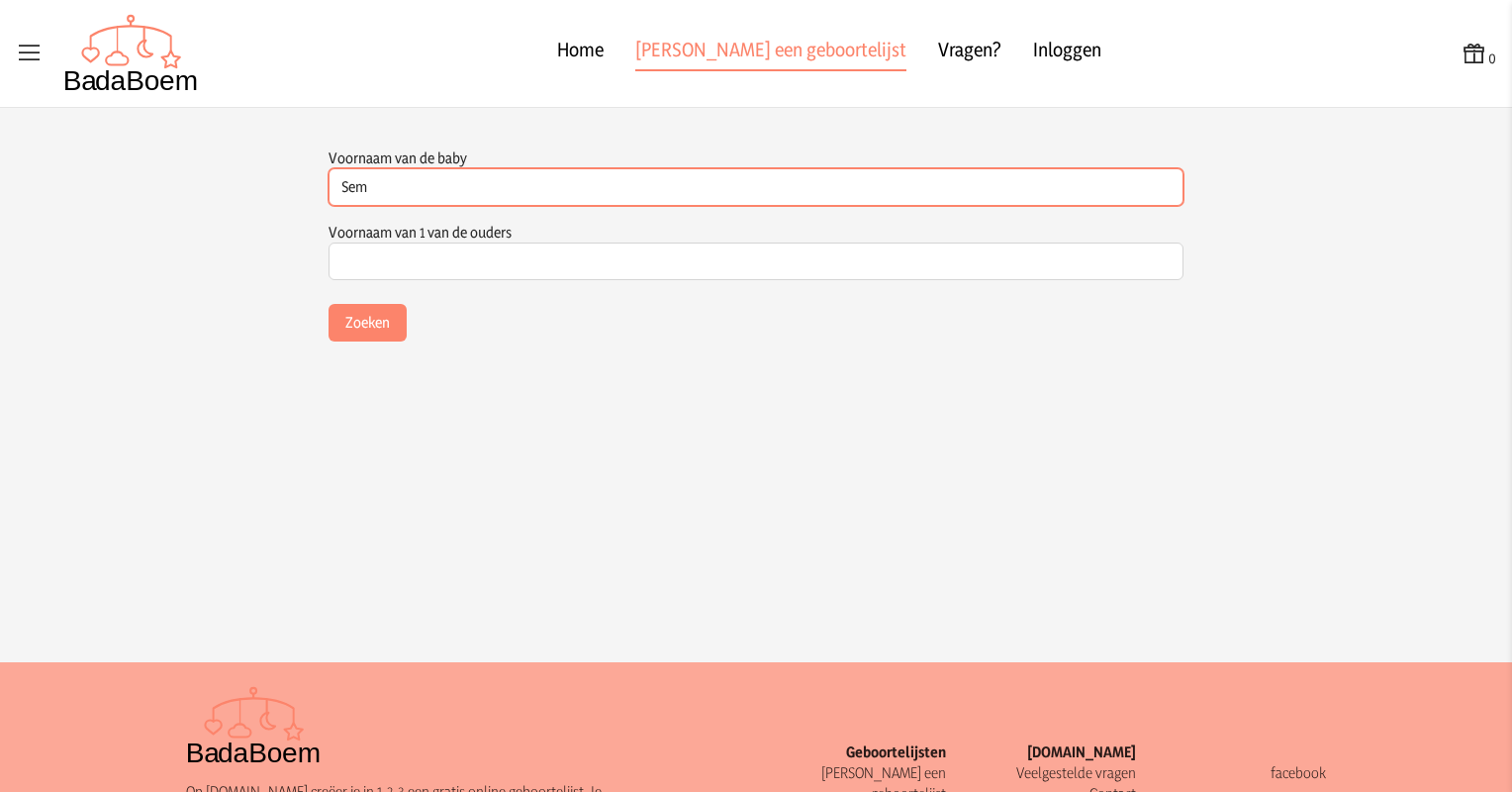 type on "Sem" 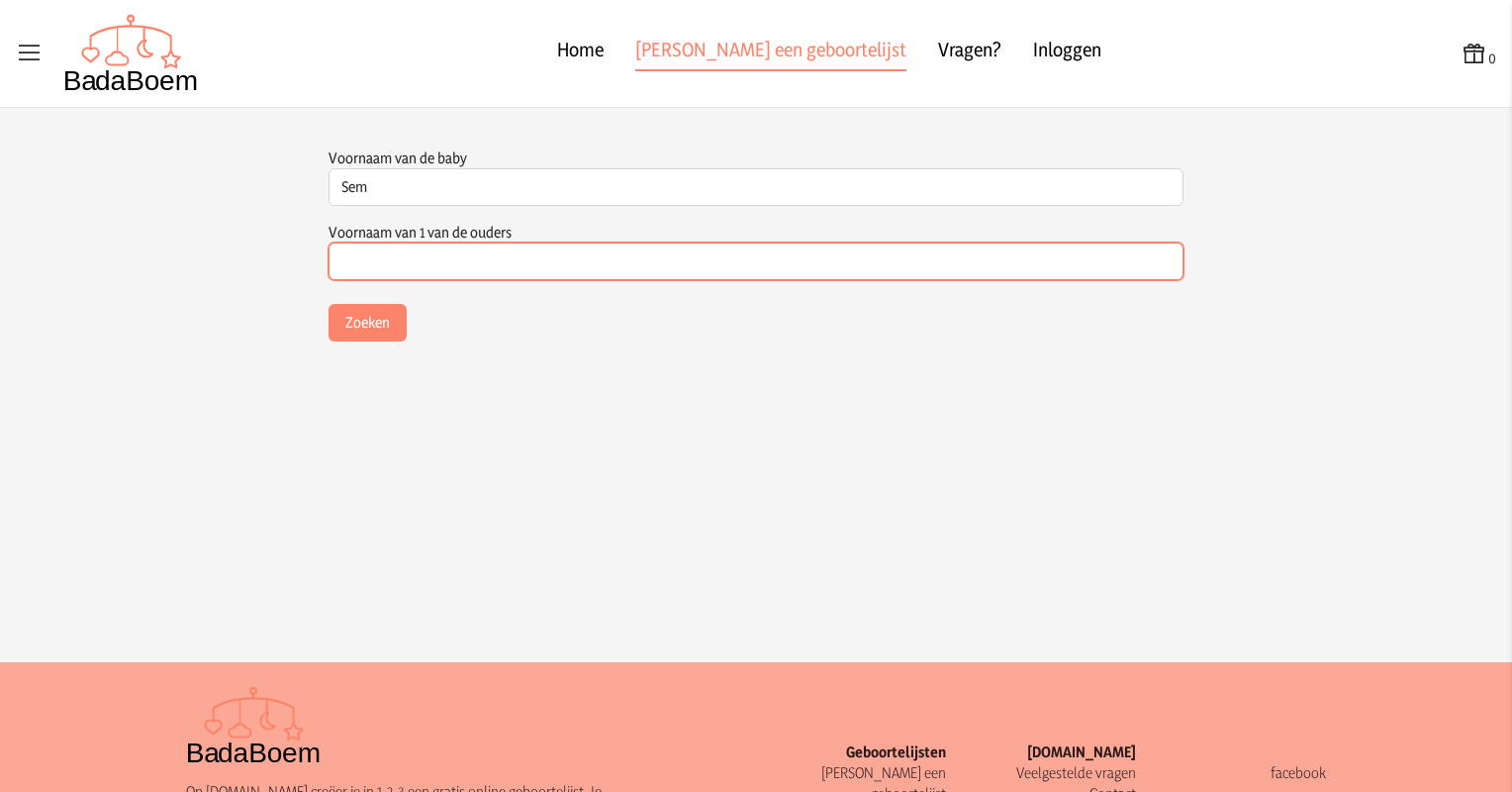 click on "Voornaam van 1 van de ouders" at bounding box center (756, 261) 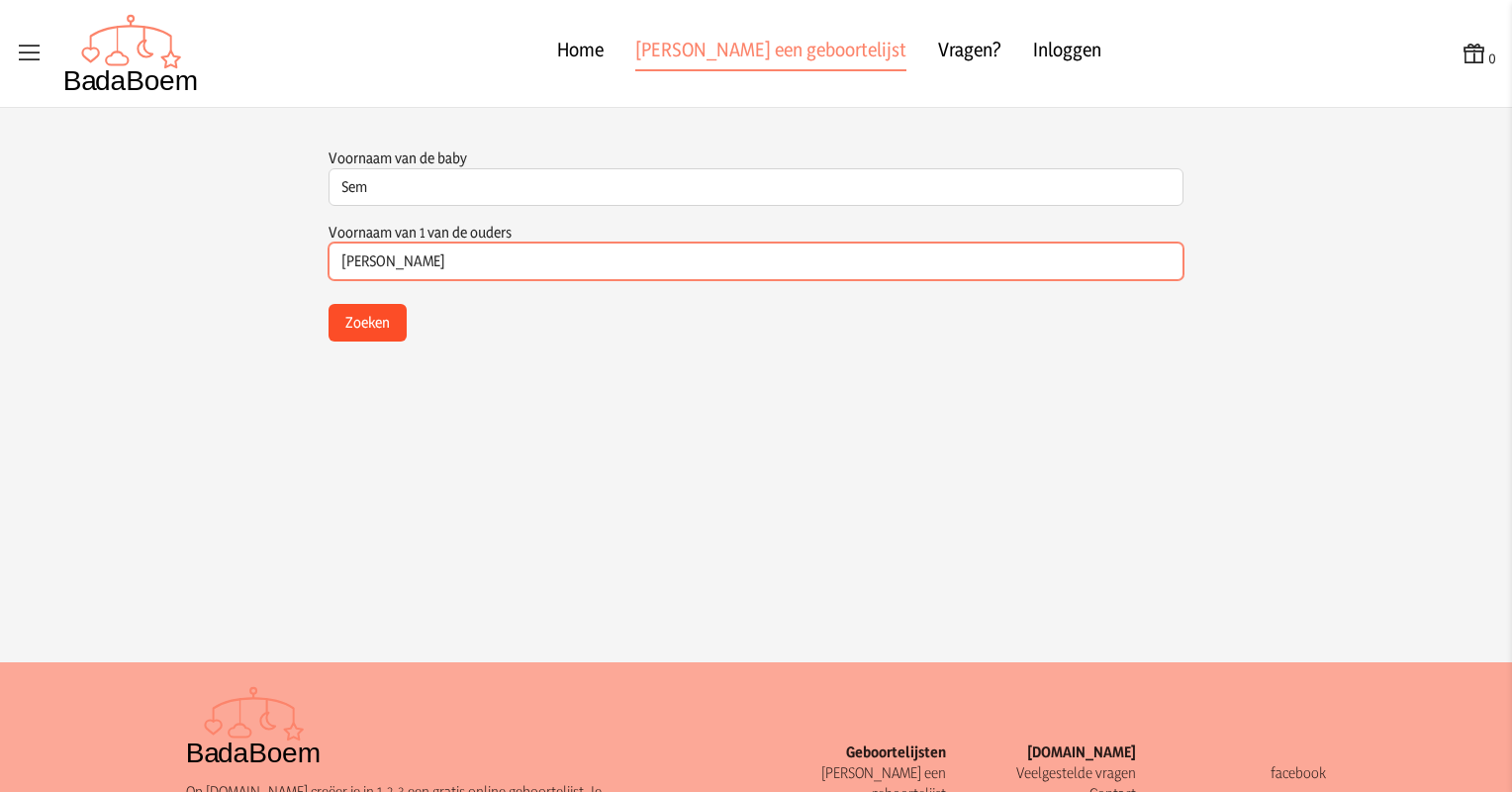 type on "[PERSON_NAME]" 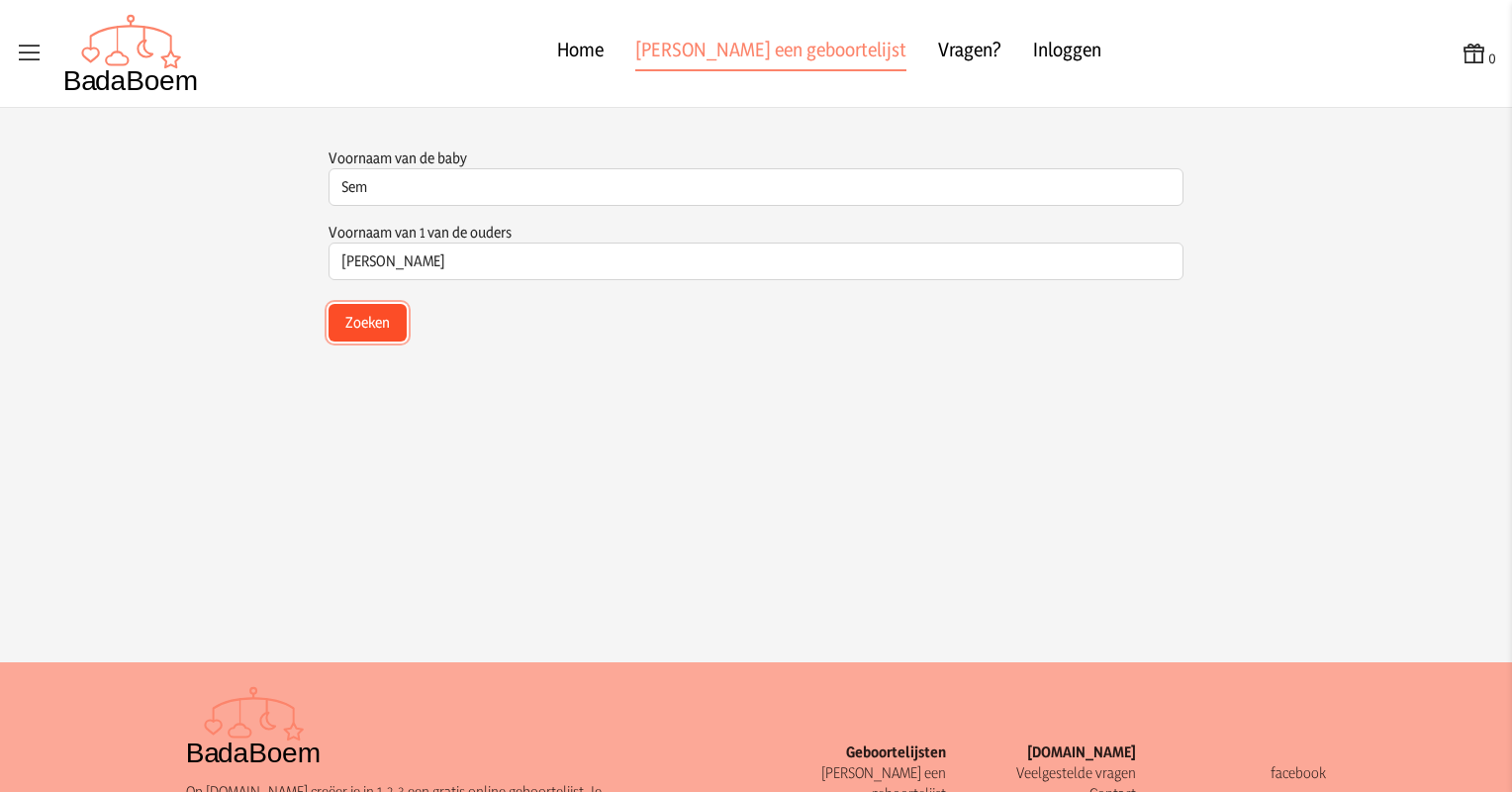 click on "Zoeken" 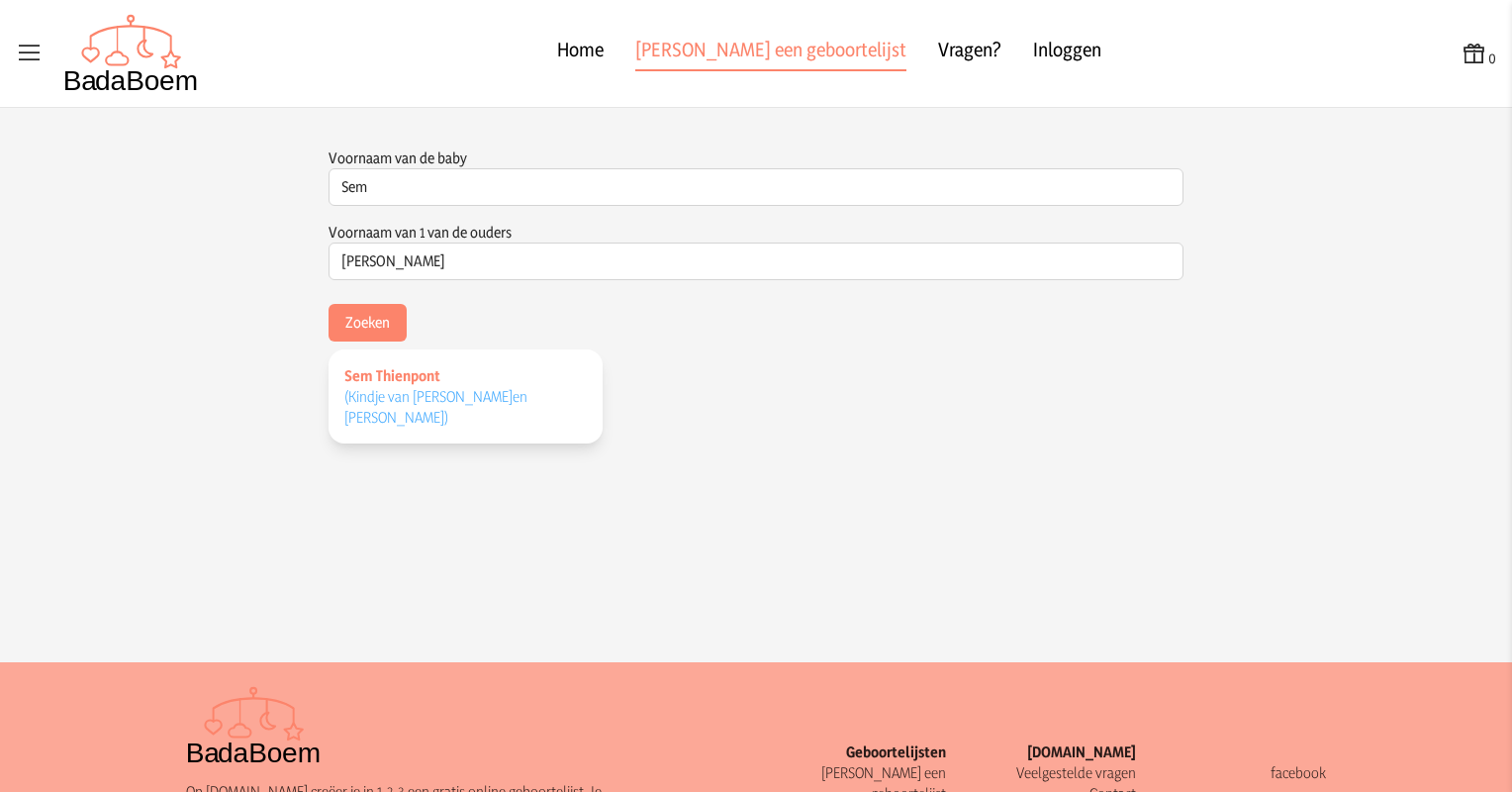 click on "Sem Thienpont" 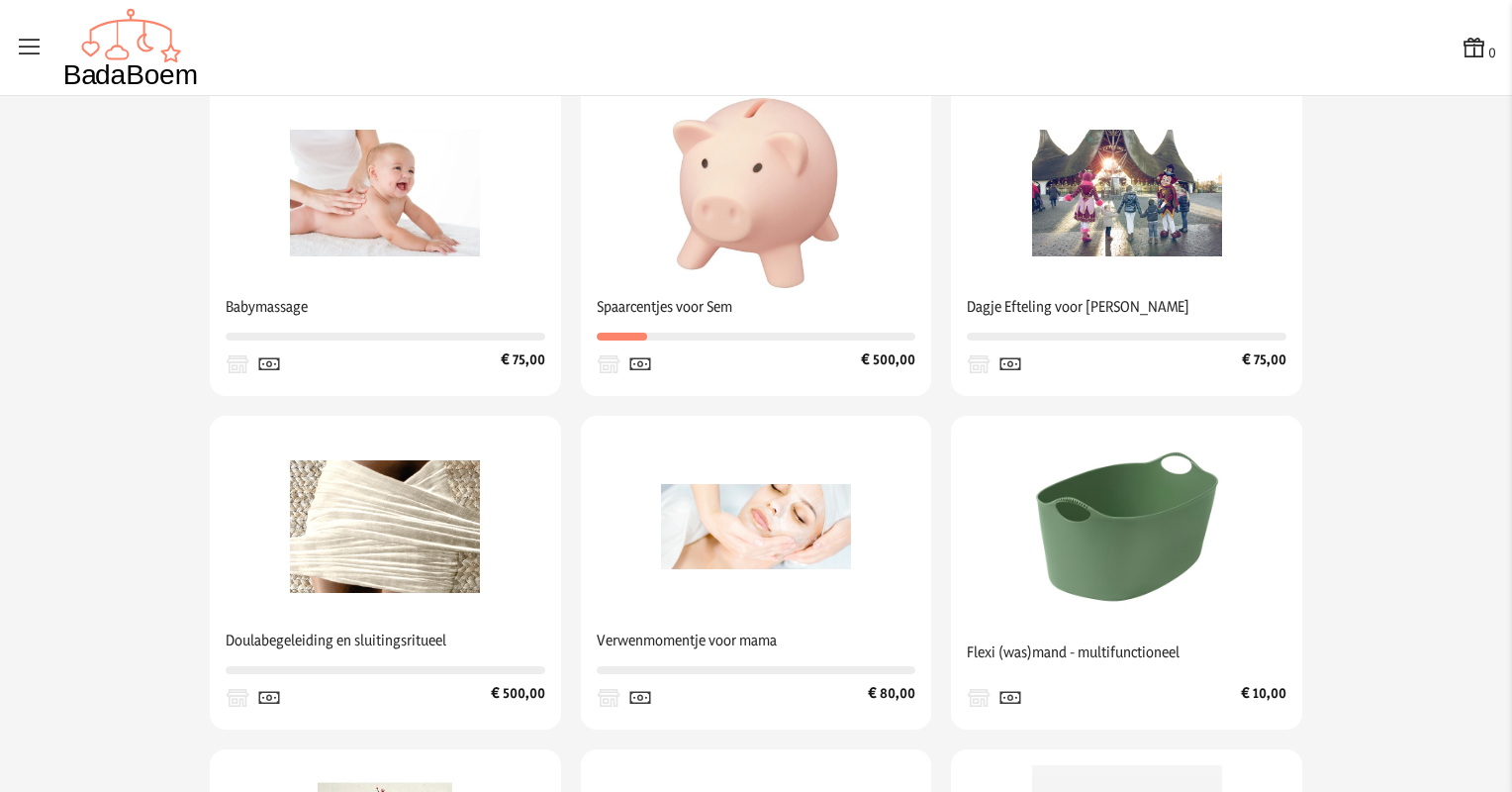 scroll, scrollTop: 422, scrollLeft: 0, axis: vertical 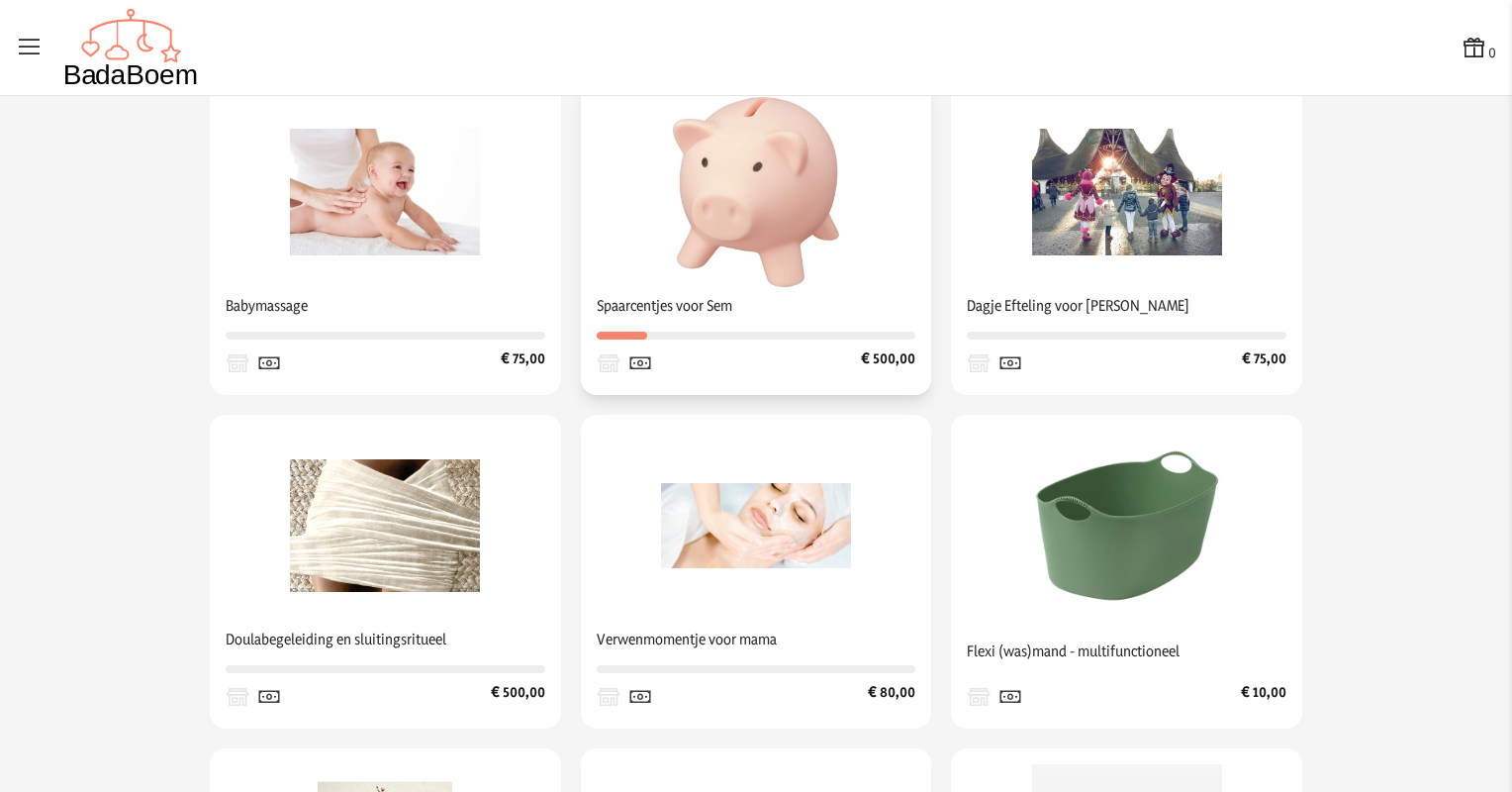 click 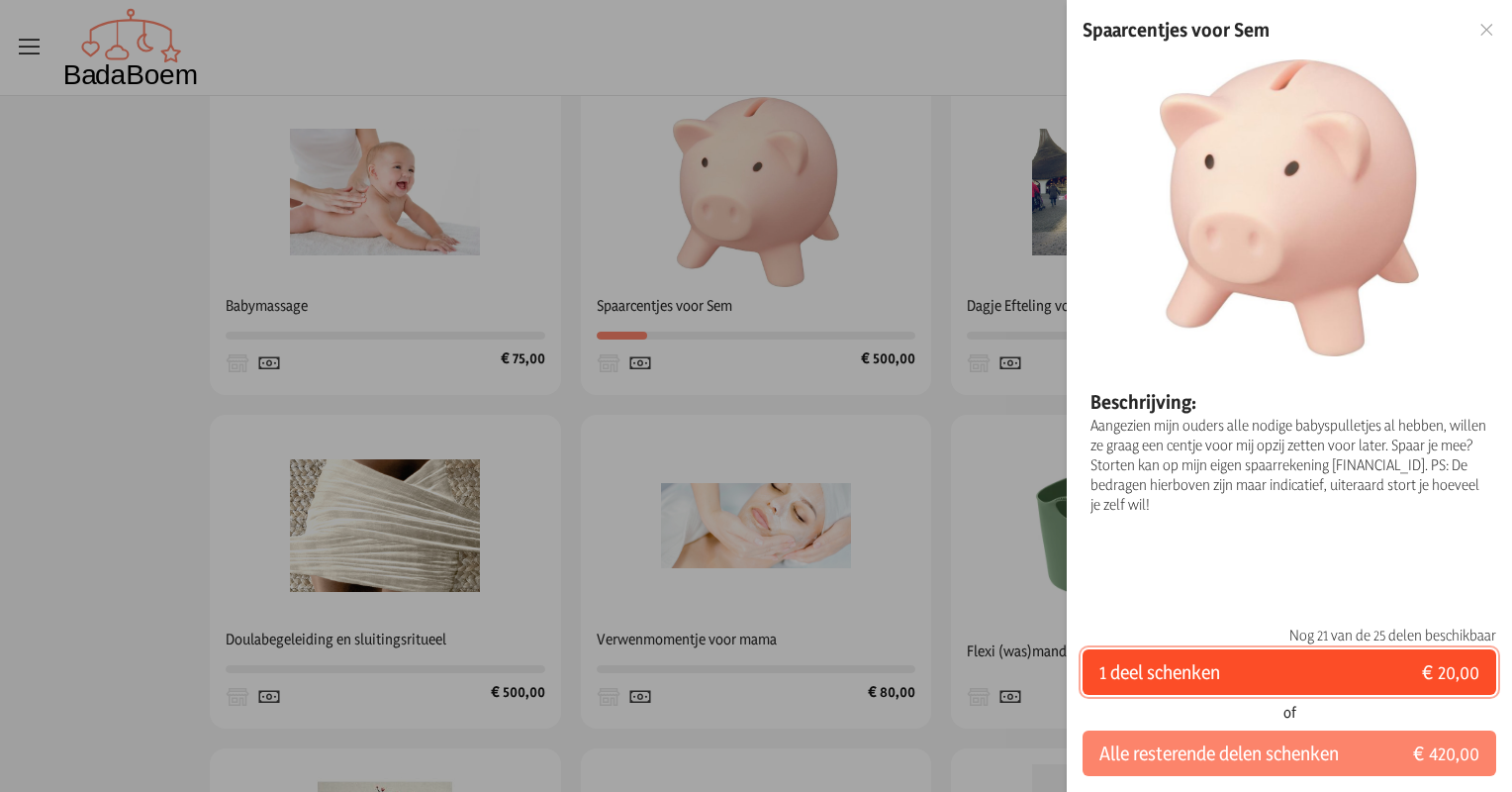 click on "1 deel schenken" at bounding box center (1160, 672) 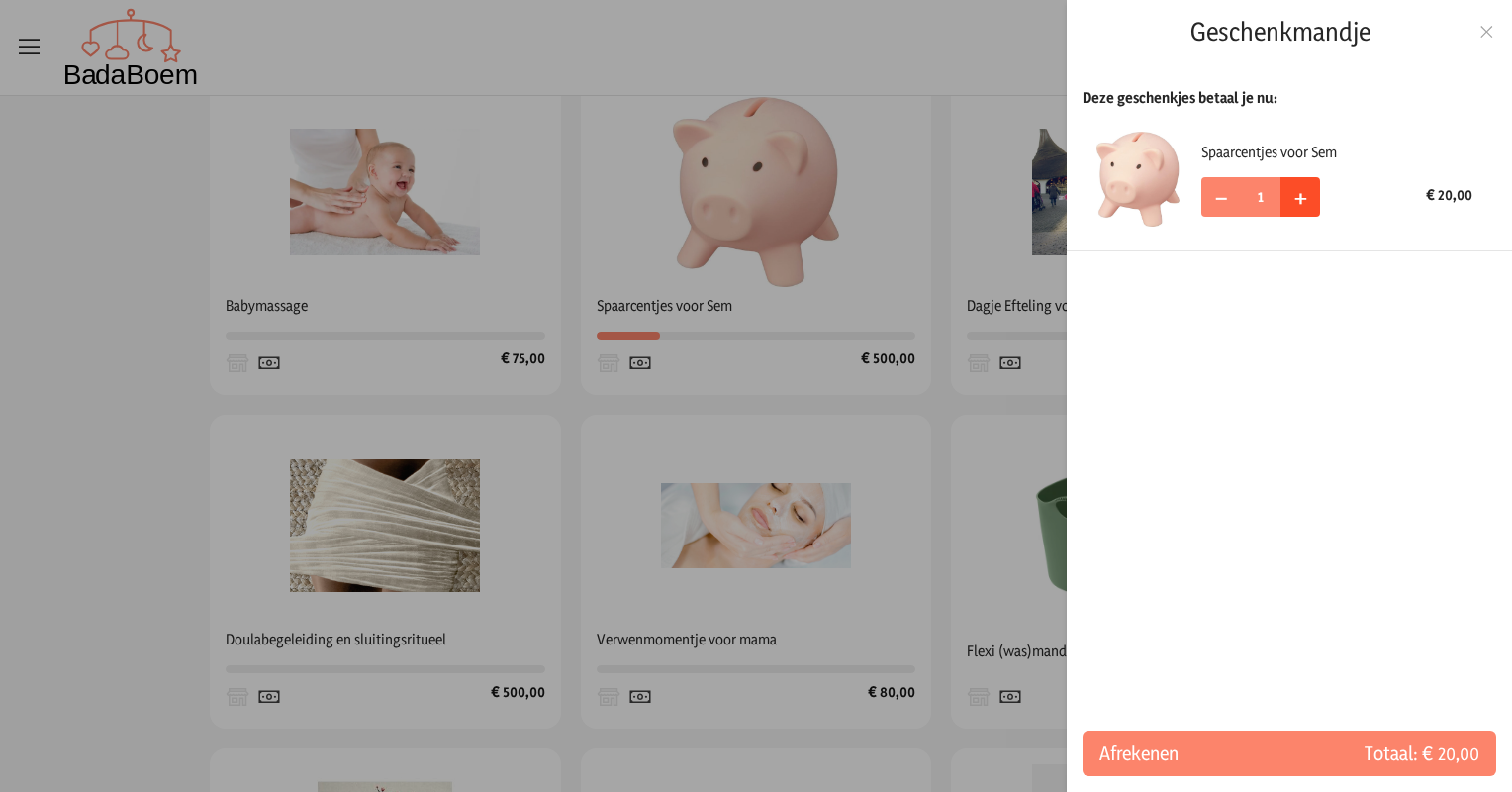 click on "+" at bounding box center (1300, 196) 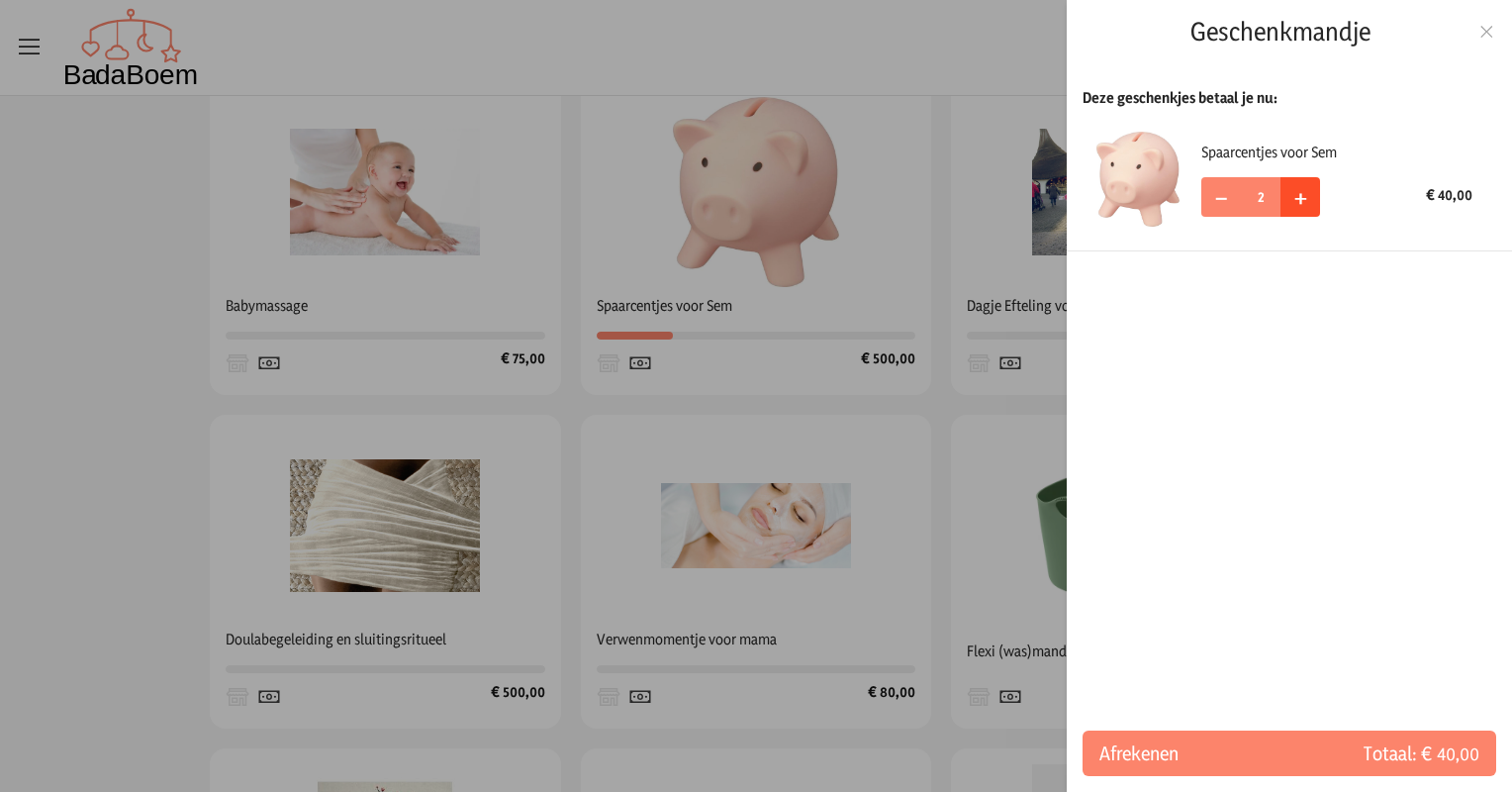 click on "+" at bounding box center (1300, 196) 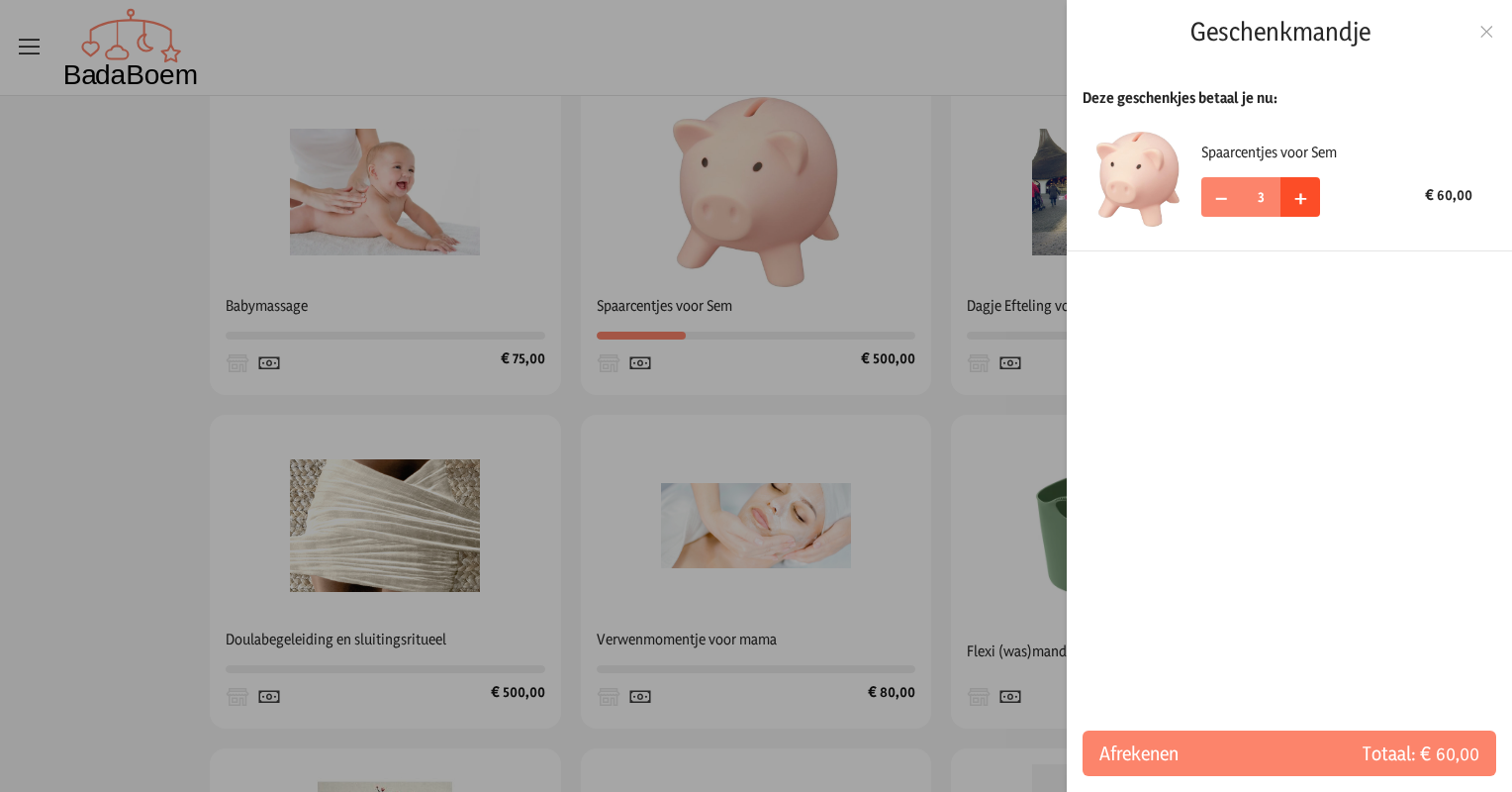 click on "+" at bounding box center [1300, 196] 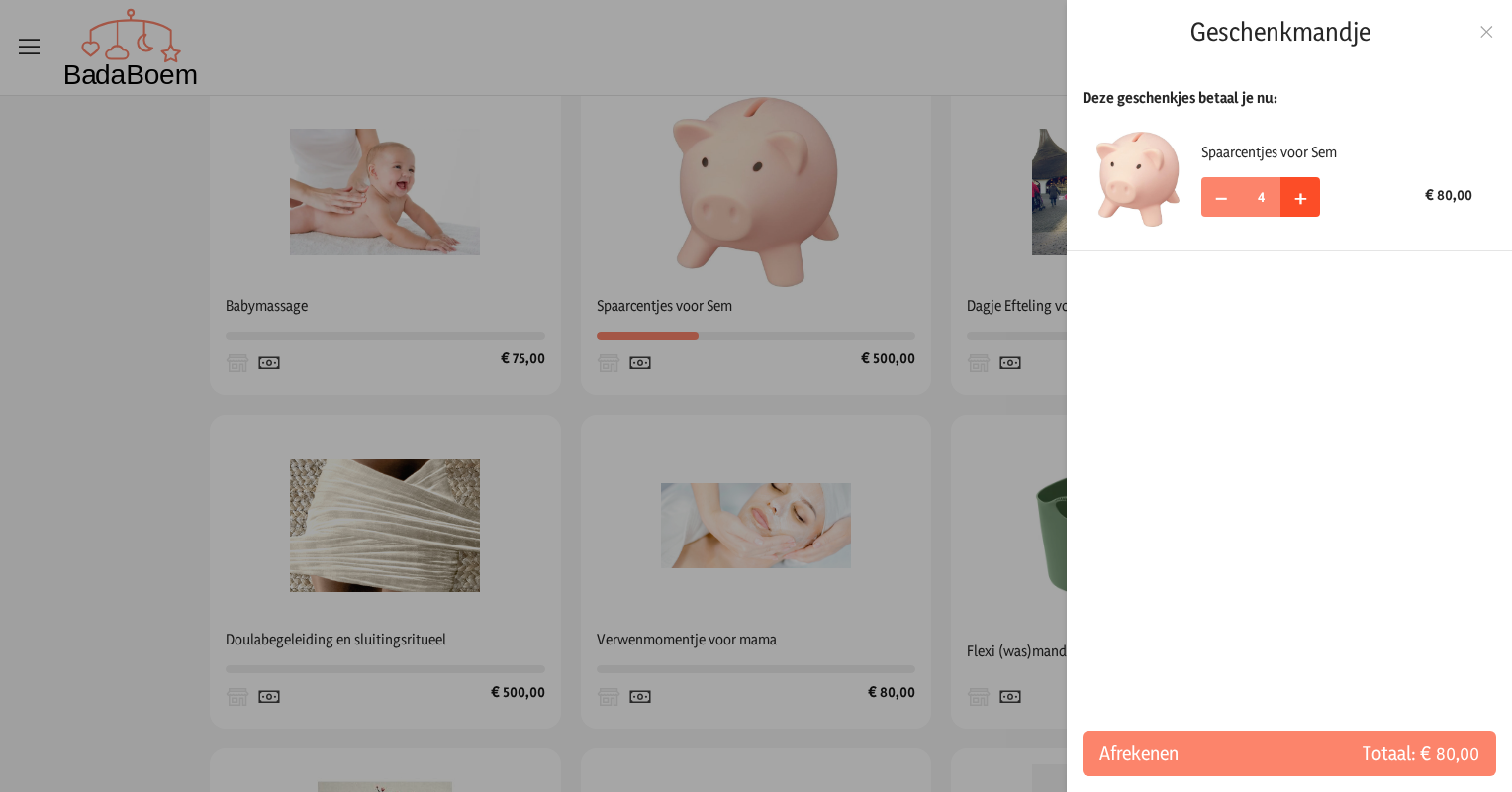 click on "+" at bounding box center [1300, 196] 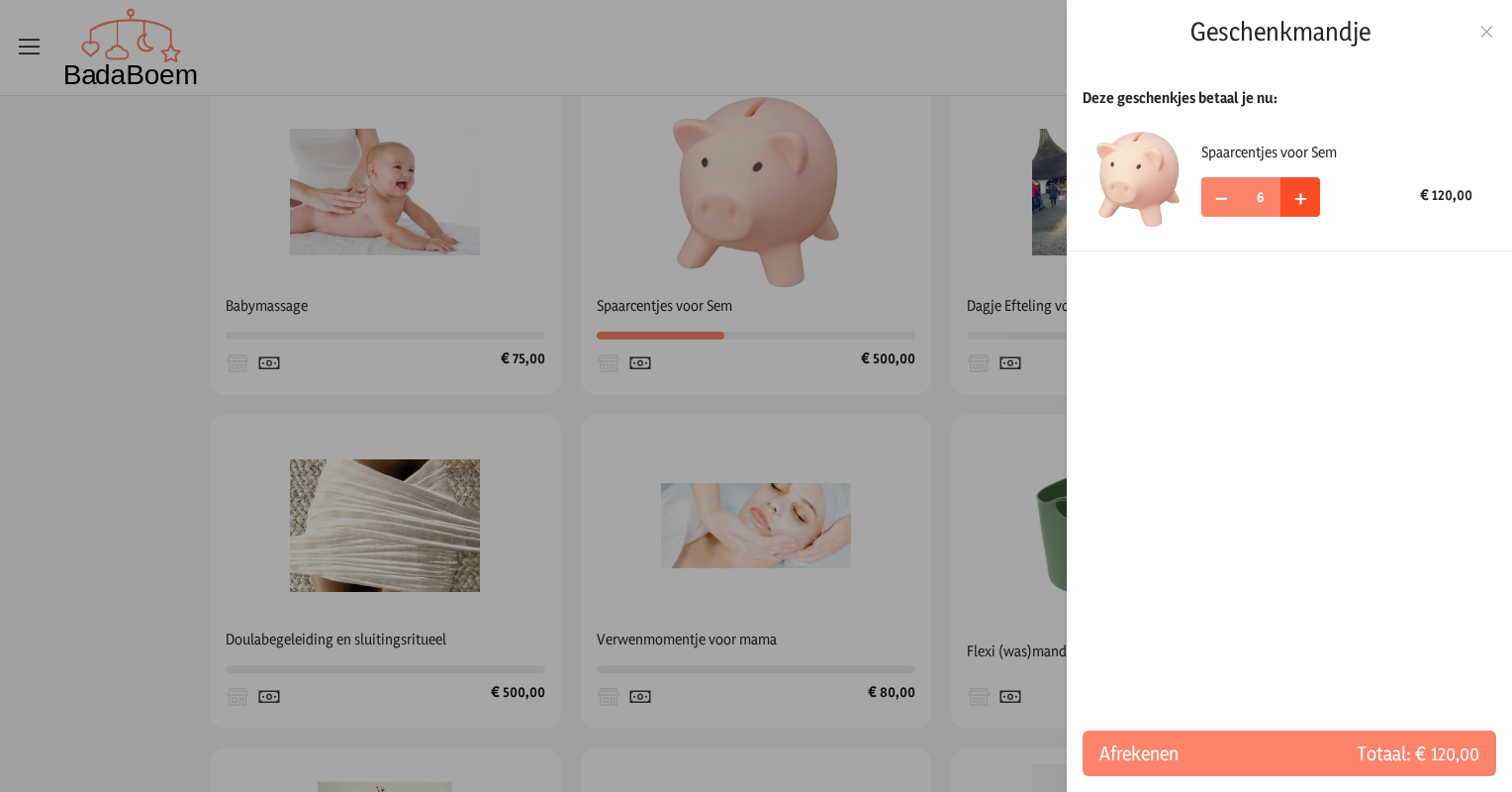 click on "+" at bounding box center [1300, 196] 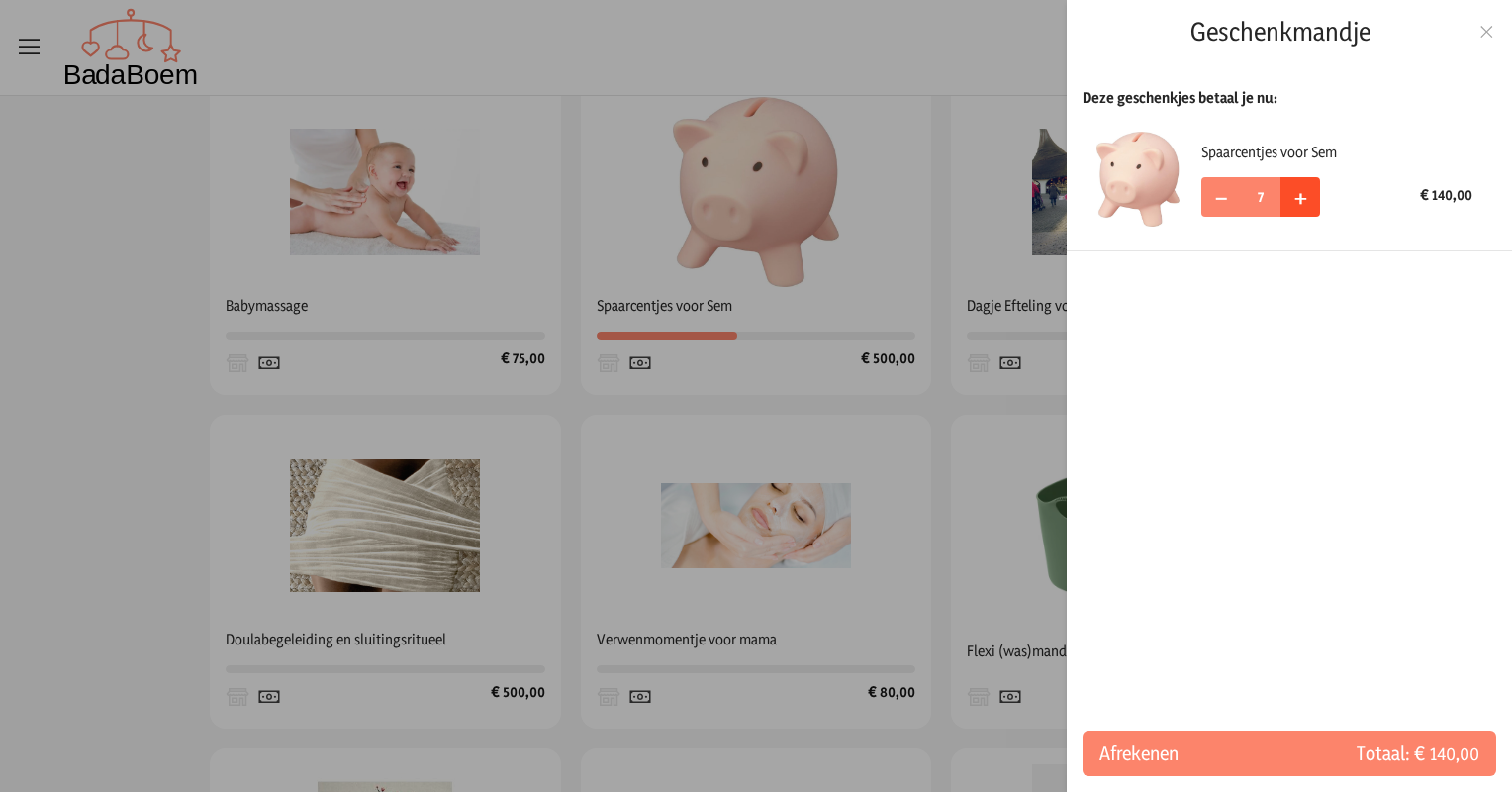 click on "+" at bounding box center (1300, 196) 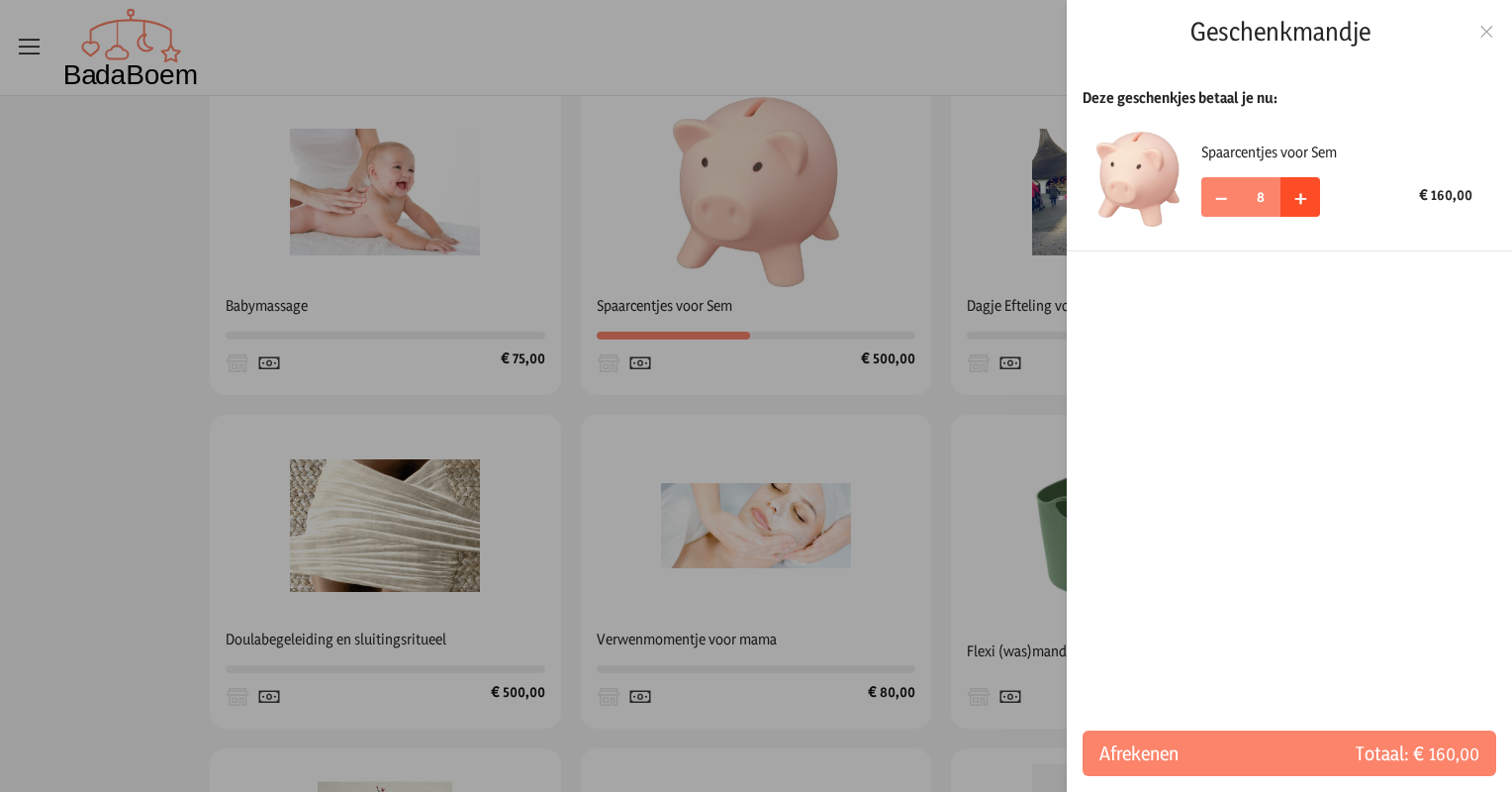click on "+" at bounding box center [1300, 196] 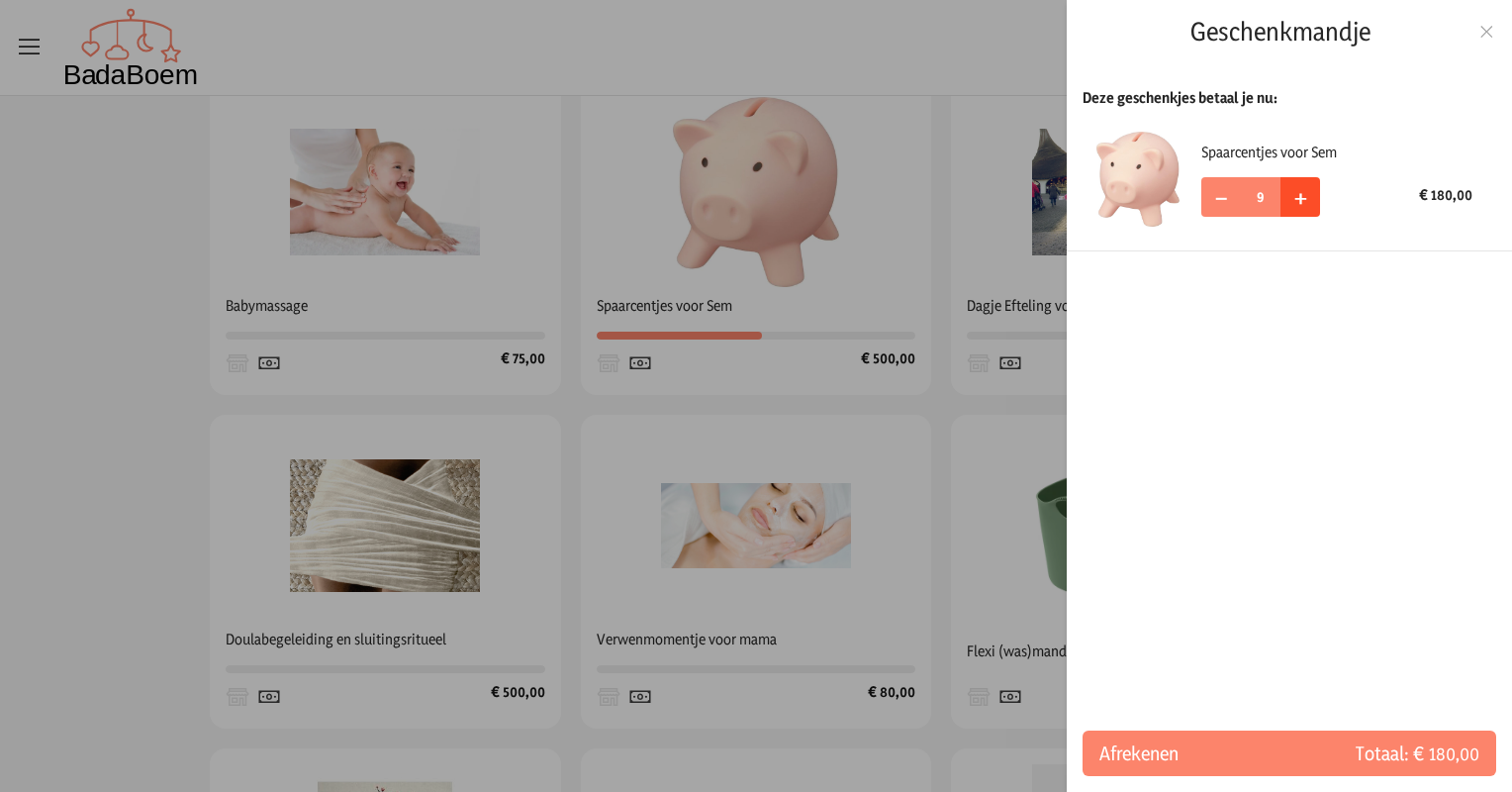 click on "+" at bounding box center (1300, 196) 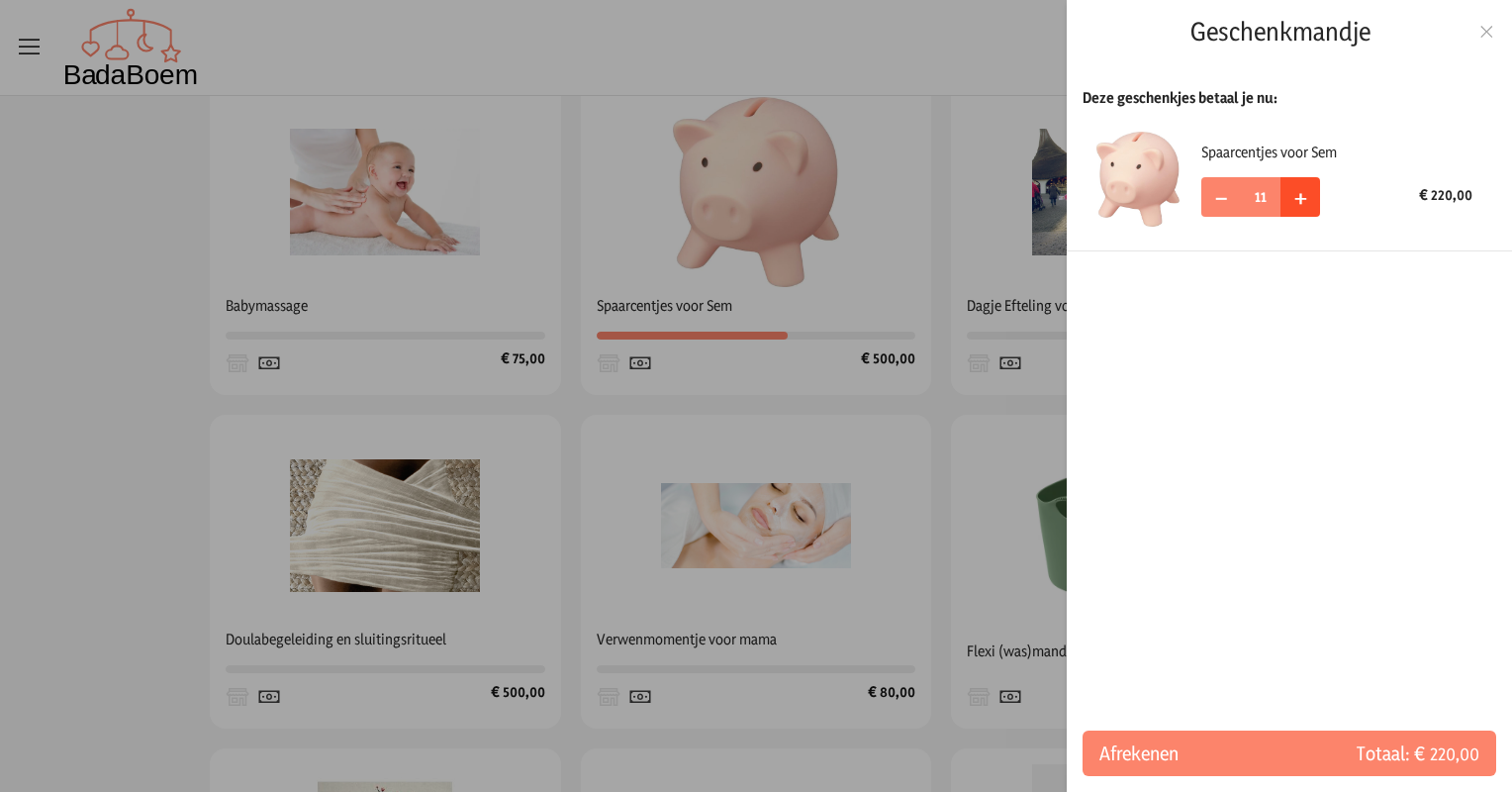 click on "+" at bounding box center [1300, 196] 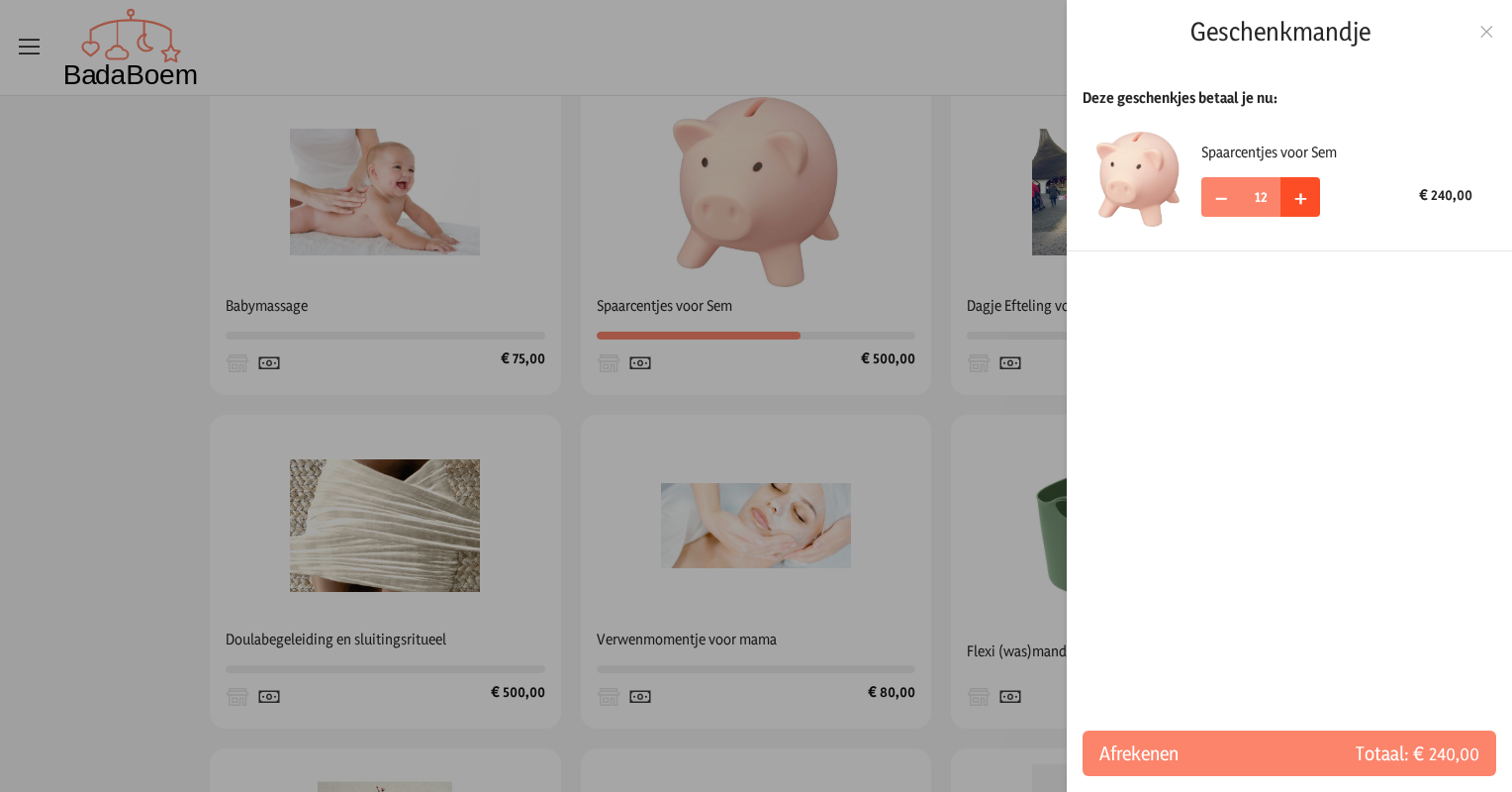 click on "+" at bounding box center (1300, 196) 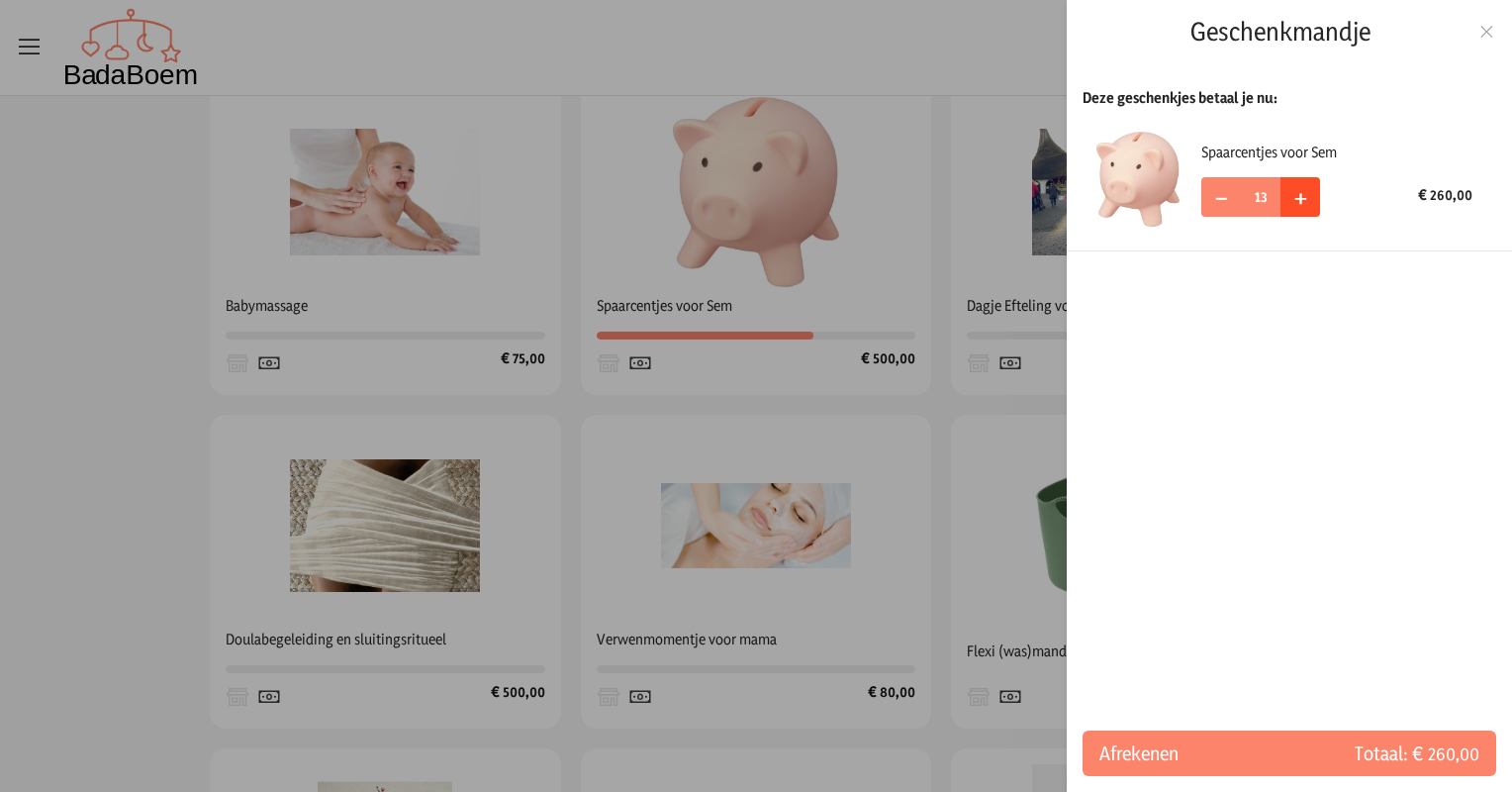 click on "+" at bounding box center (1300, 196) 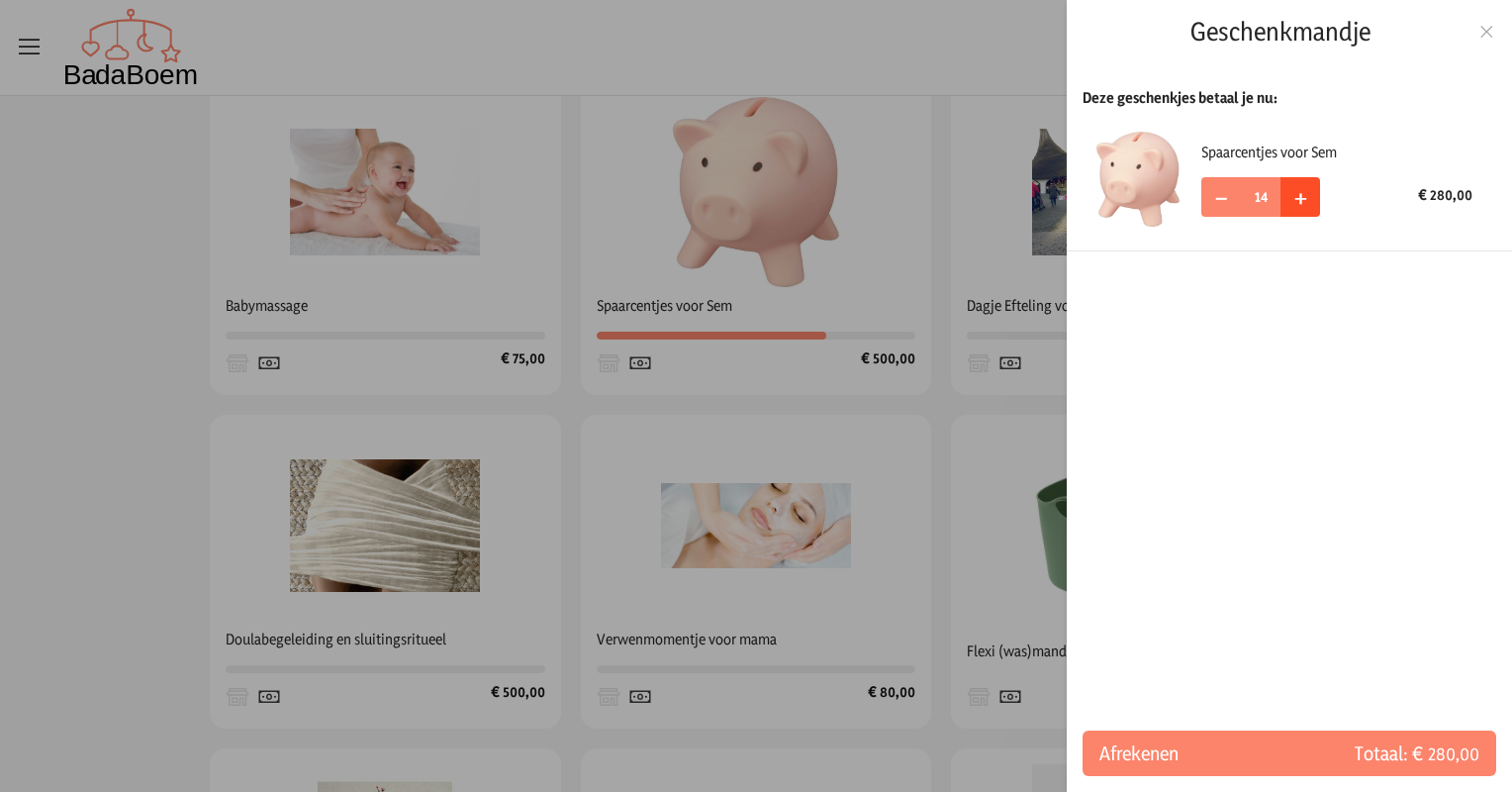 click on "+" at bounding box center (1300, 196) 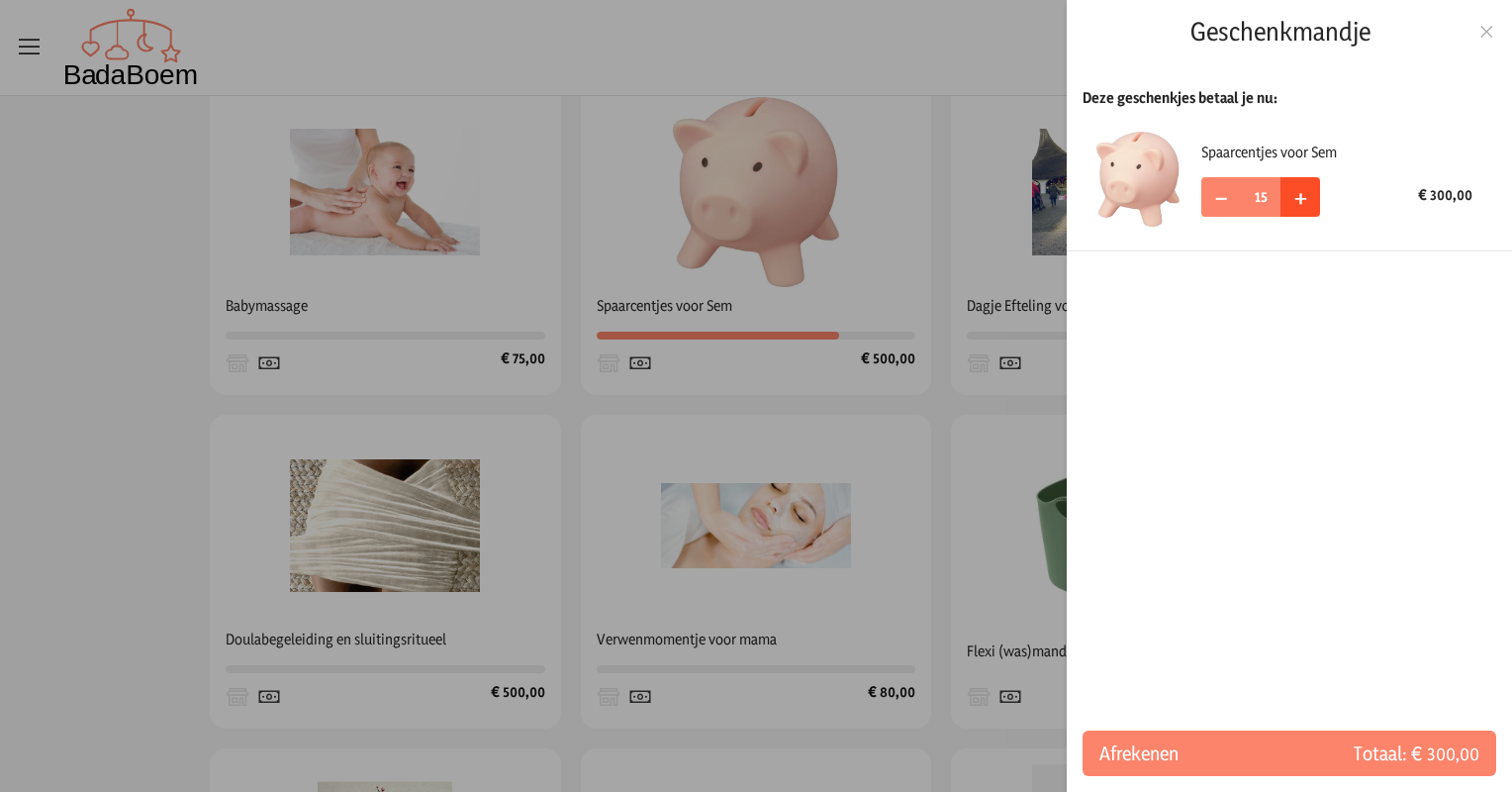 click on "+" at bounding box center (1300, 196) 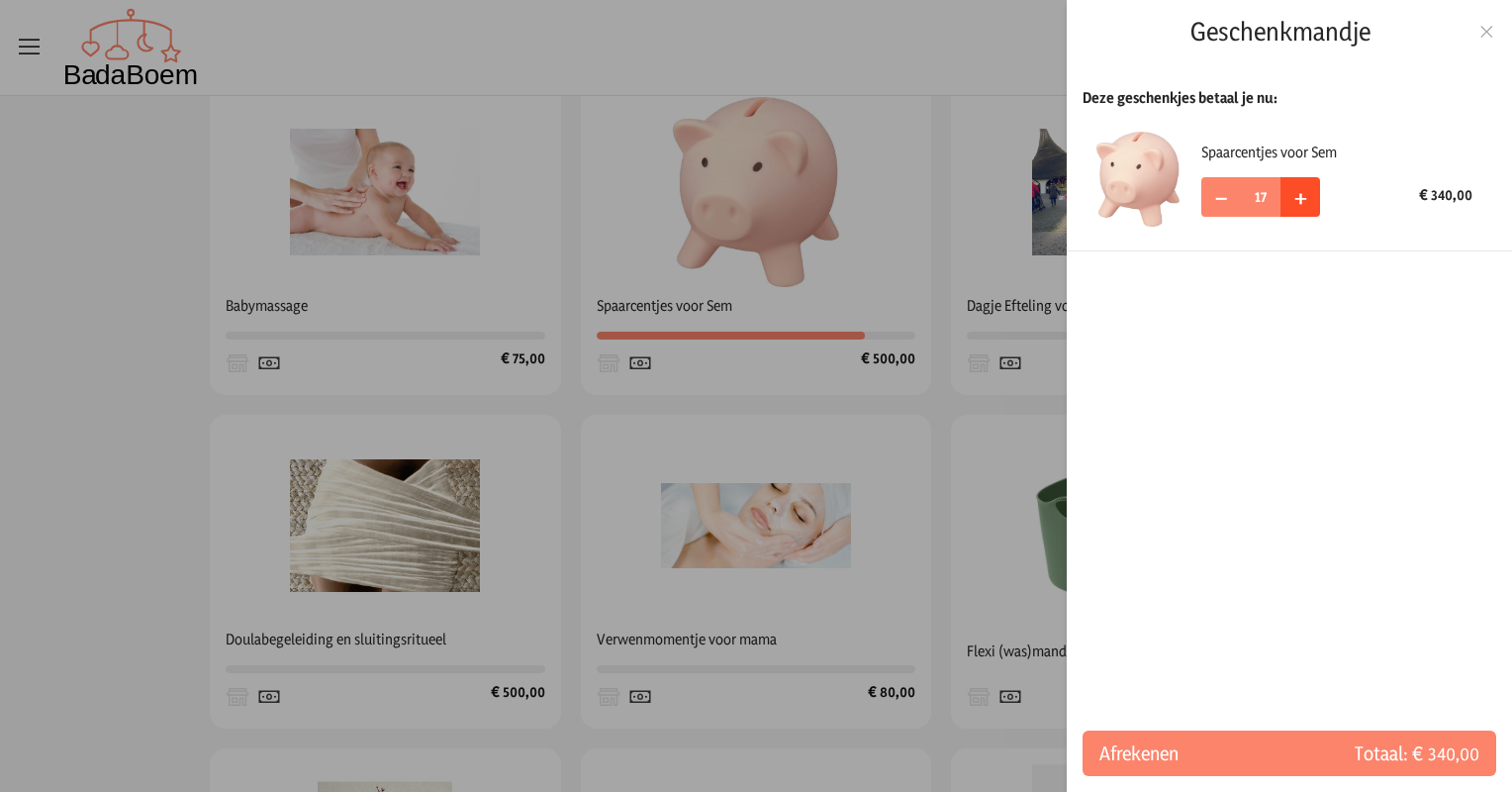 click on "+" at bounding box center (1300, 196) 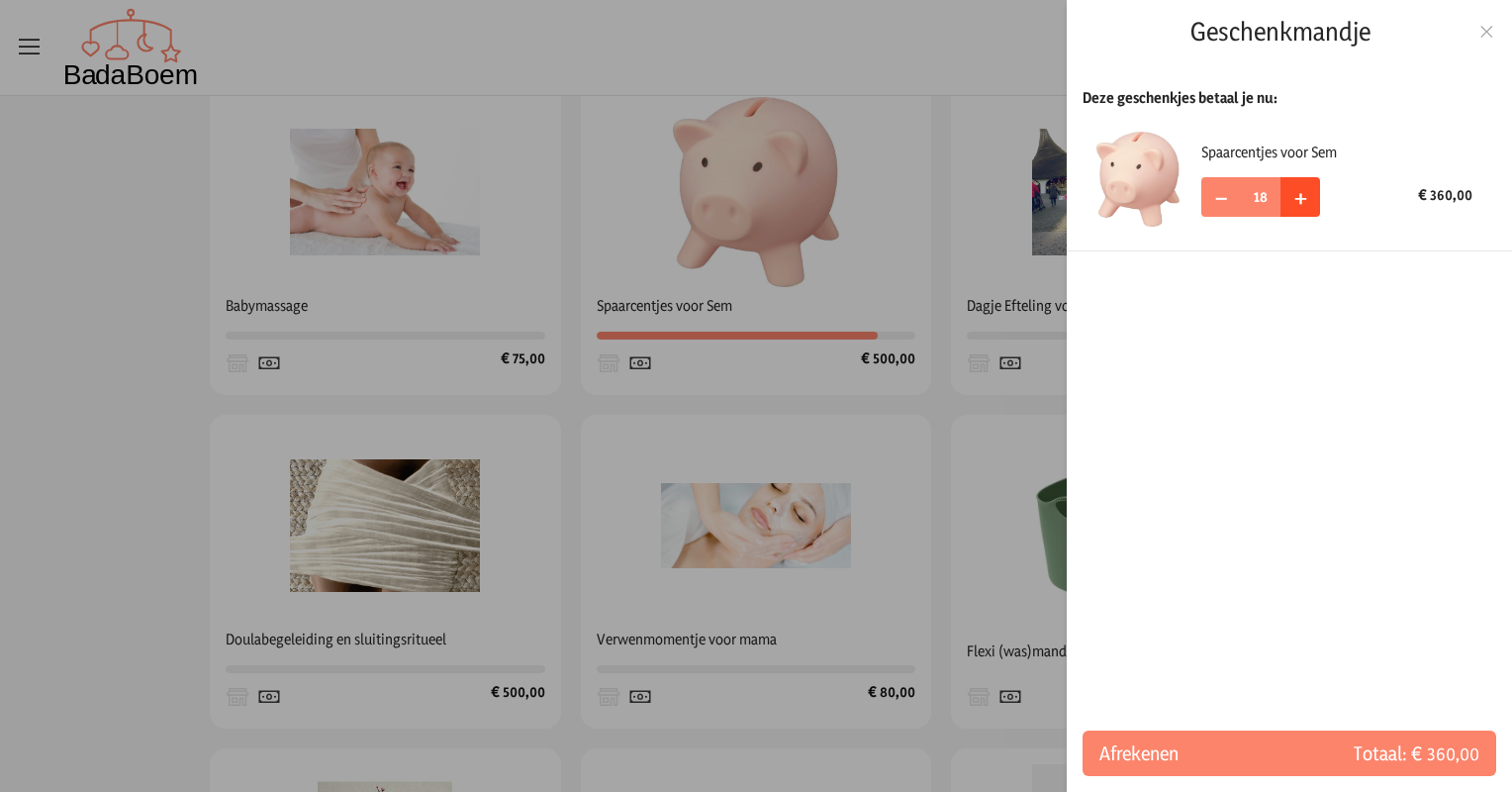 click on "+" at bounding box center [1300, 196] 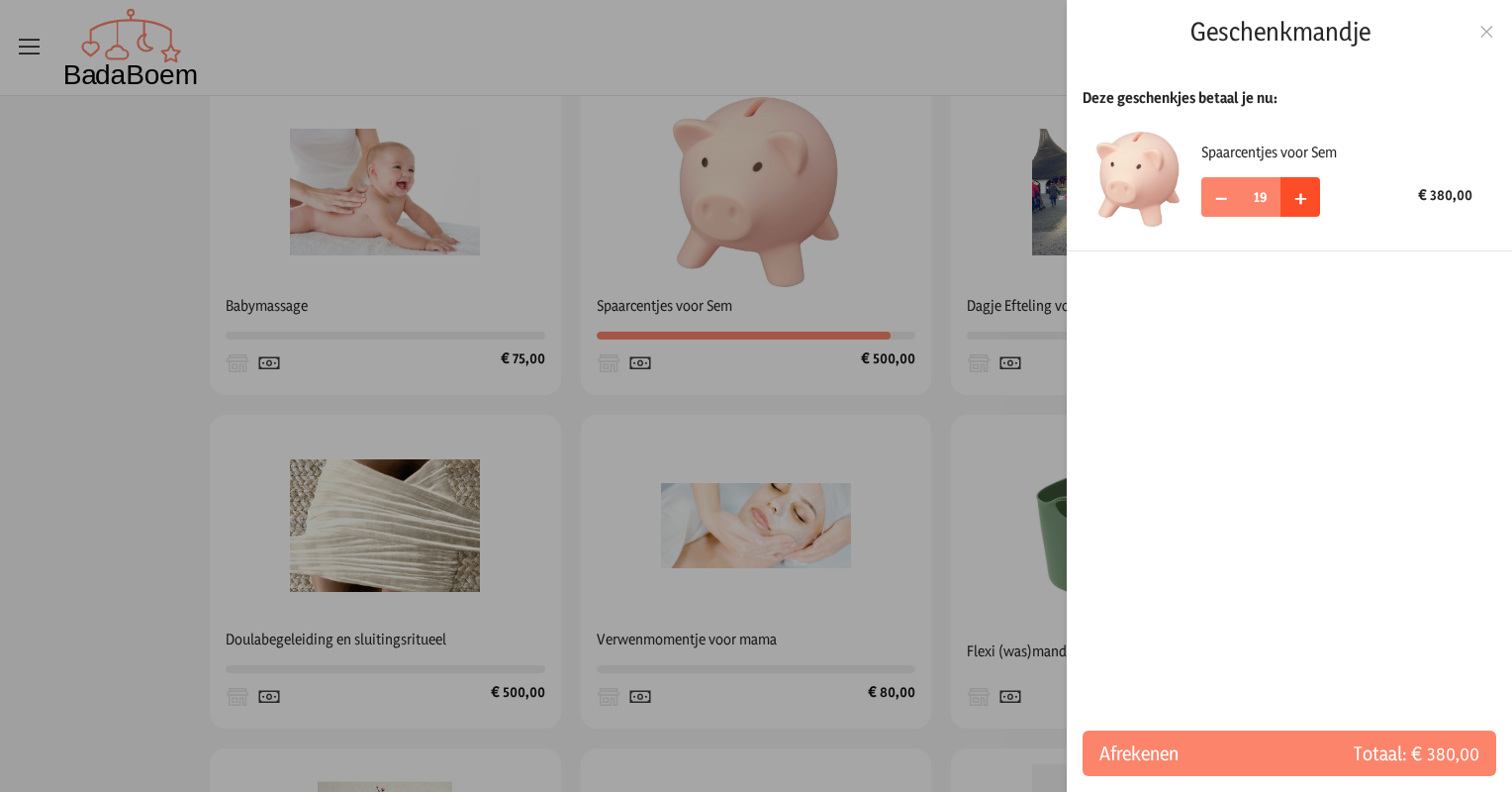 click on "+" at bounding box center (1300, 196) 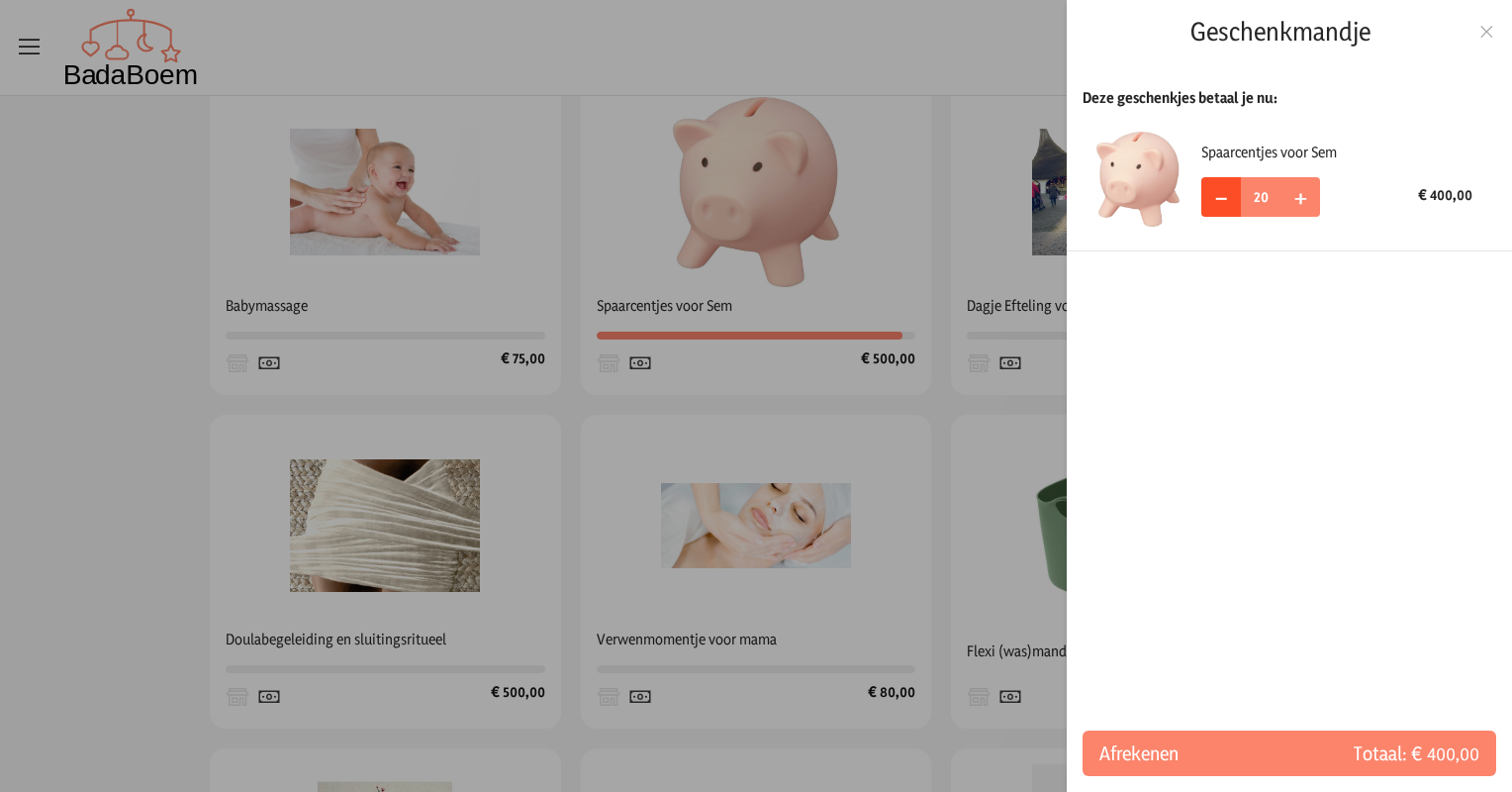 click on "−" at bounding box center (1221, 197) 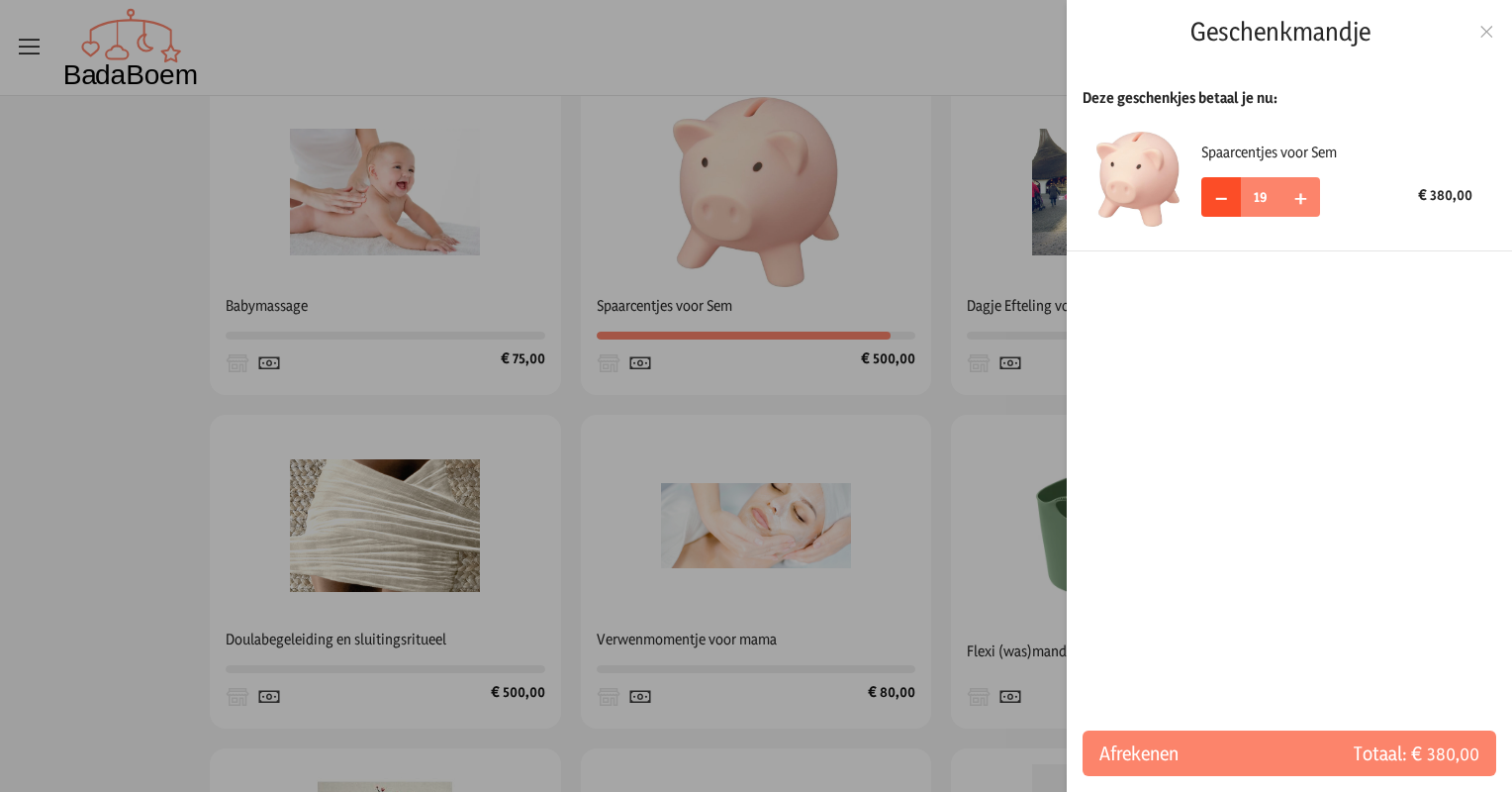 click on "−" at bounding box center [1221, 197] 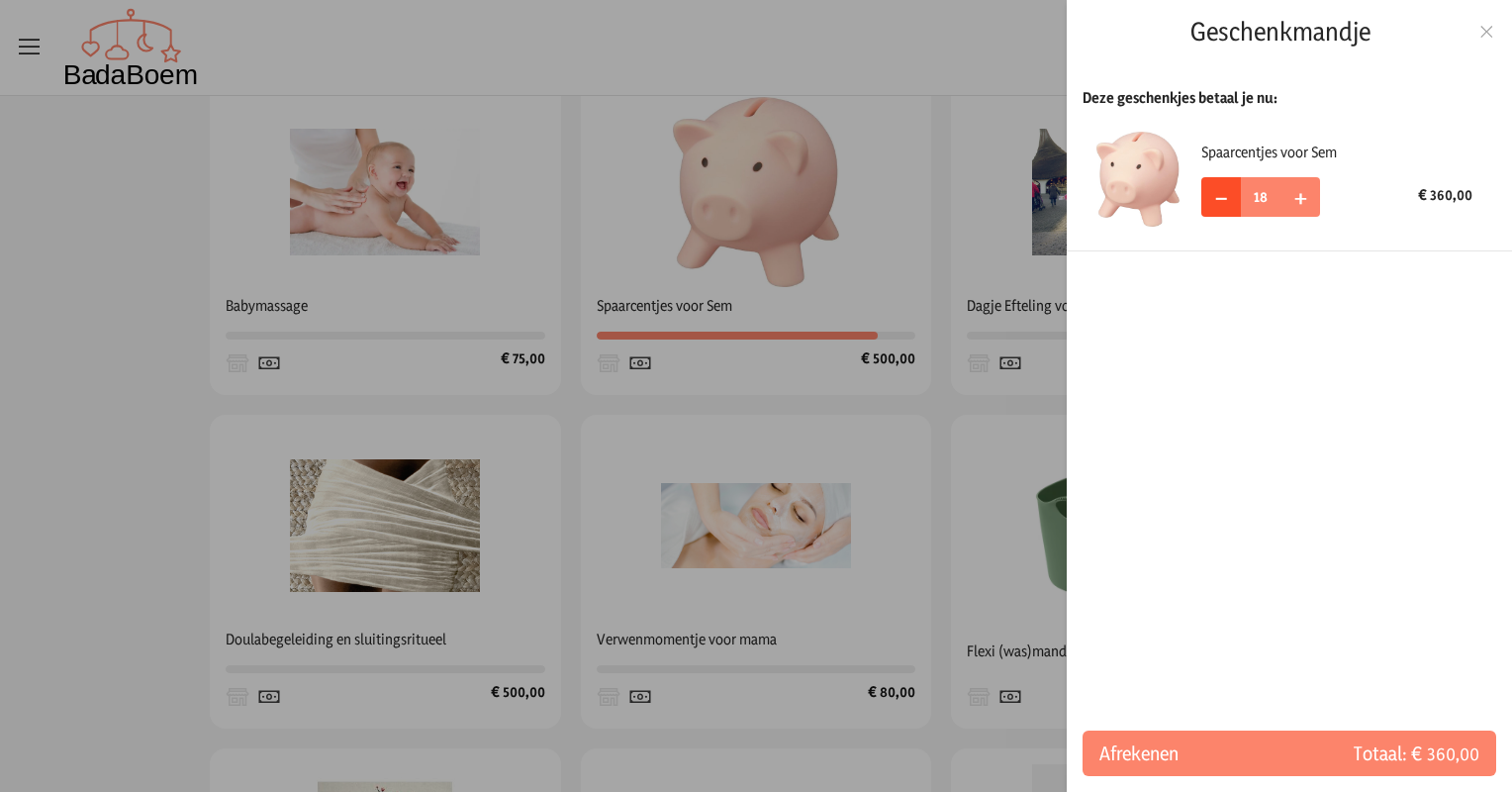 click on "−" at bounding box center [1221, 197] 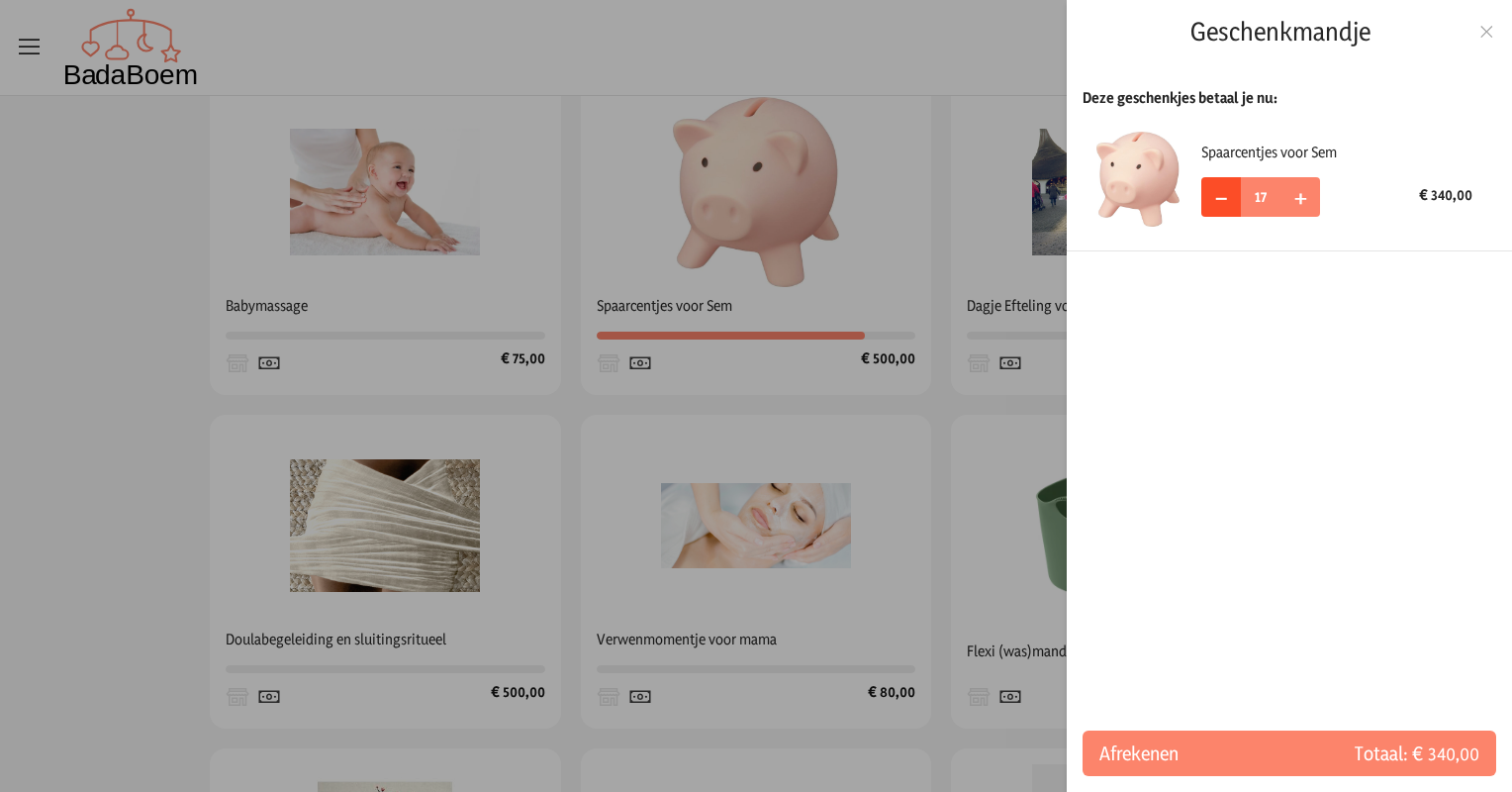 click on "−" at bounding box center (1221, 197) 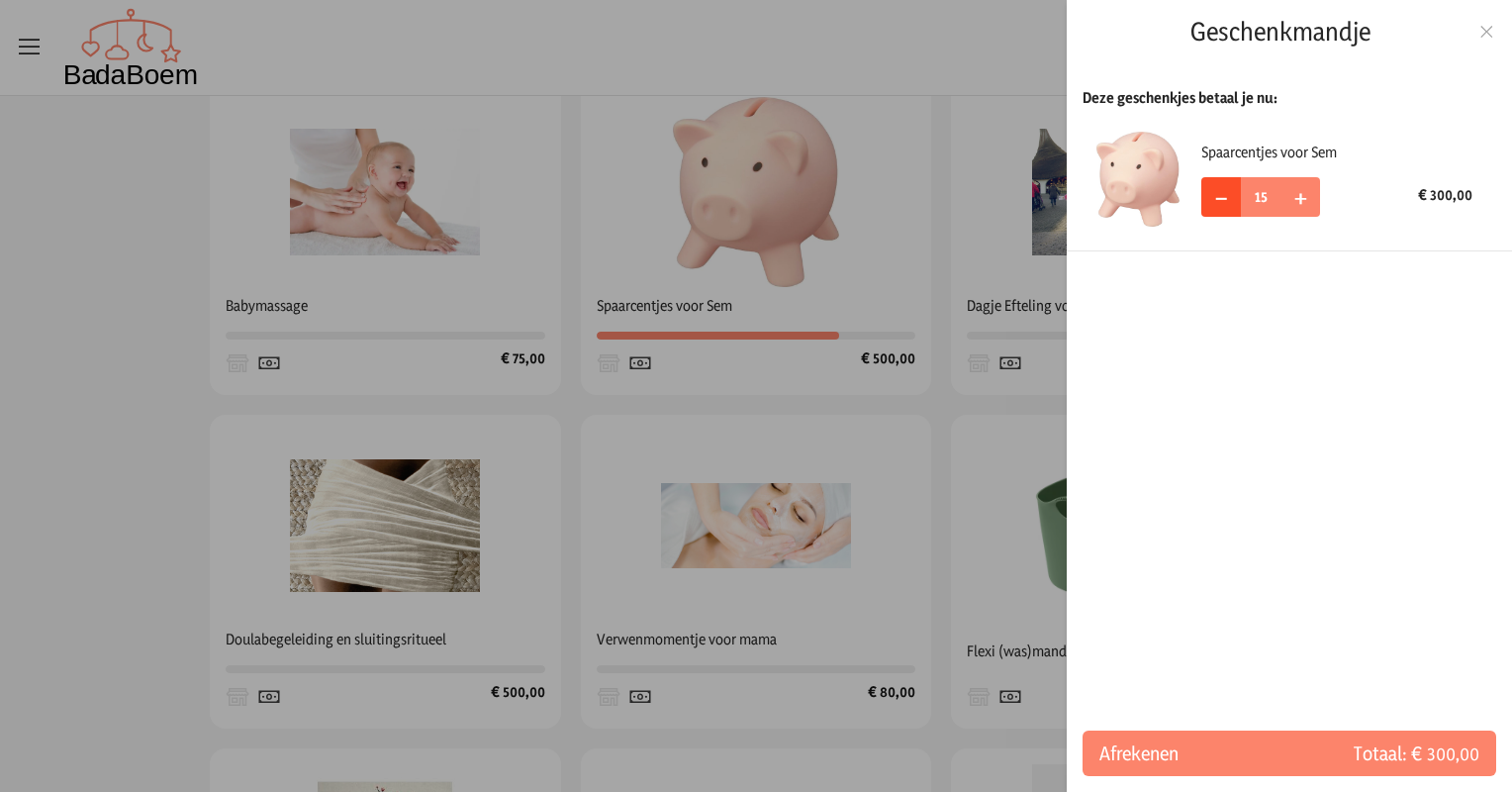 click on "−" at bounding box center (1221, 197) 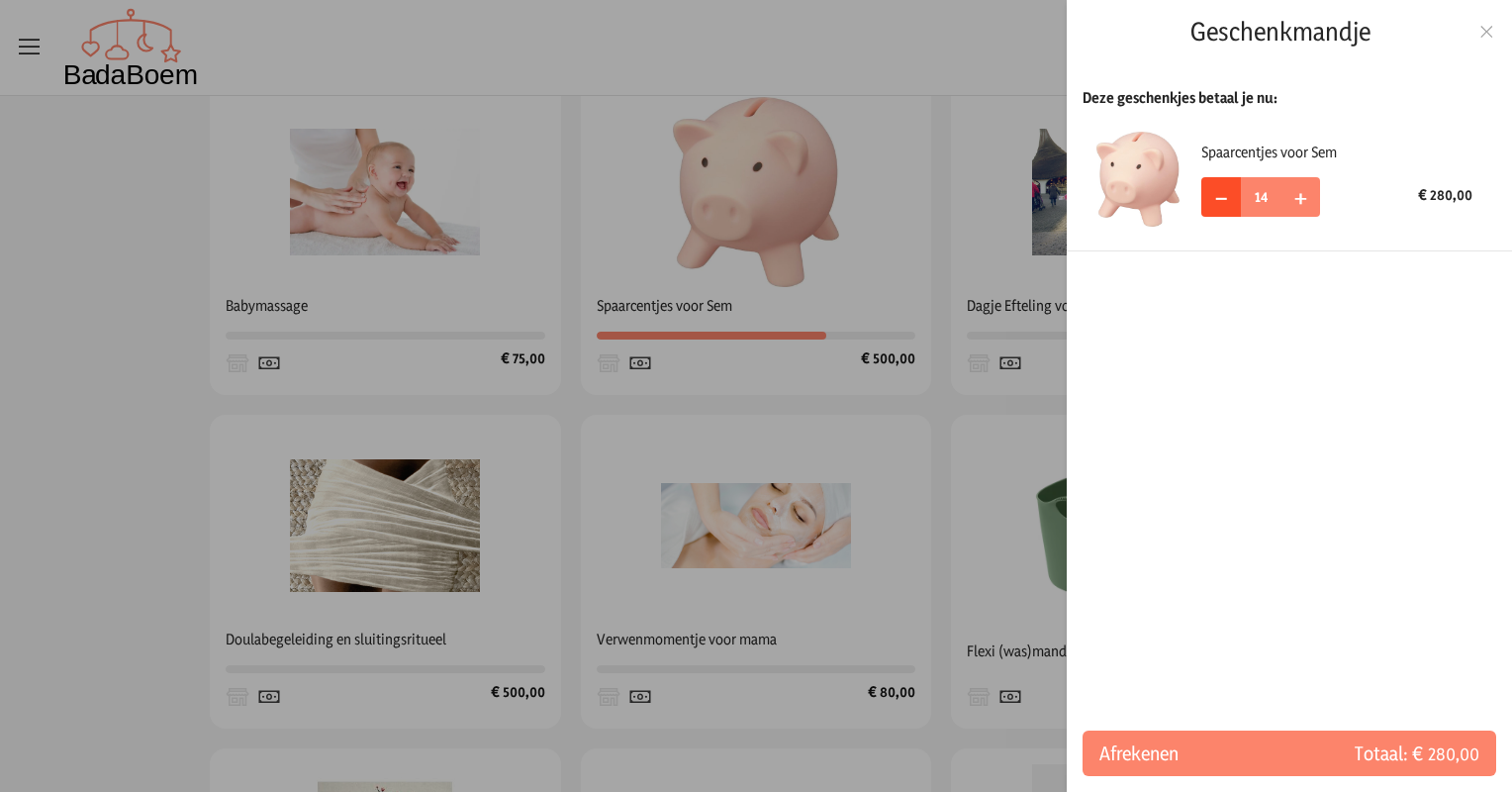 click on "−" at bounding box center (1221, 197) 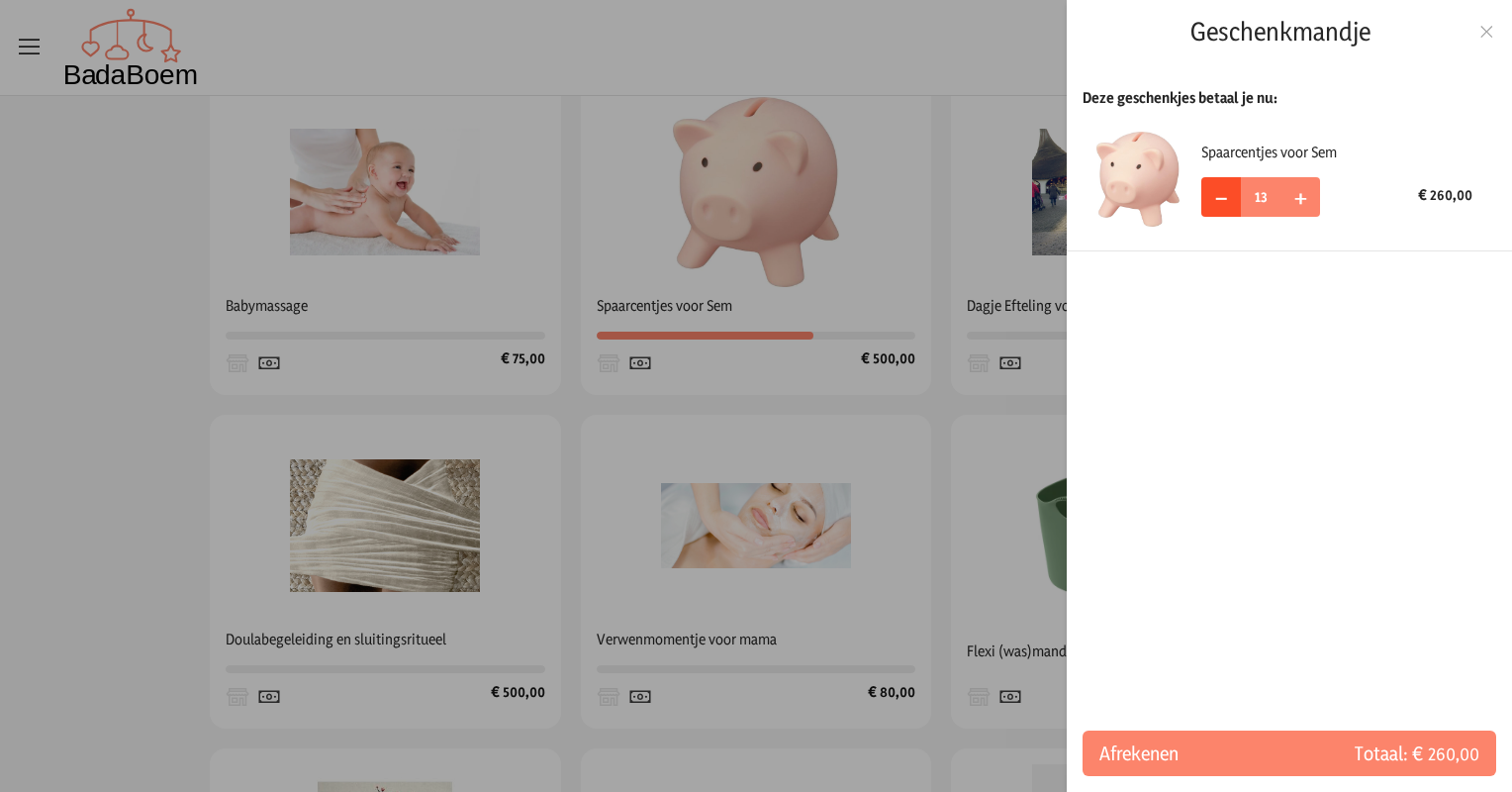 click on "−" at bounding box center (1221, 197) 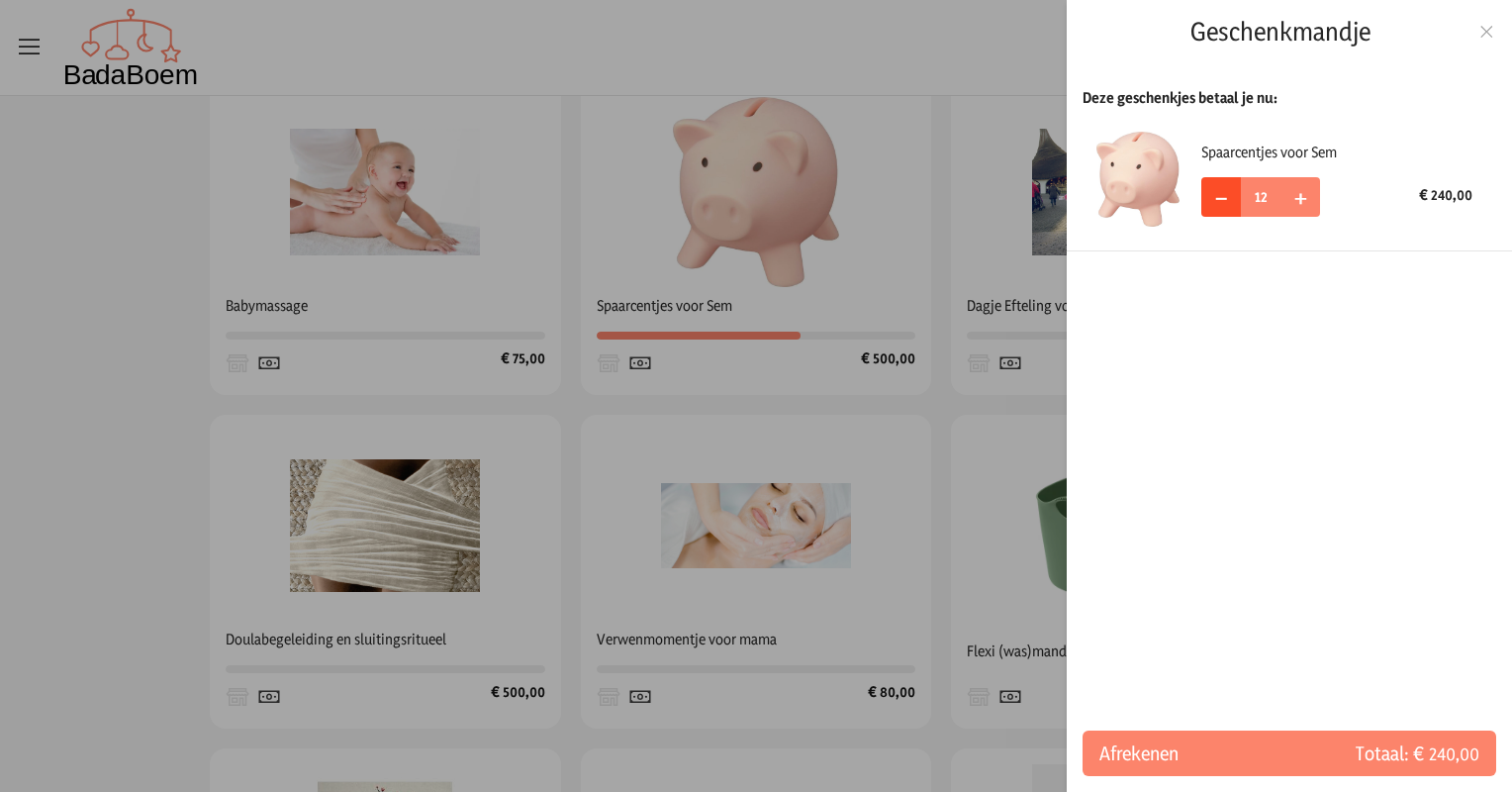 click on "−" at bounding box center (1221, 197) 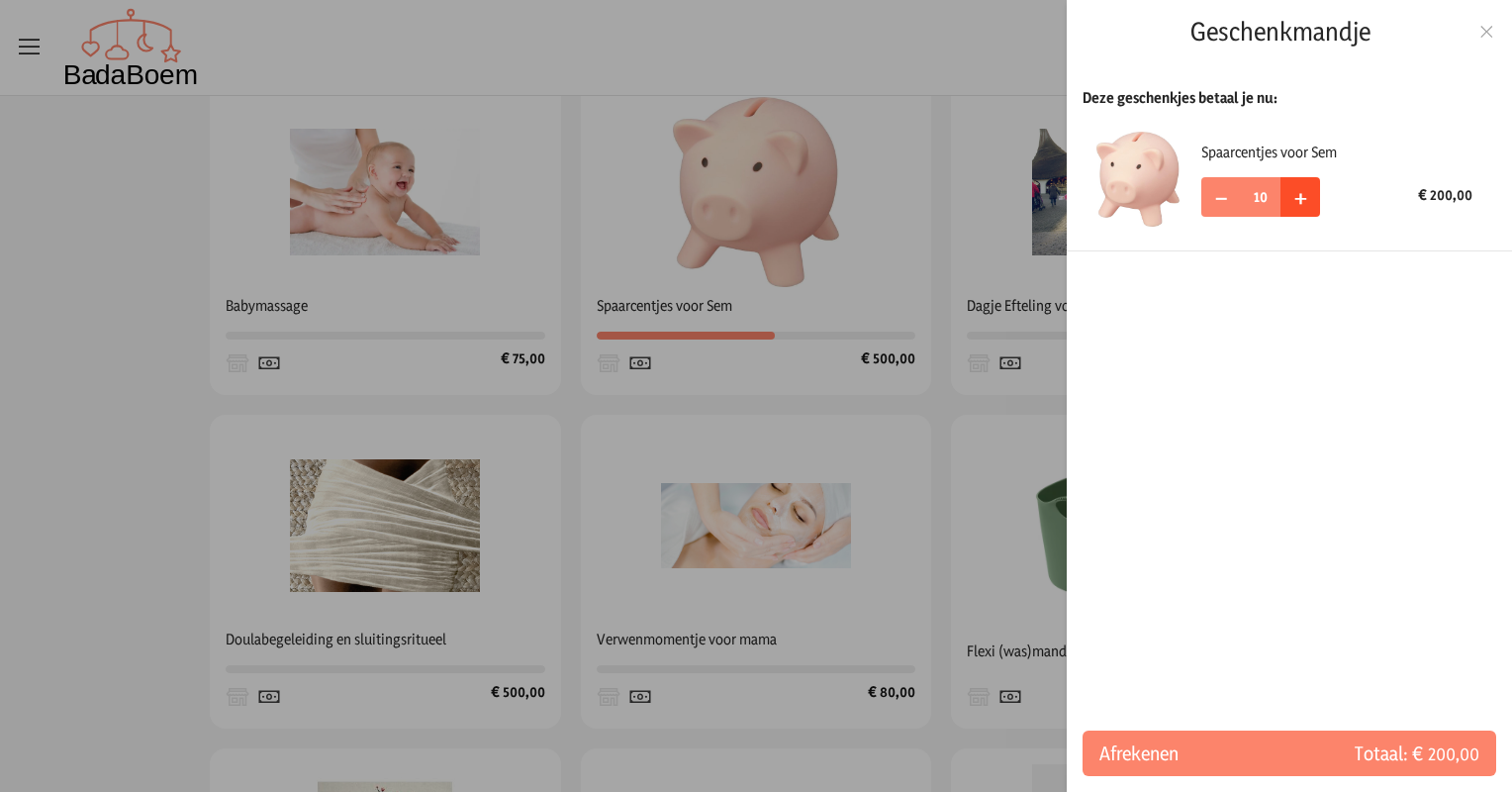 click on "+" at bounding box center [1300, 196] 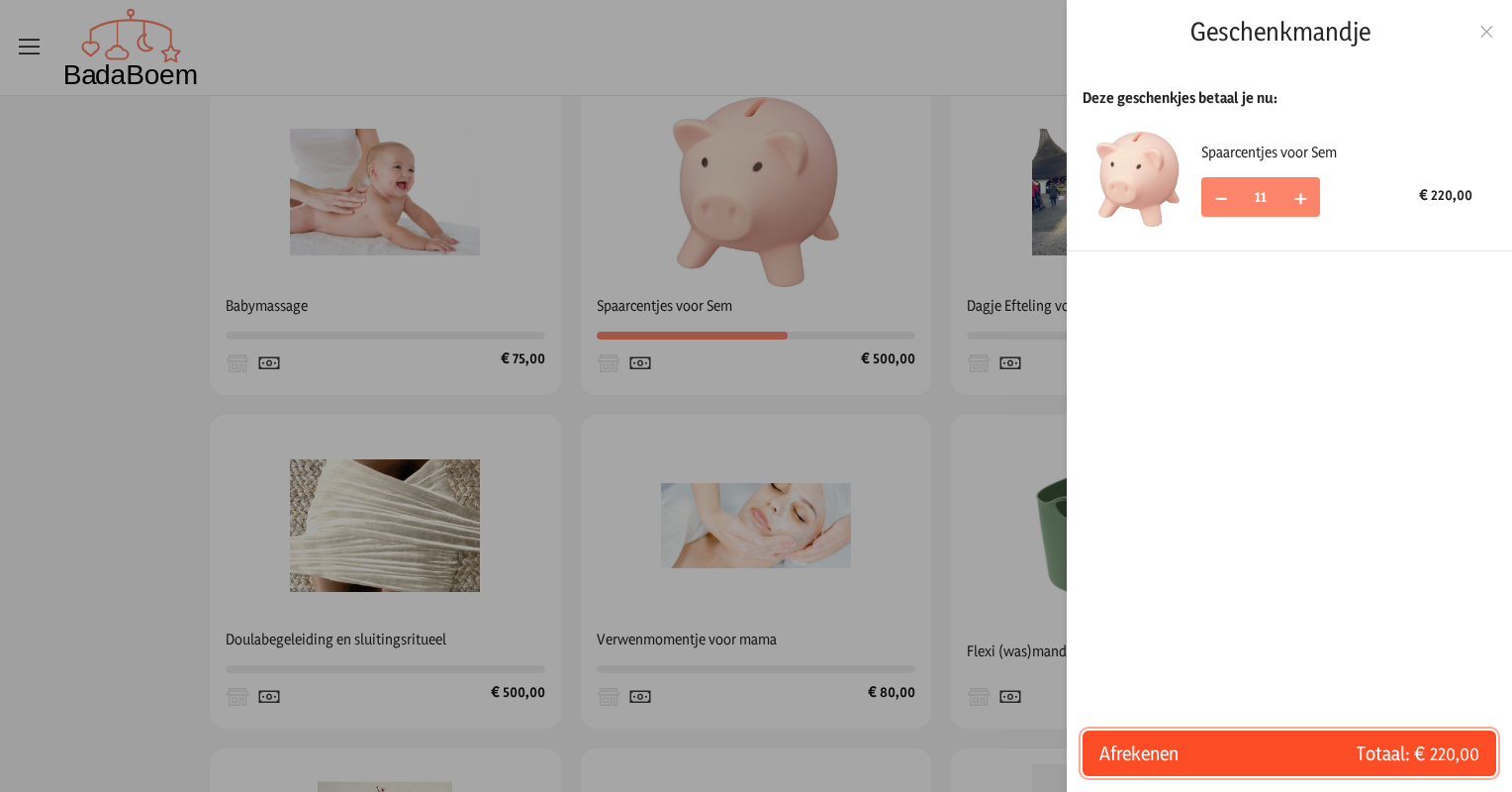 click on "Totaal: € 220,00" at bounding box center (1384, 753) 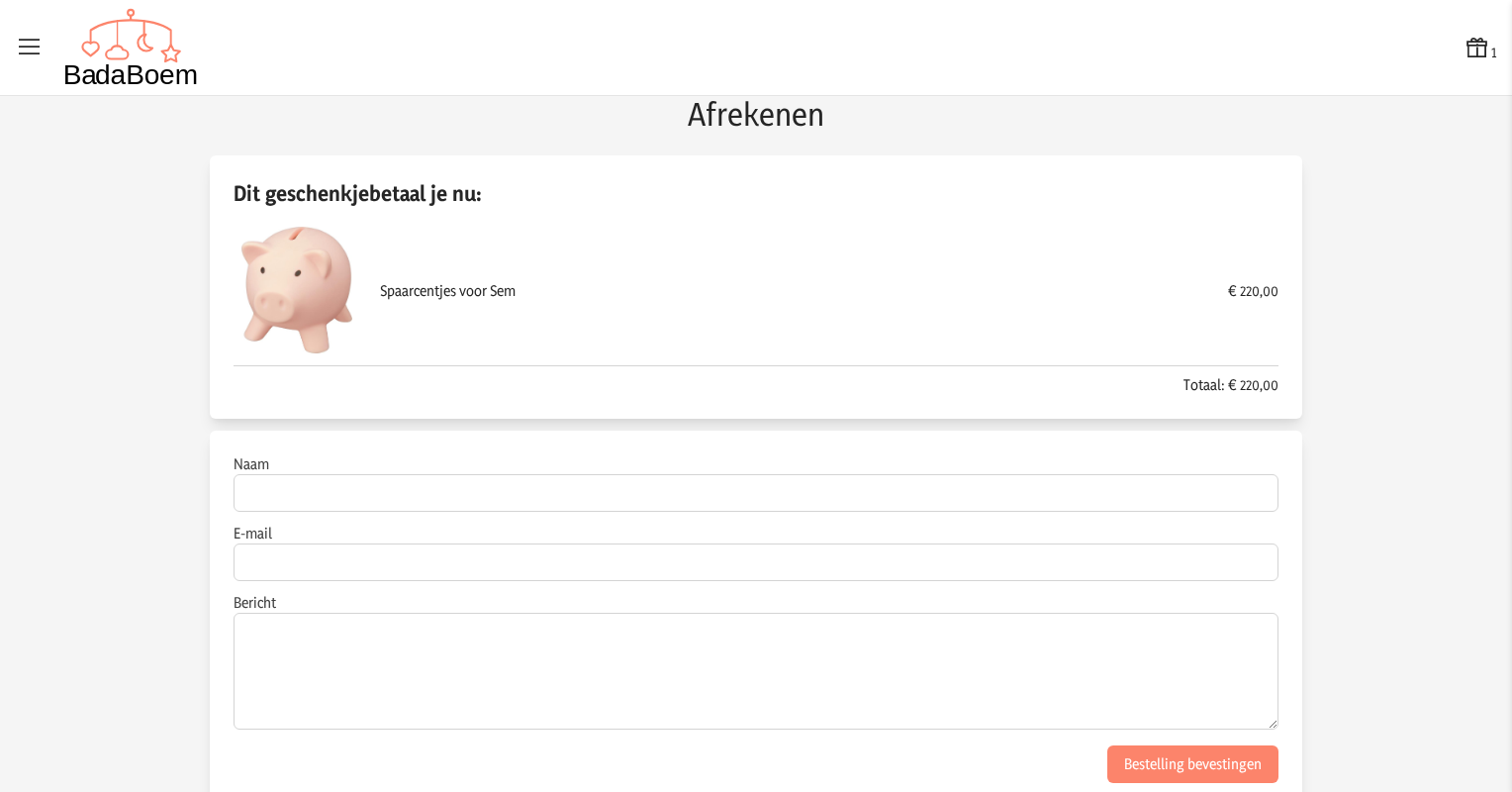 scroll, scrollTop: 36, scrollLeft: 0, axis: vertical 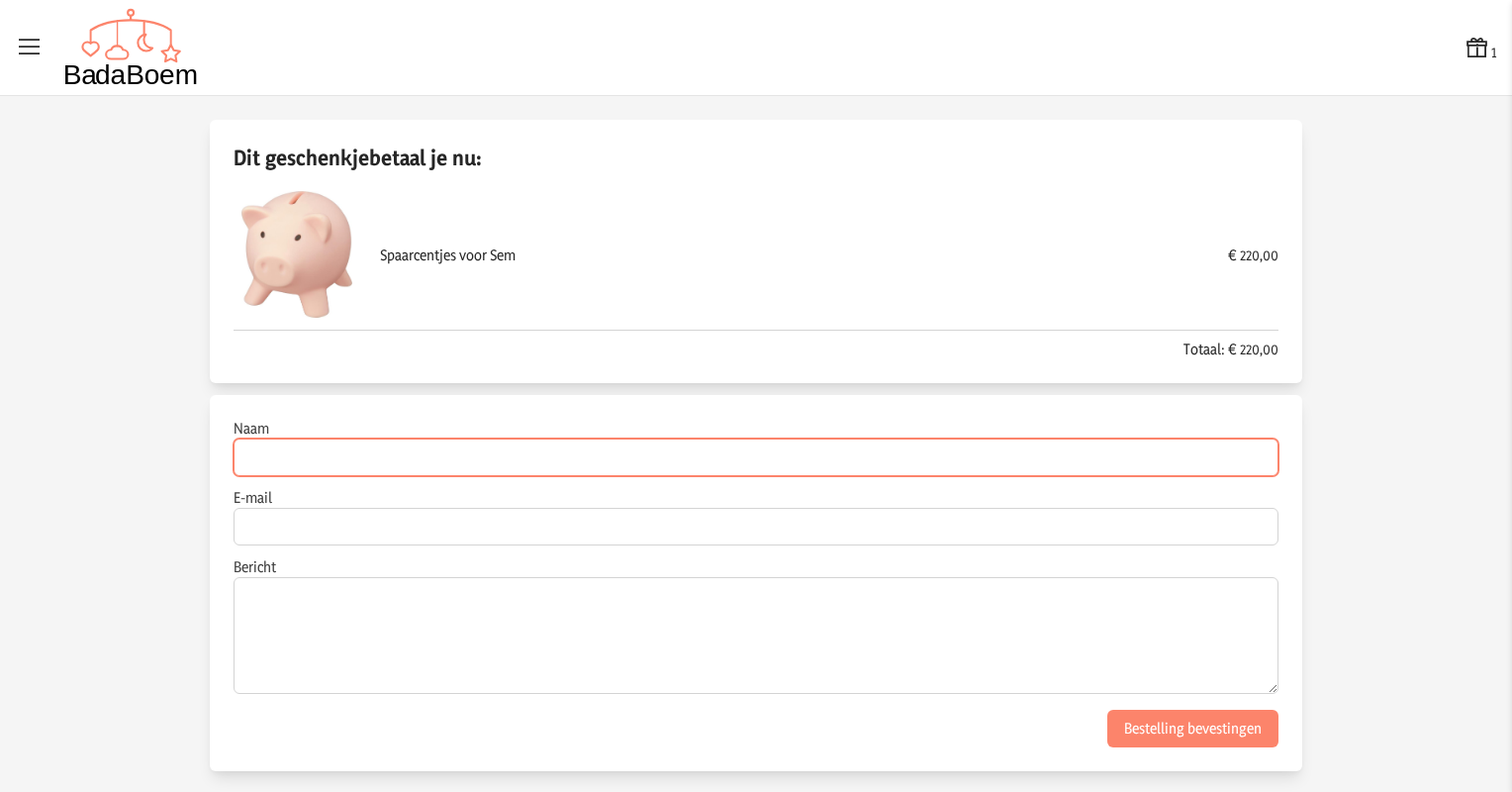 click on "Naam" at bounding box center [756, 457] 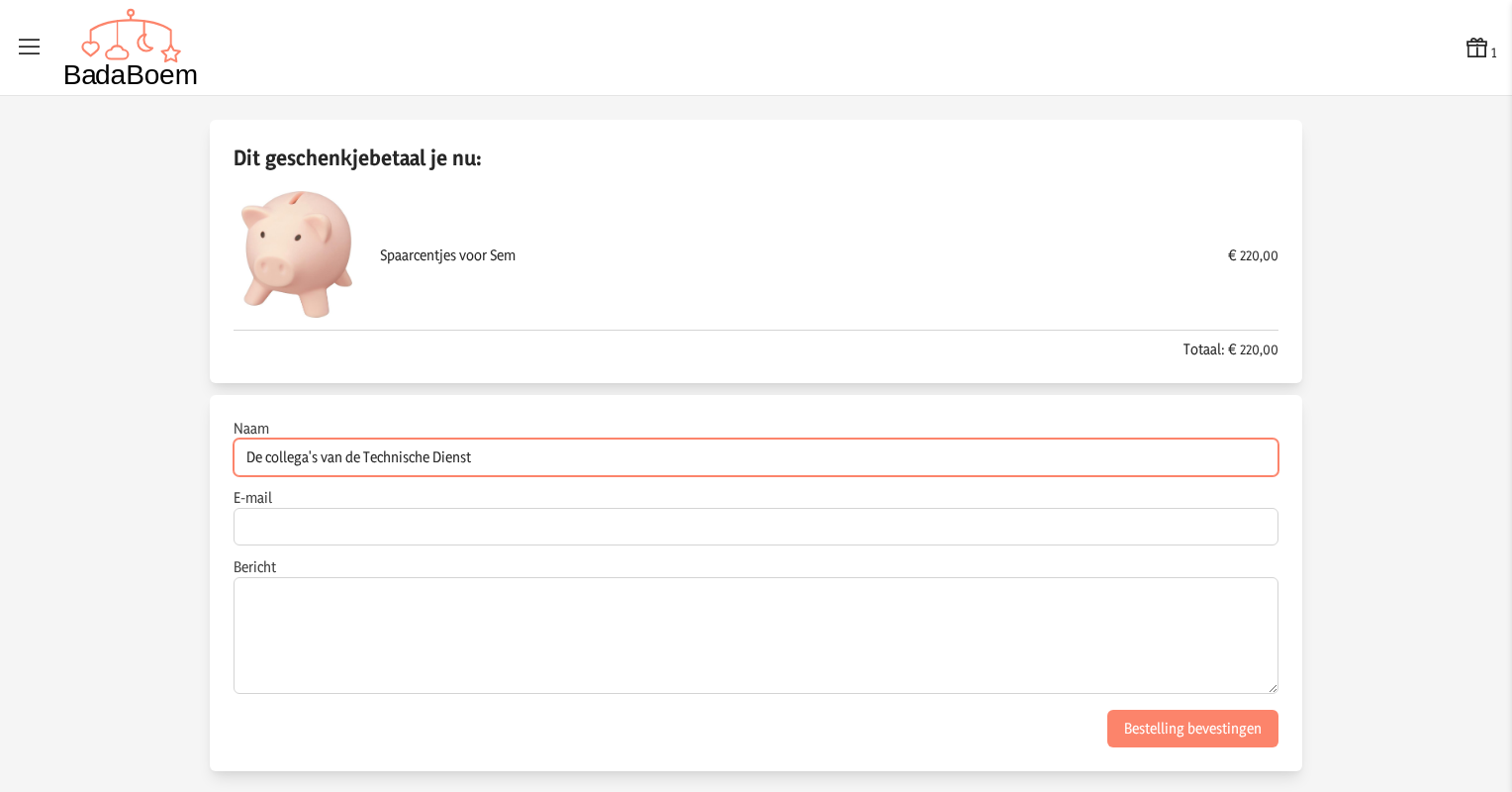 type on "De collega's van de Technische Dienst" 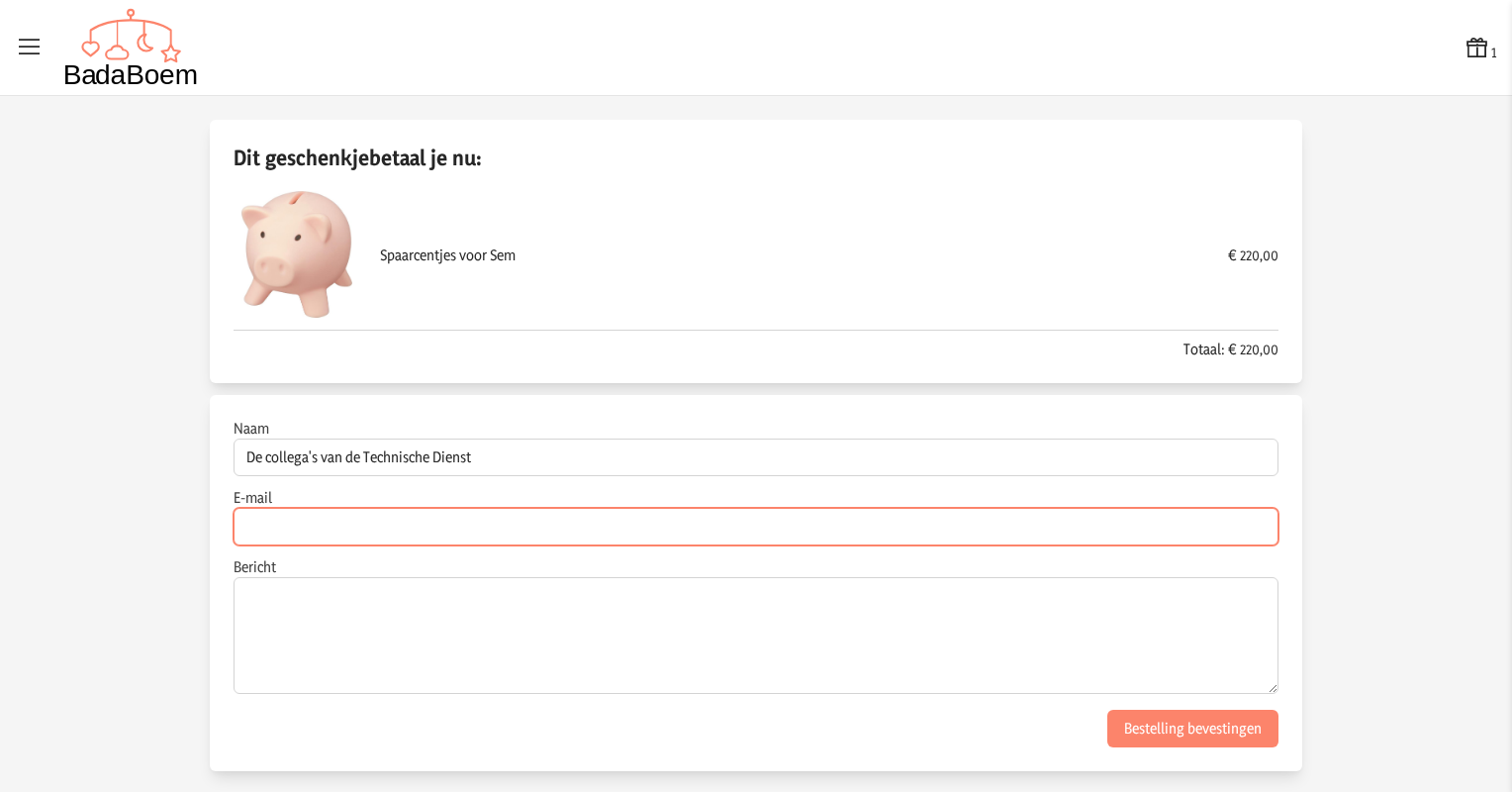 click on "E-mail" at bounding box center [756, 527] 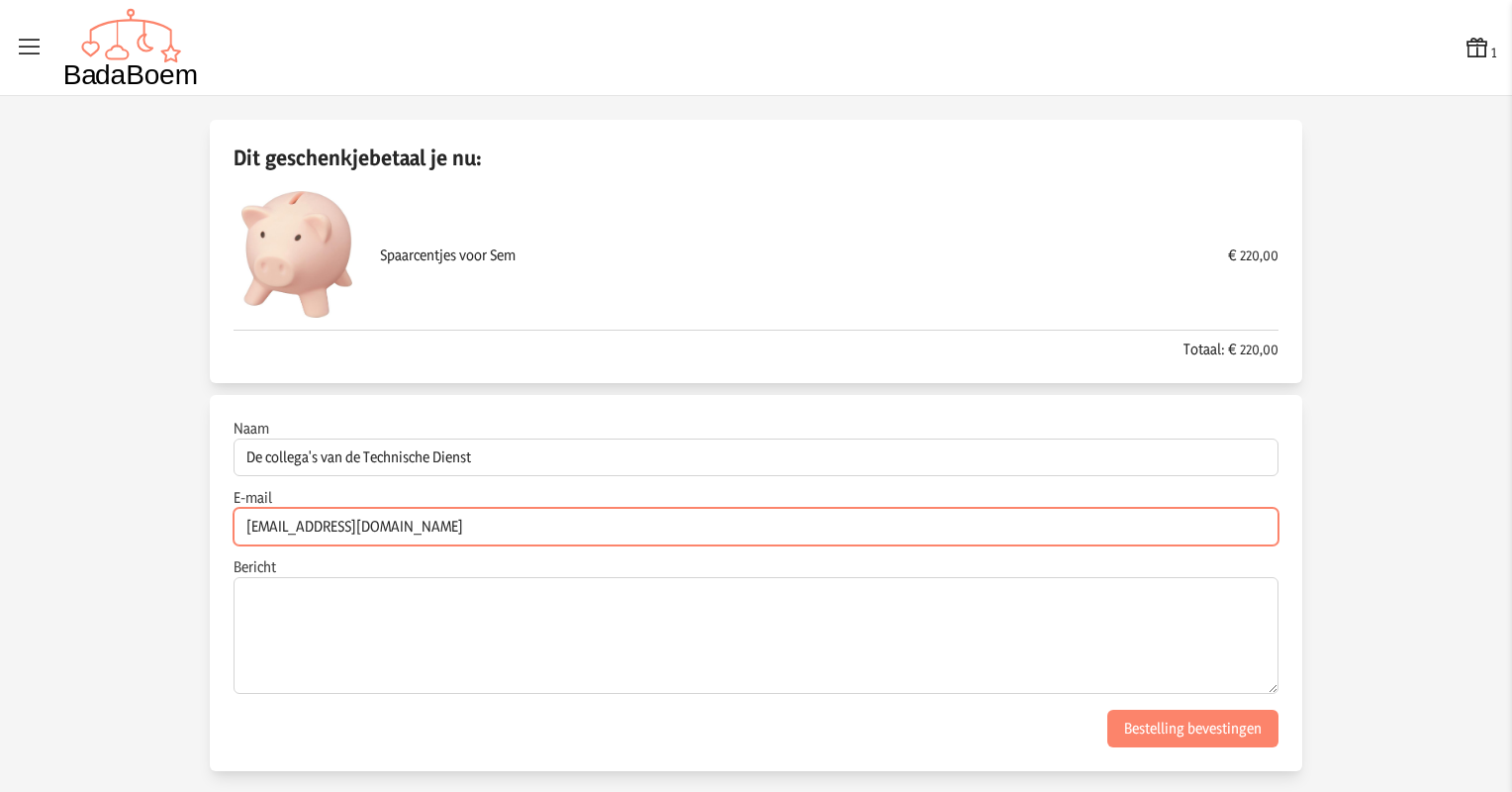 type on "[EMAIL_ADDRESS][DOMAIN_NAME]" 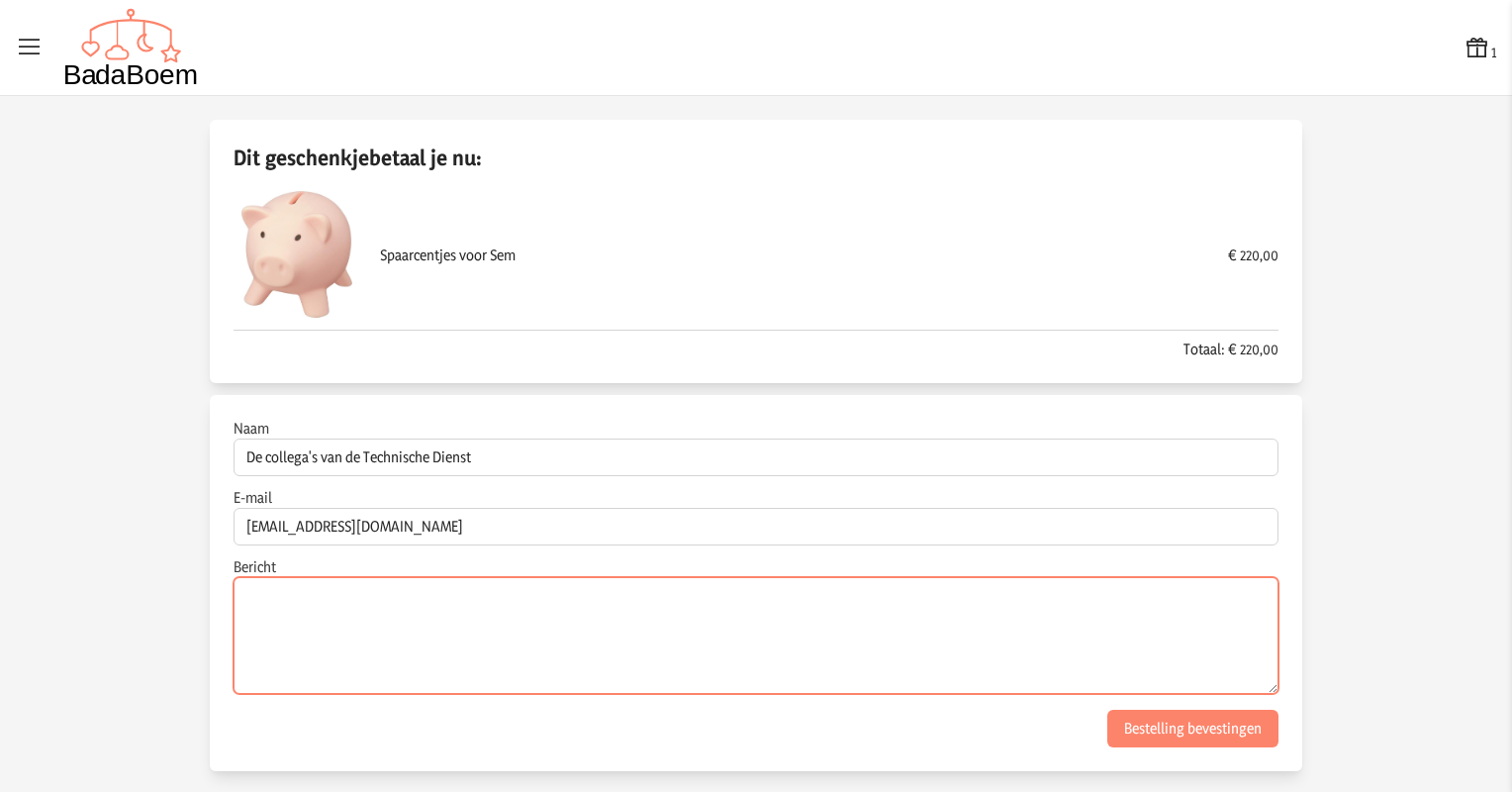 click on "Bericht" at bounding box center [756, 636] 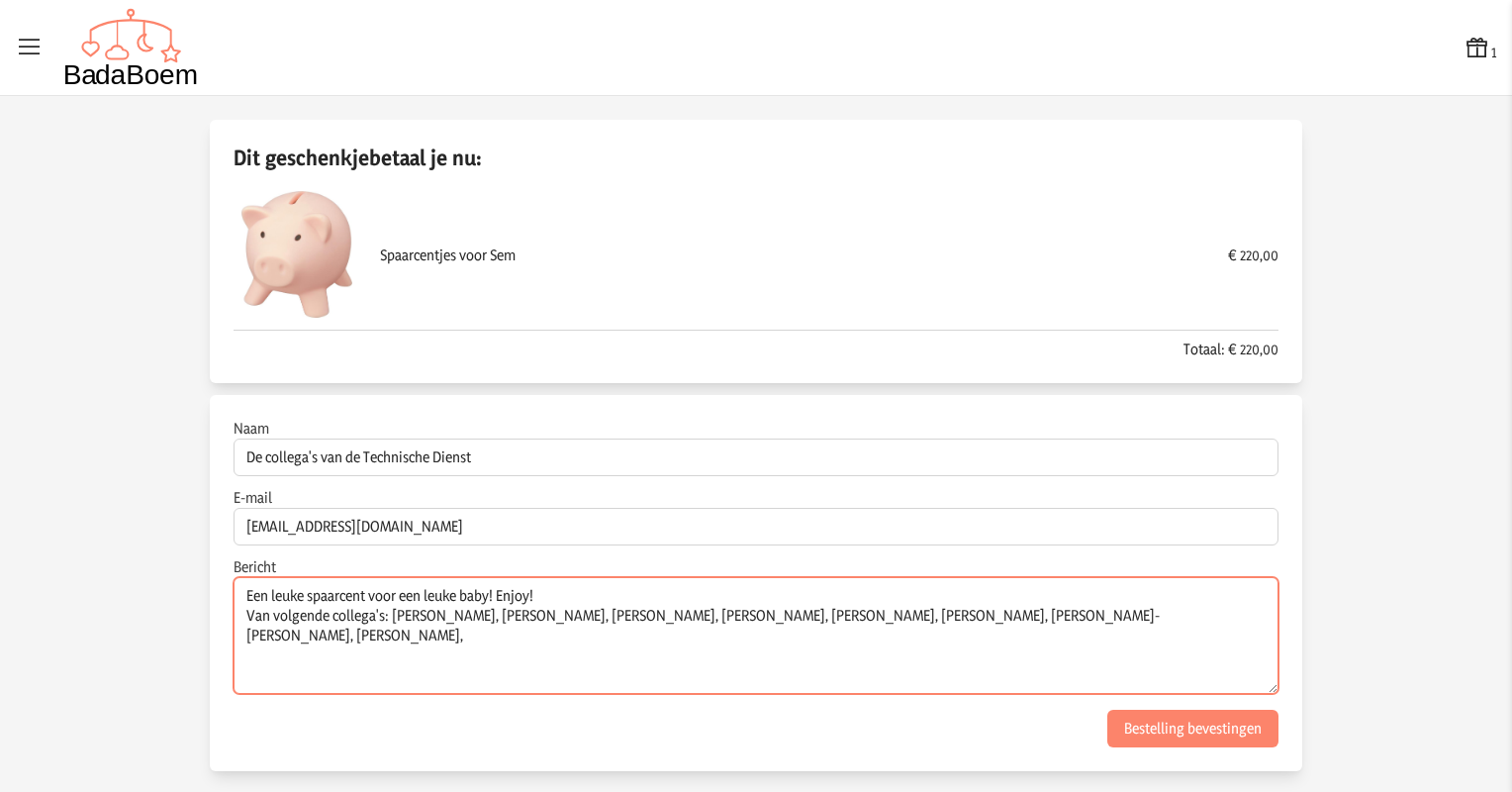 click on "Een leuke spaarcent voor een leuke baby! Enjoy!
Van volgende collega's: [PERSON_NAME], [PERSON_NAME], [PERSON_NAME], [PERSON_NAME], [PERSON_NAME], [PERSON_NAME], [PERSON_NAME]- [PERSON_NAME], [PERSON_NAME]," at bounding box center [756, 636] 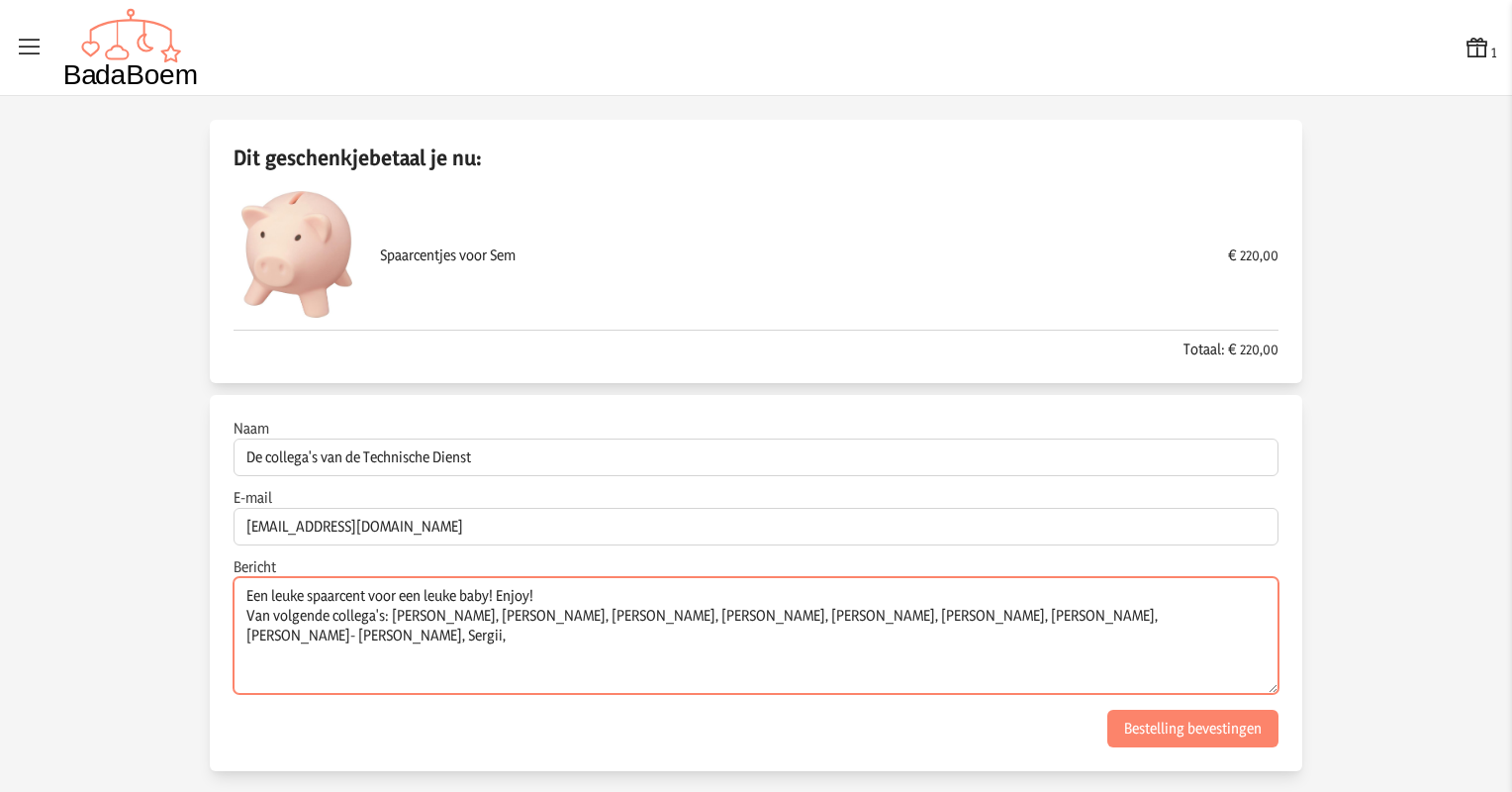 click on "Een leuke spaarcent voor een leuke baby! Enjoy!
Van volgende collega's: [PERSON_NAME], [PERSON_NAME], [PERSON_NAME], [PERSON_NAME], [PERSON_NAME], [PERSON_NAME], [PERSON_NAME], [PERSON_NAME]- [PERSON_NAME], Sergii," at bounding box center [756, 636] 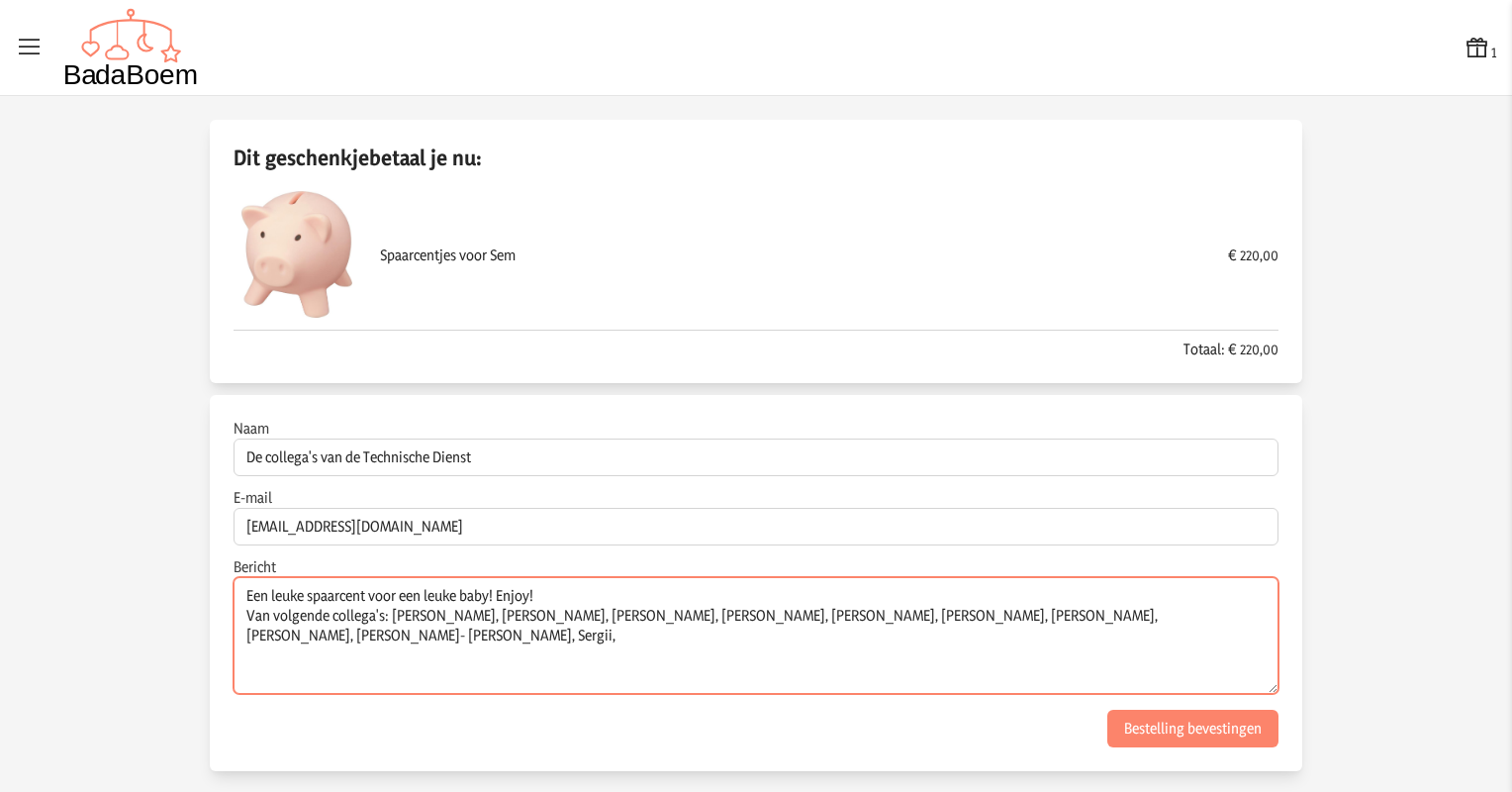 click on "Een leuke spaarcent voor een leuke baby! Enjoy!
Van volgende collega's: [PERSON_NAME], [PERSON_NAME], [PERSON_NAME], [PERSON_NAME], [PERSON_NAME], [PERSON_NAME], [PERSON_NAME], [PERSON_NAME], [PERSON_NAME]- [PERSON_NAME], Sergii," at bounding box center (756, 636) 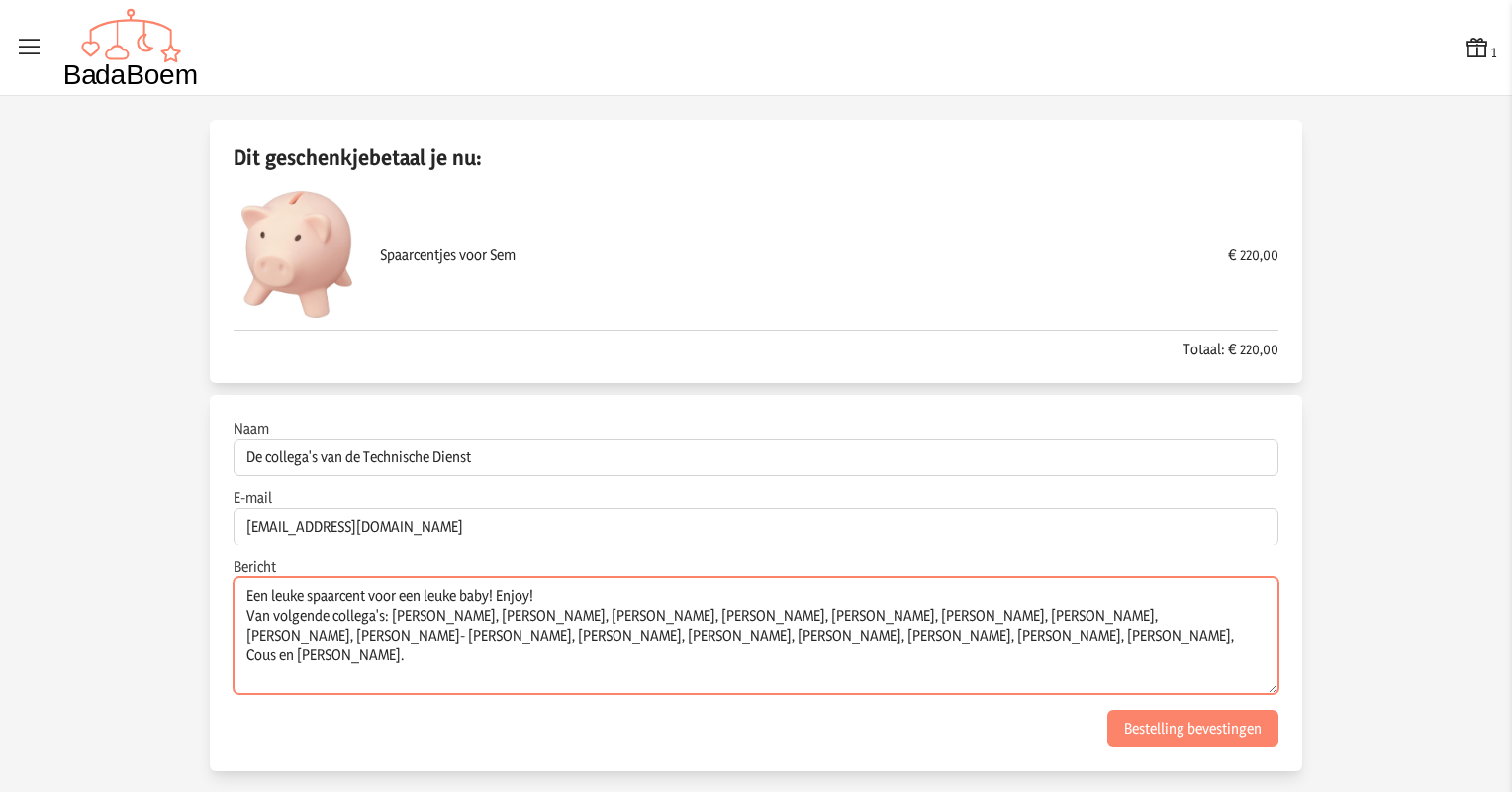 click on "Een leuke spaarcent voor een leuke baby! Enjoy!
Van volgende collega's: [PERSON_NAME], [PERSON_NAME], [PERSON_NAME], [PERSON_NAME], [PERSON_NAME], [PERSON_NAME], [PERSON_NAME], [PERSON_NAME], [PERSON_NAME]- [PERSON_NAME], [PERSON_NAME], [PERSON_NAME], [PERSON_NAME], [PERSON_NAME], [PERSON_NAME], [PERSON_NAME], Cous en [PERSON_NAME]." at bounding box center (756, 636) 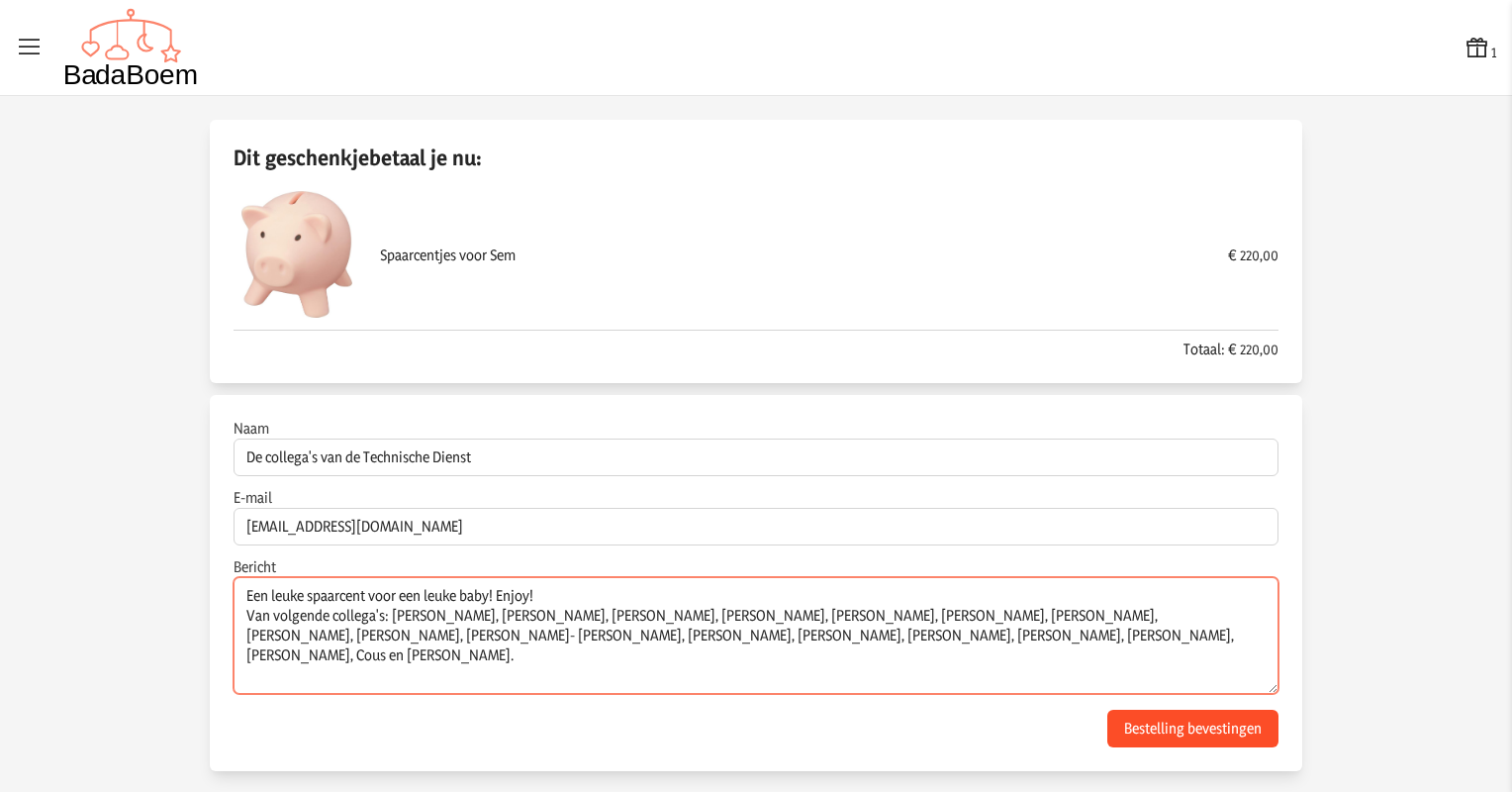 type on "Een leuke spaarcent voor een leuke baby! Enjoy!
Van volgende collega's: [PERSON_NAME], [PERSON_NAME], [PERSON_NAME], [PERSON_NAME], [PERSON_NAME], [PERSON_NAME], [PERSON_NAME], [PERSON_NAME], [PERSON_NAME], [PERSON_NAME]- [PERSON_NAME], [PERSON_NAME], [PERSON_NAME], [PERSON_NAME], [PERSON_NAME], [PERSON_NAME], [PERSON_NAME], Cous en [PERSON_NAME]." 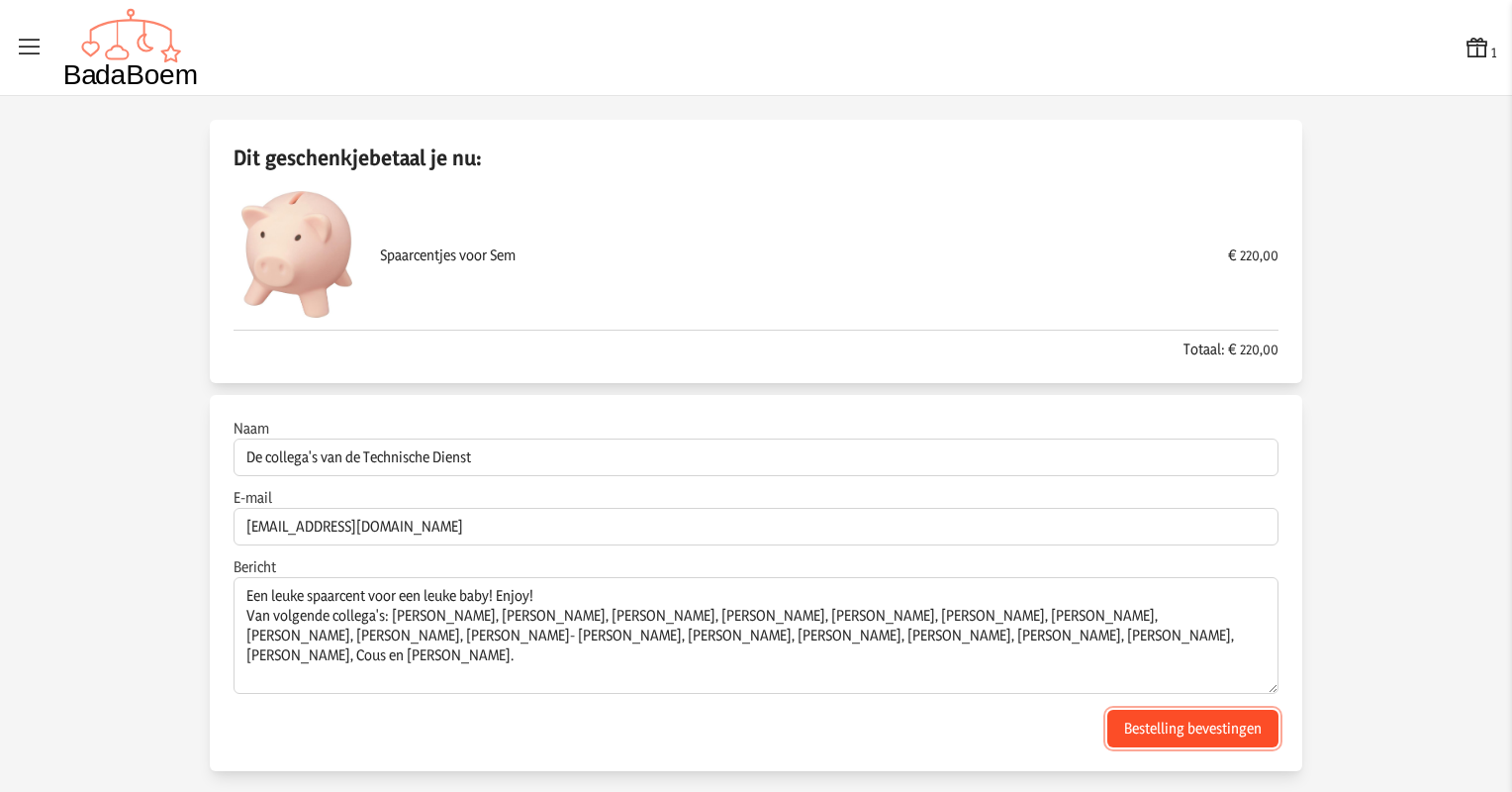 click on "Bestelling bevestingen" 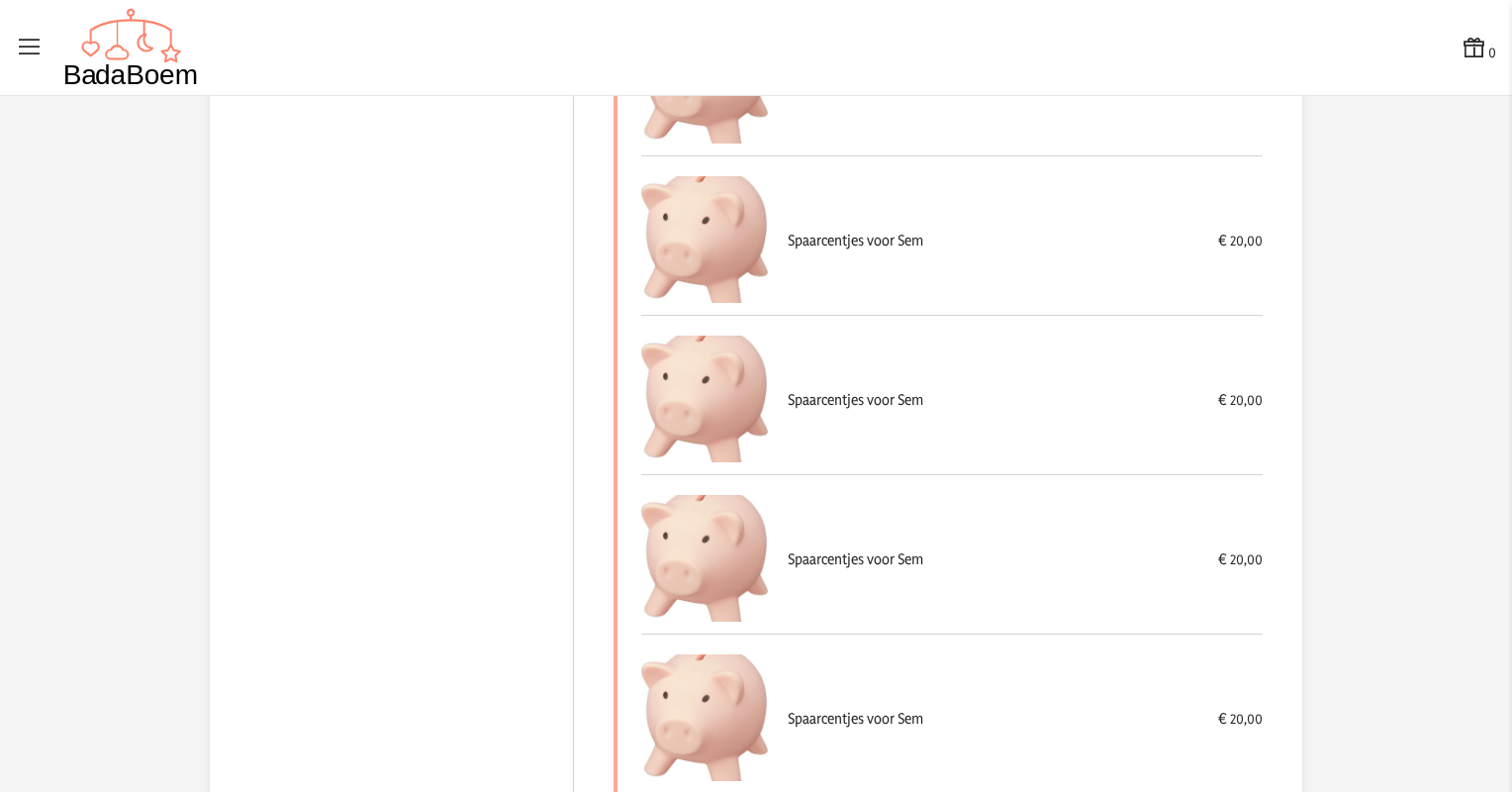 scroll, scrollTop: 1292, scrollLeft: 0, axis: vertical 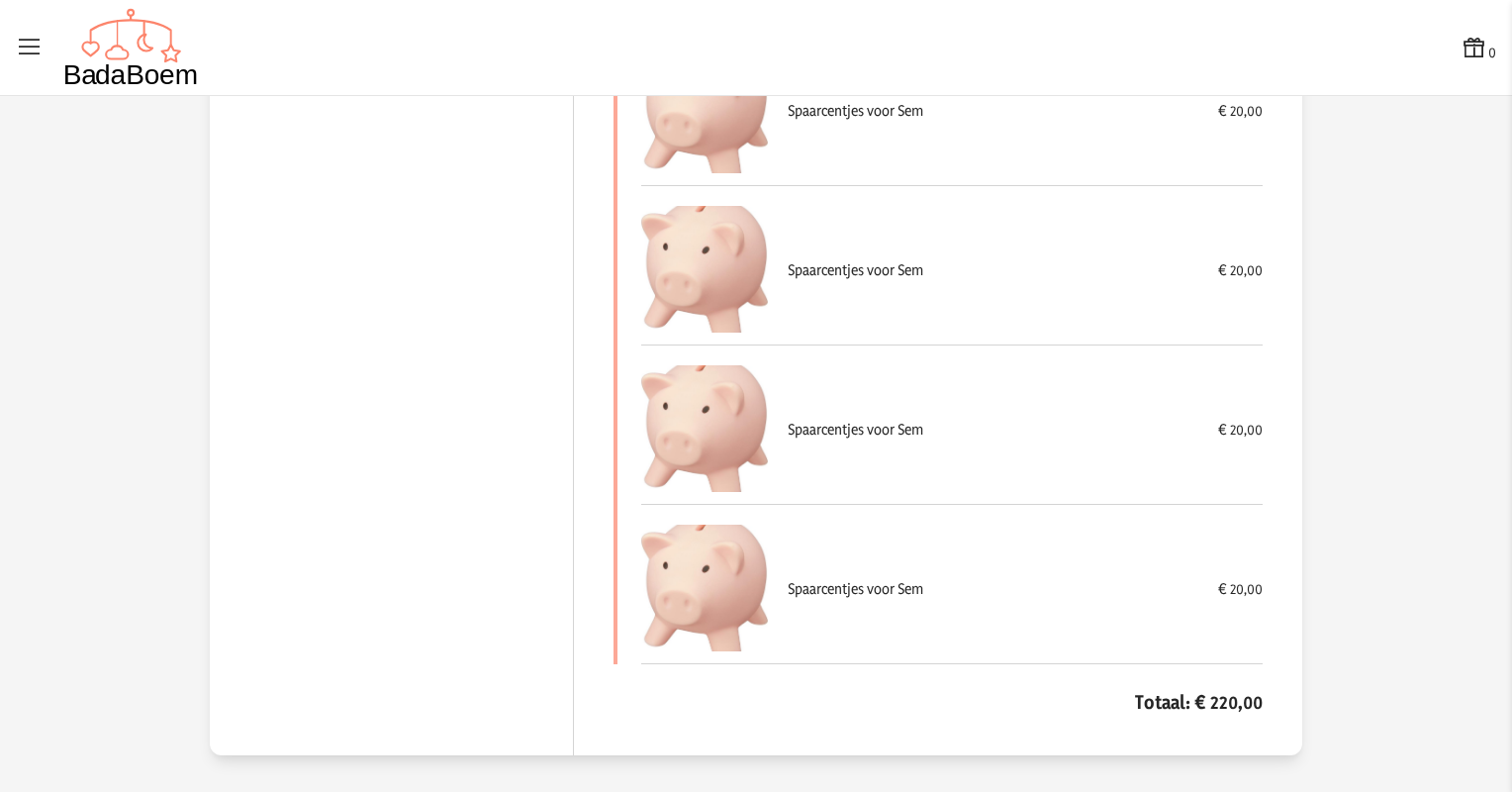 click at bounding box center [1474, 48] 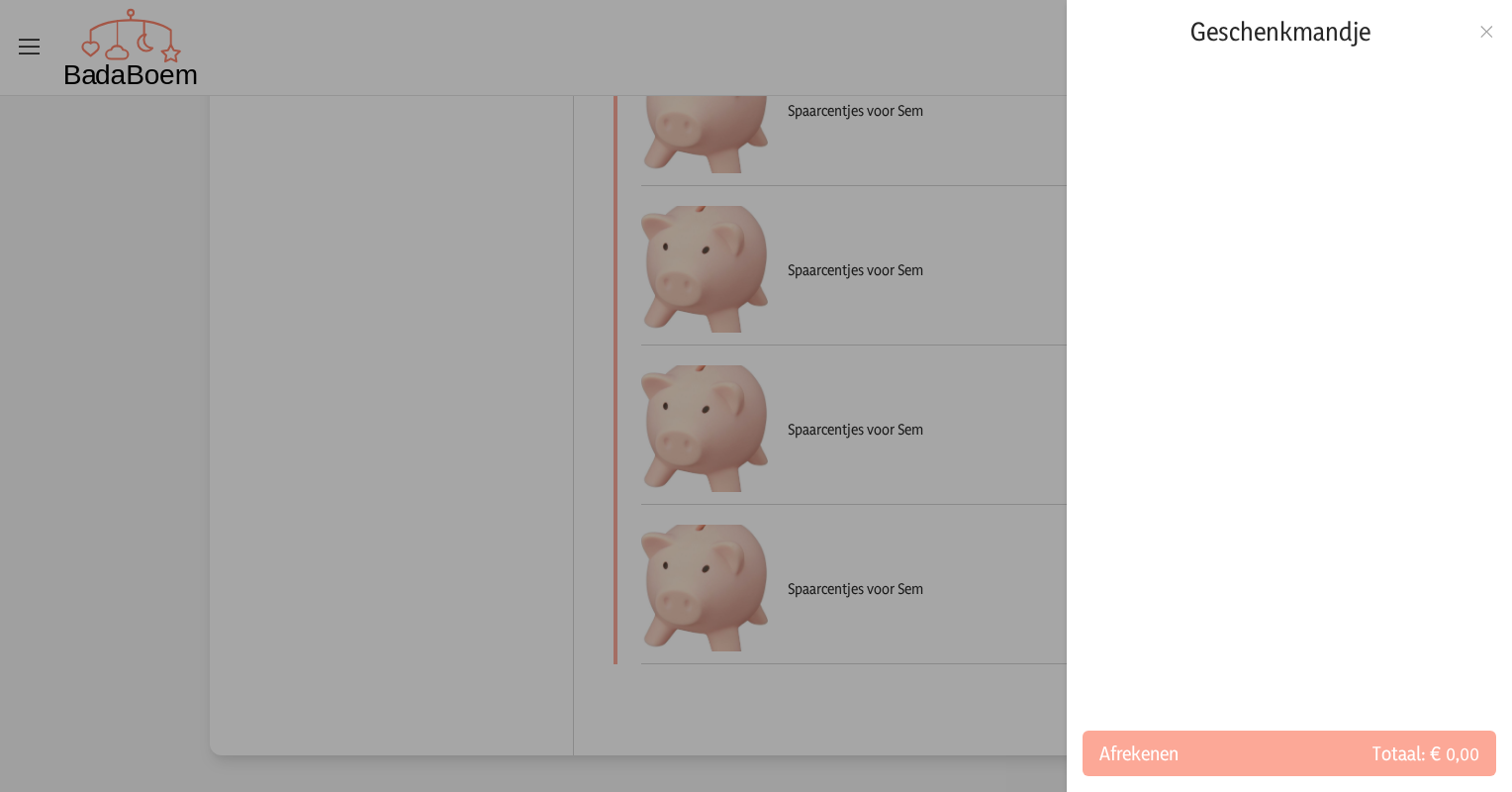 click at bounding box center [756, 396] 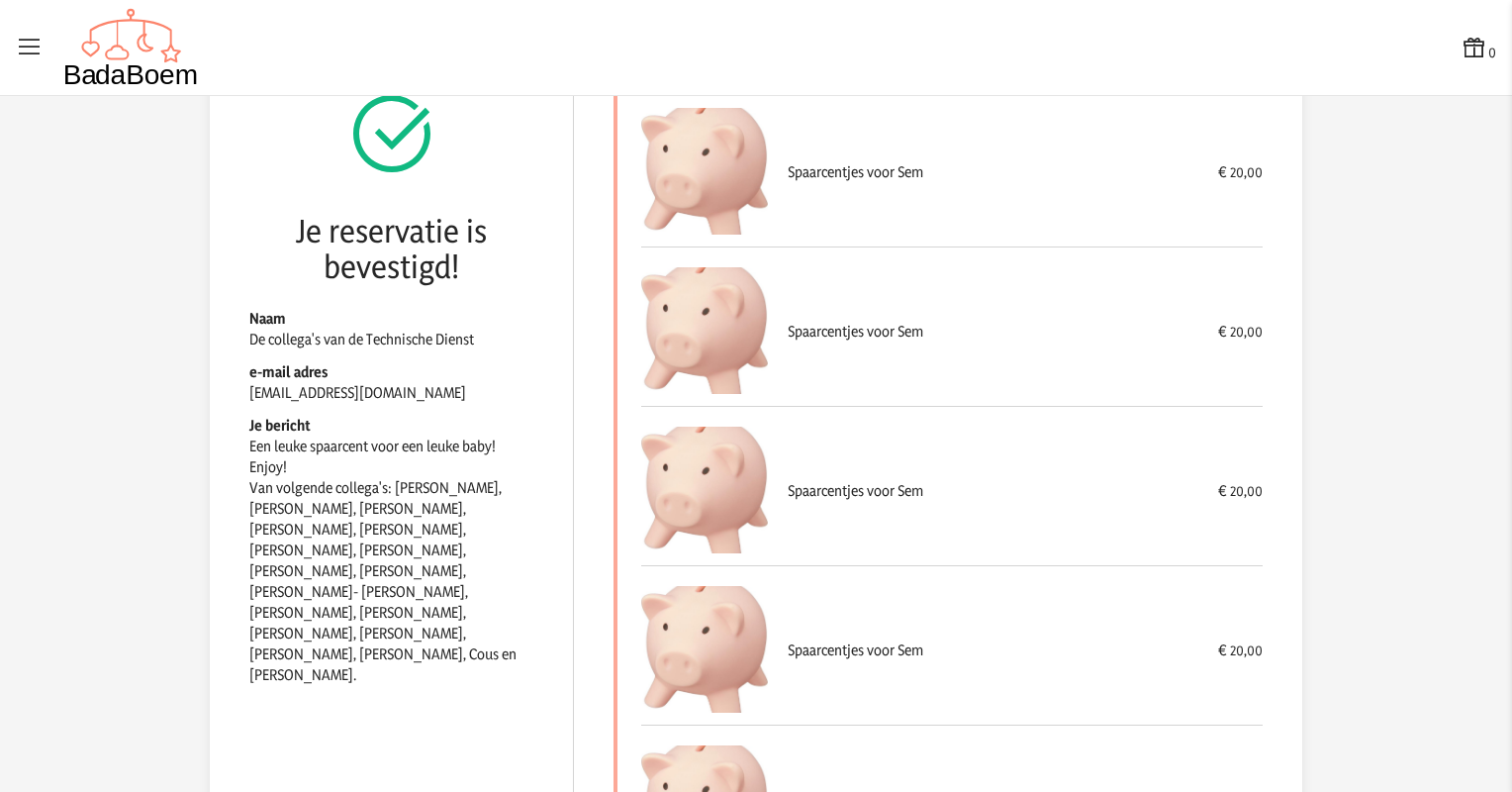 scroll, scrollTop: 0, scrollLeft: 0, axis: both 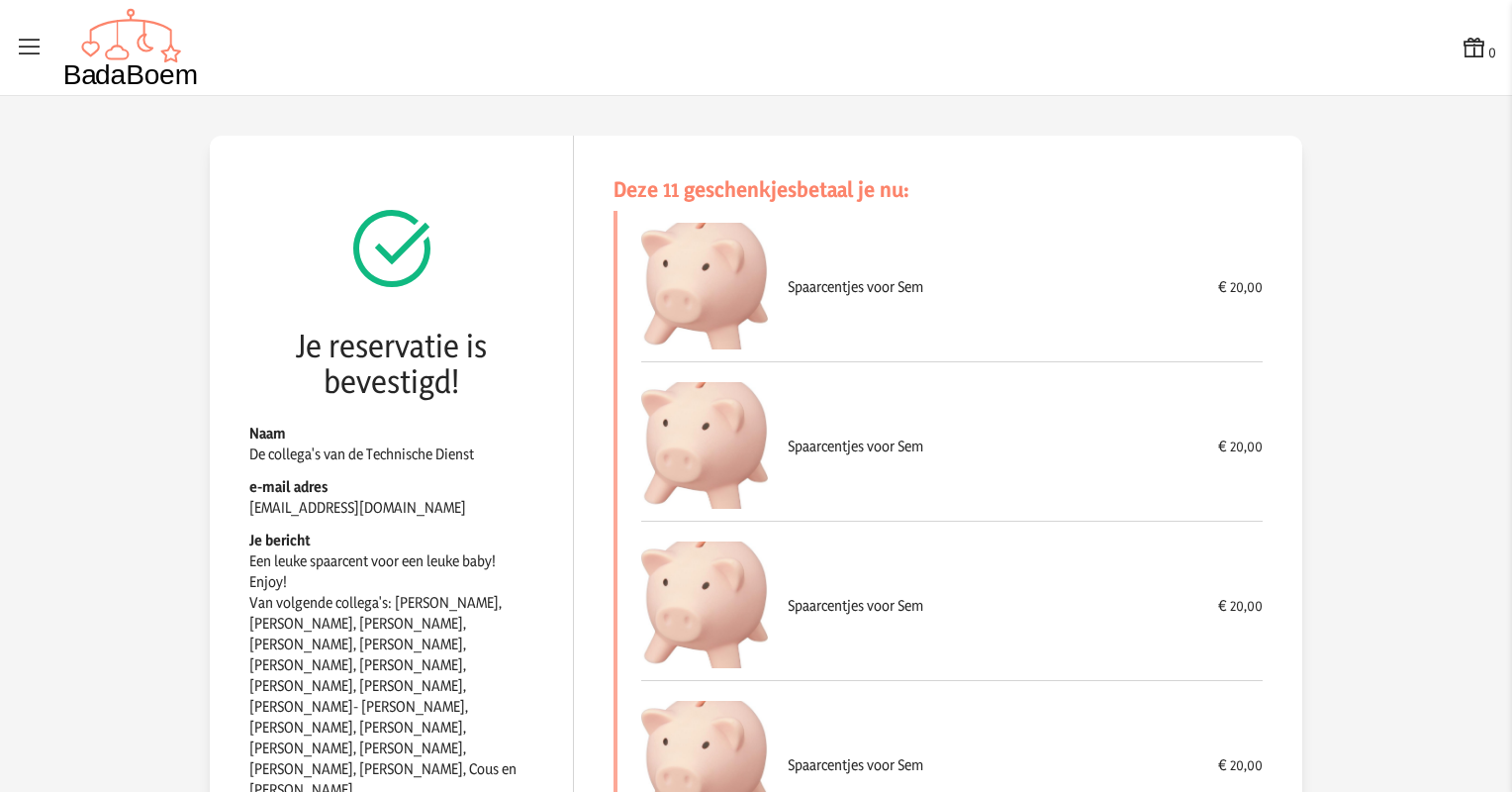 click 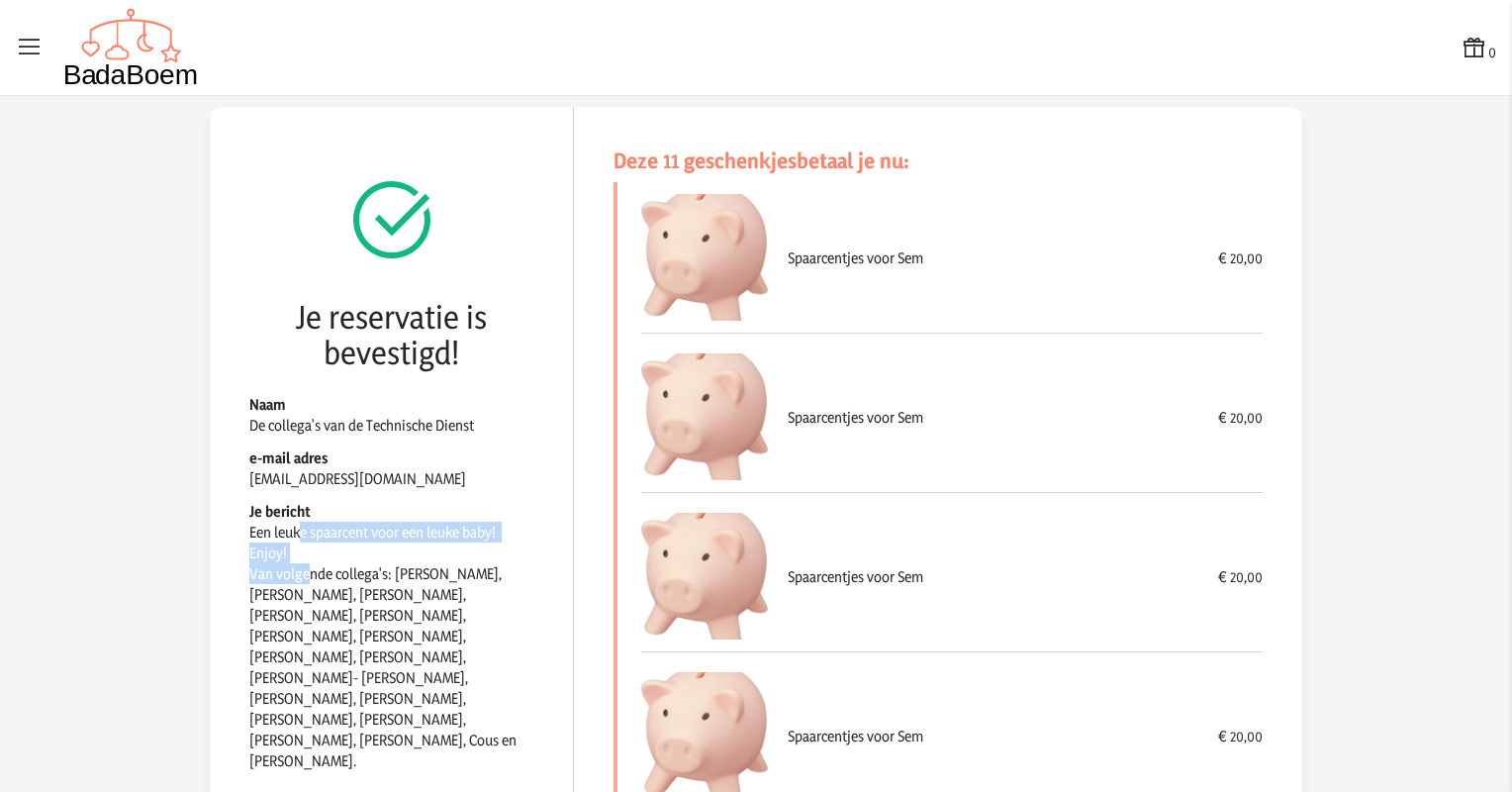 scroll, scrollTop: 0, scrollLeft: 0, axis: both 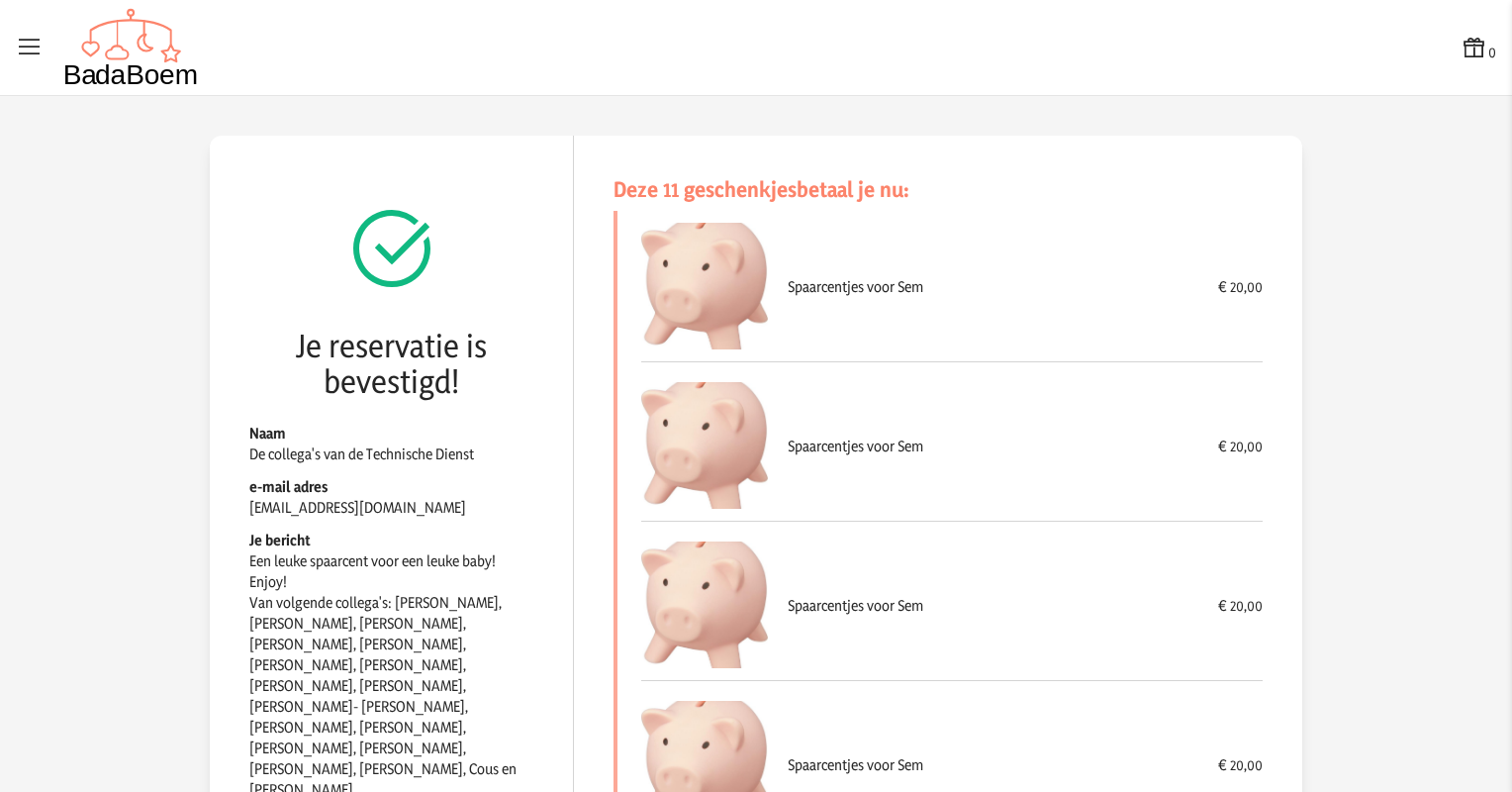 click on "Je reservatie is bevestigd! Naam De collega's van de Technische Dienst e-mail adres [EMAIL_ADDRESS][DOMAIN_NAME] Je bericht Een leuke spaarcent voor een leuke baby! Enjoy!
Van volgende collega's: [PERSON_NAME], [PERSON_NAME], [PERSON_NAME], [PERSON_NAME], [PERSON_NAME], [PERSON_NAME], [PERSON_NAME], [PERSON_NAME], [PERSON_NAME], [PERSON_NAME]- [PERSON_NAME], [PERSON_NAME], [PERSON_NAME], [PERSON_NAME], [PERSON_NAME], [PERSON_NAME], [PERSON_NAME], Cous en [PERSON_NAME]." 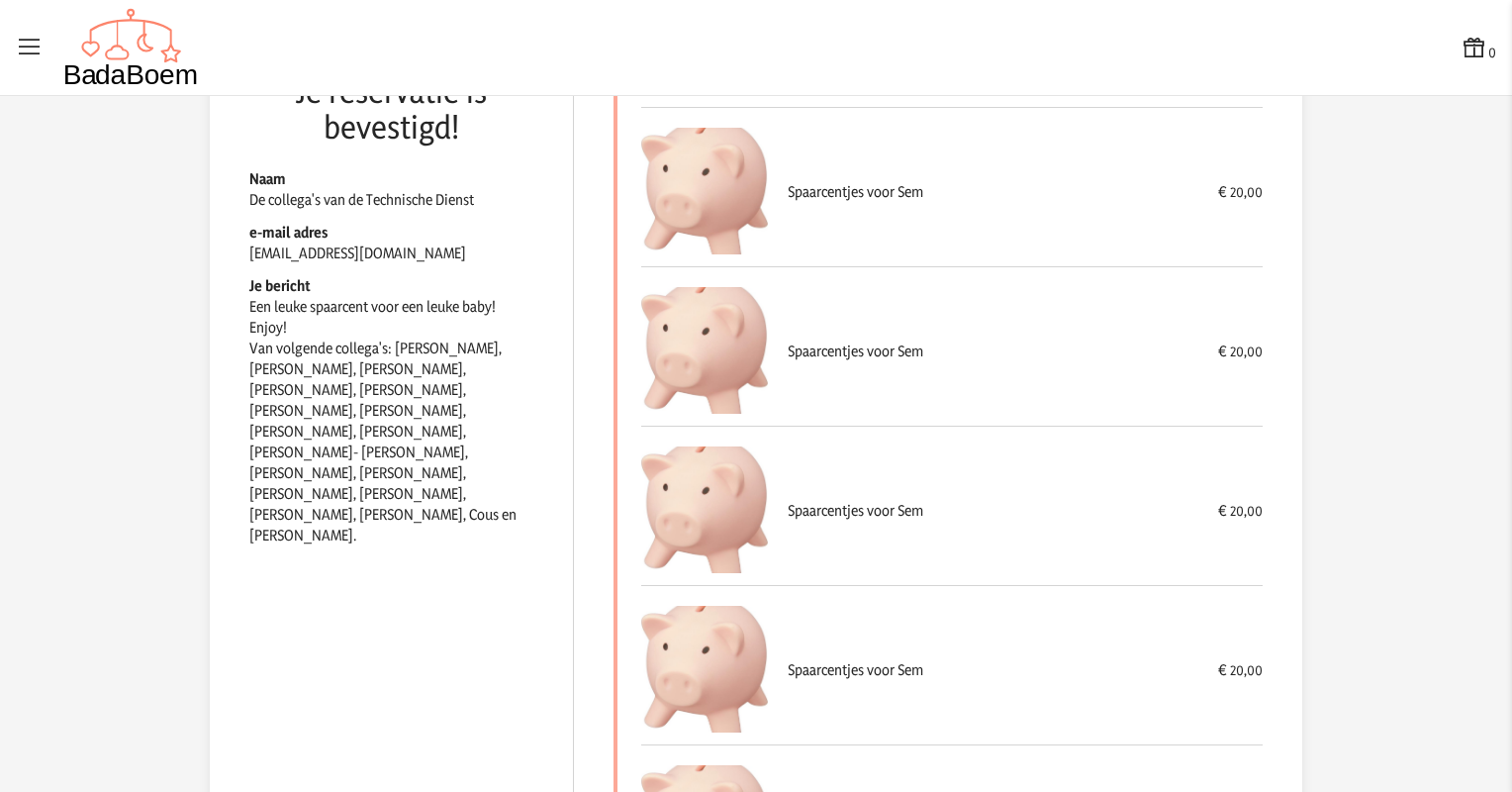 scroll, scrollTop: 0, scrollLeft: 0, axis: both 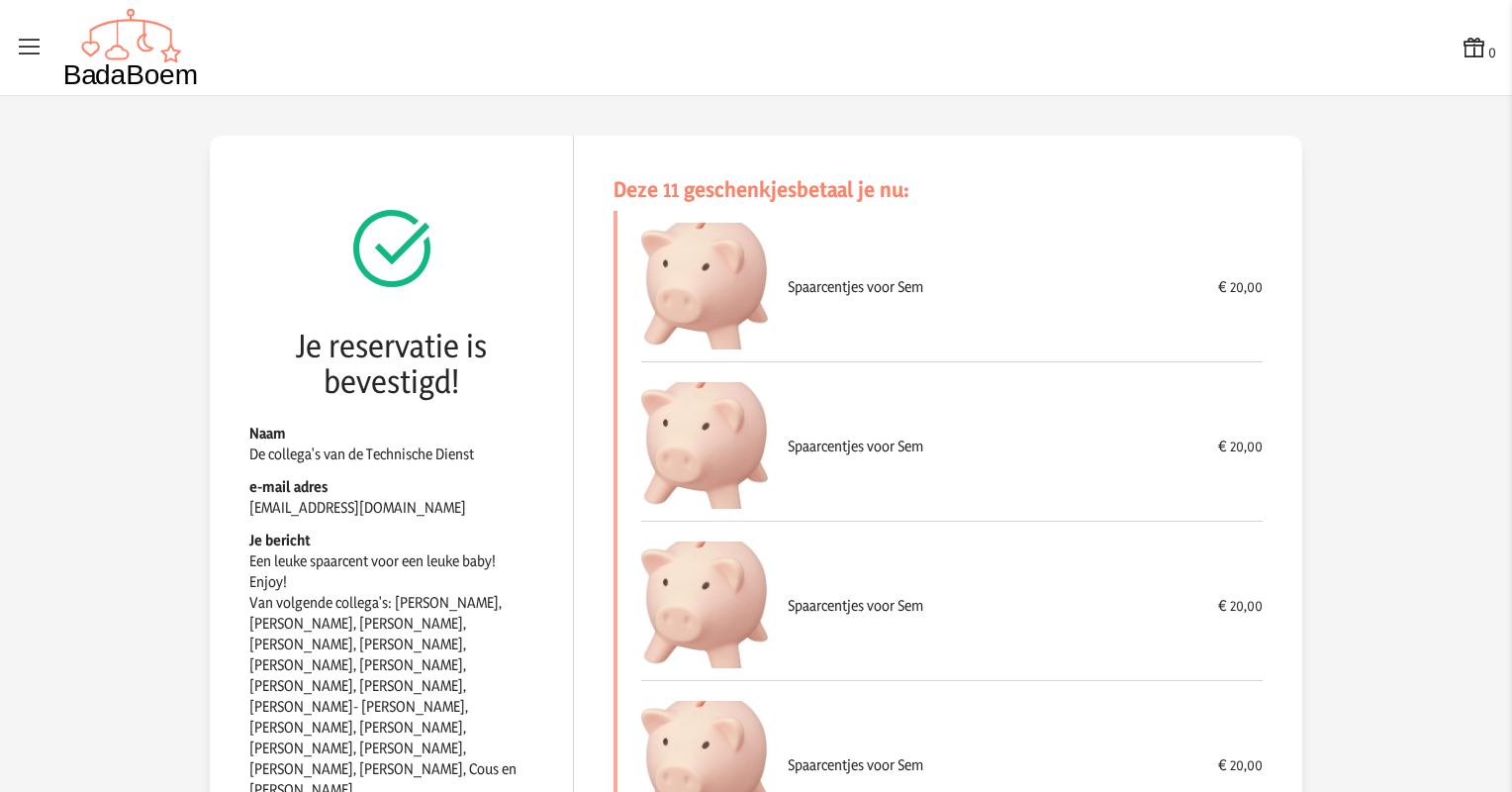 click at bounding box center (30, 48) 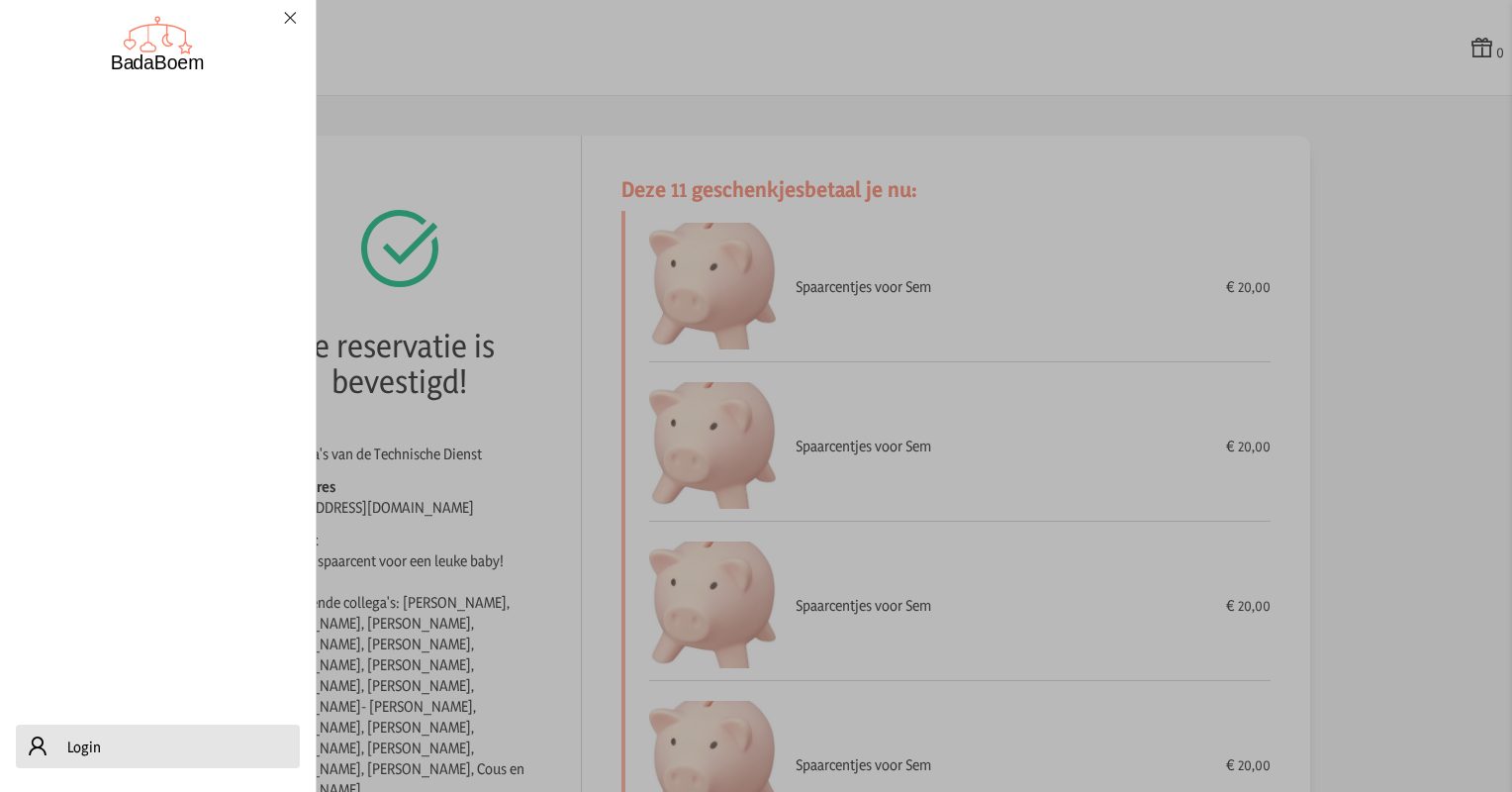 click on "Login" at bounding box center [84, 746] 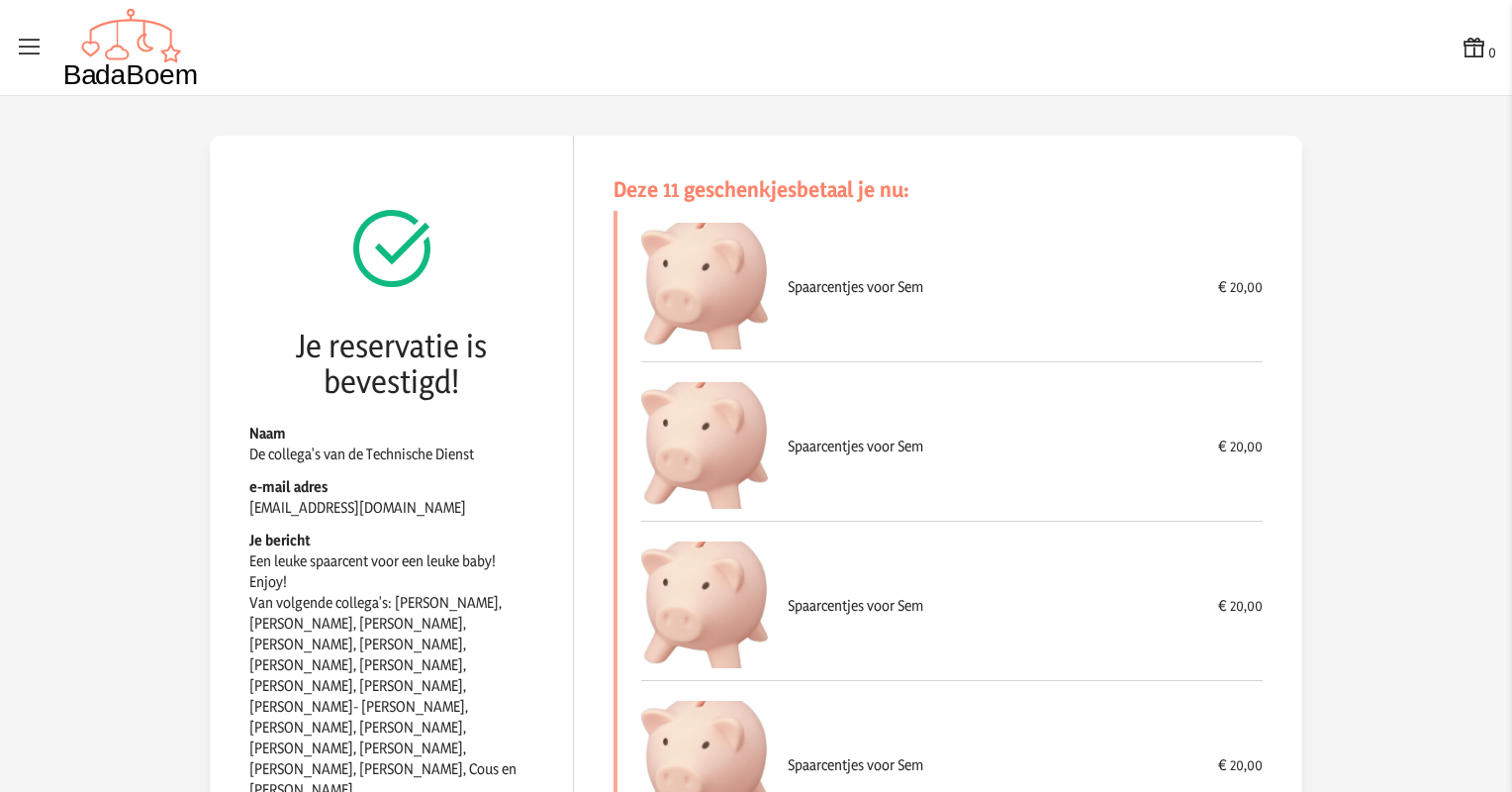 checkbox on "false" 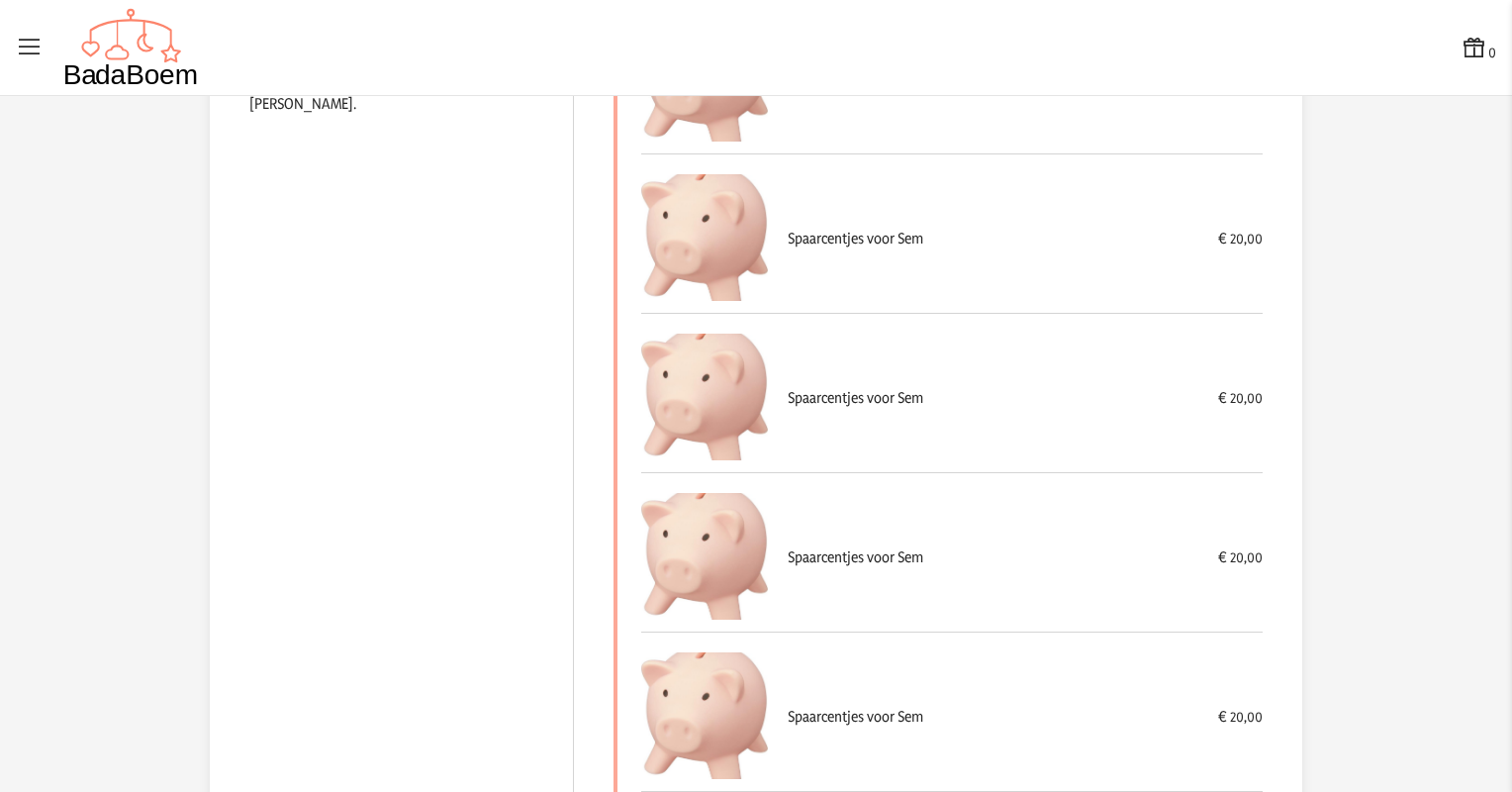 scroll, scrollTop: 1292, scrollLeft: 0, axis: vertical 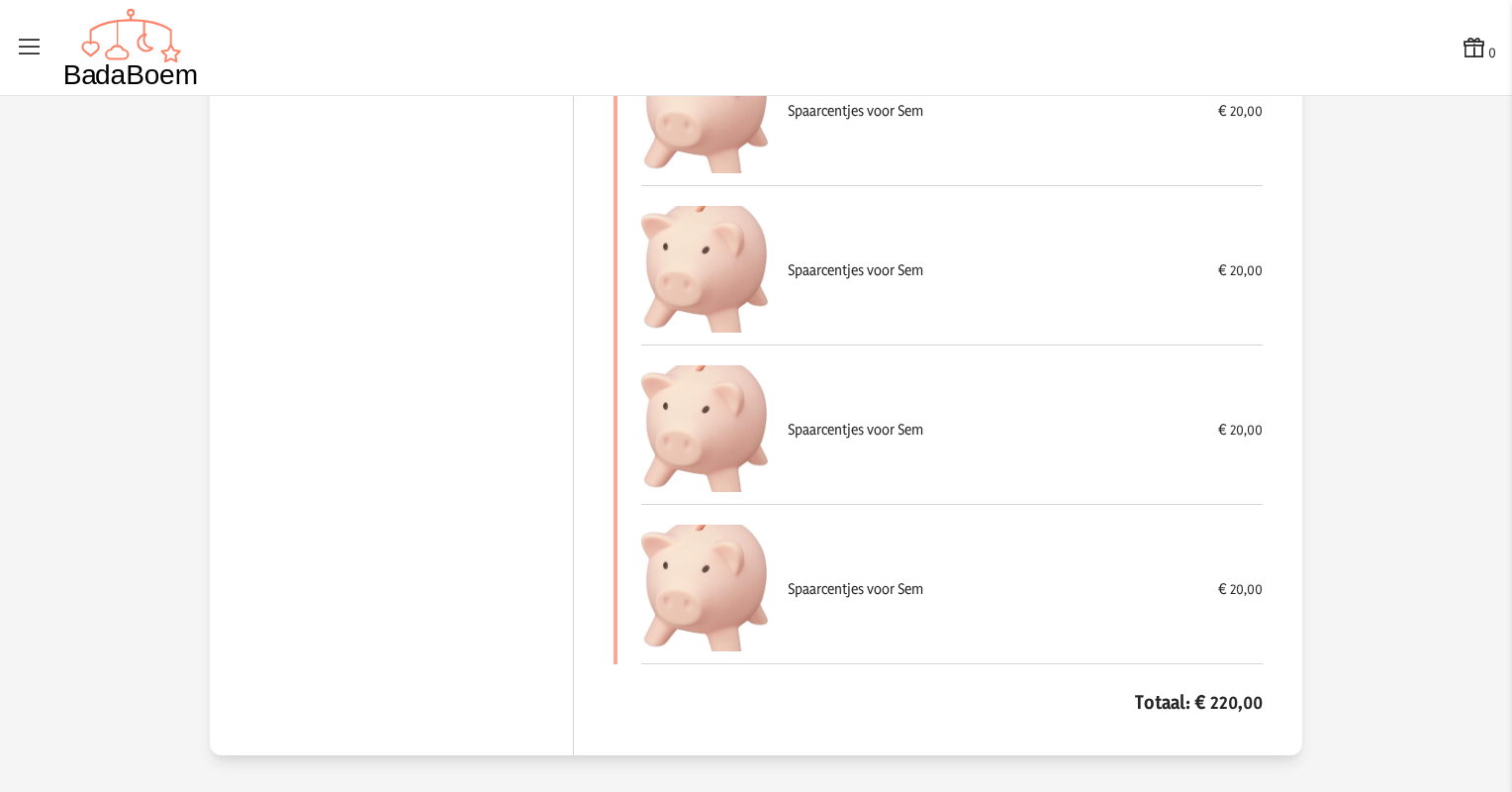 click on "Totaal: € 220,00" 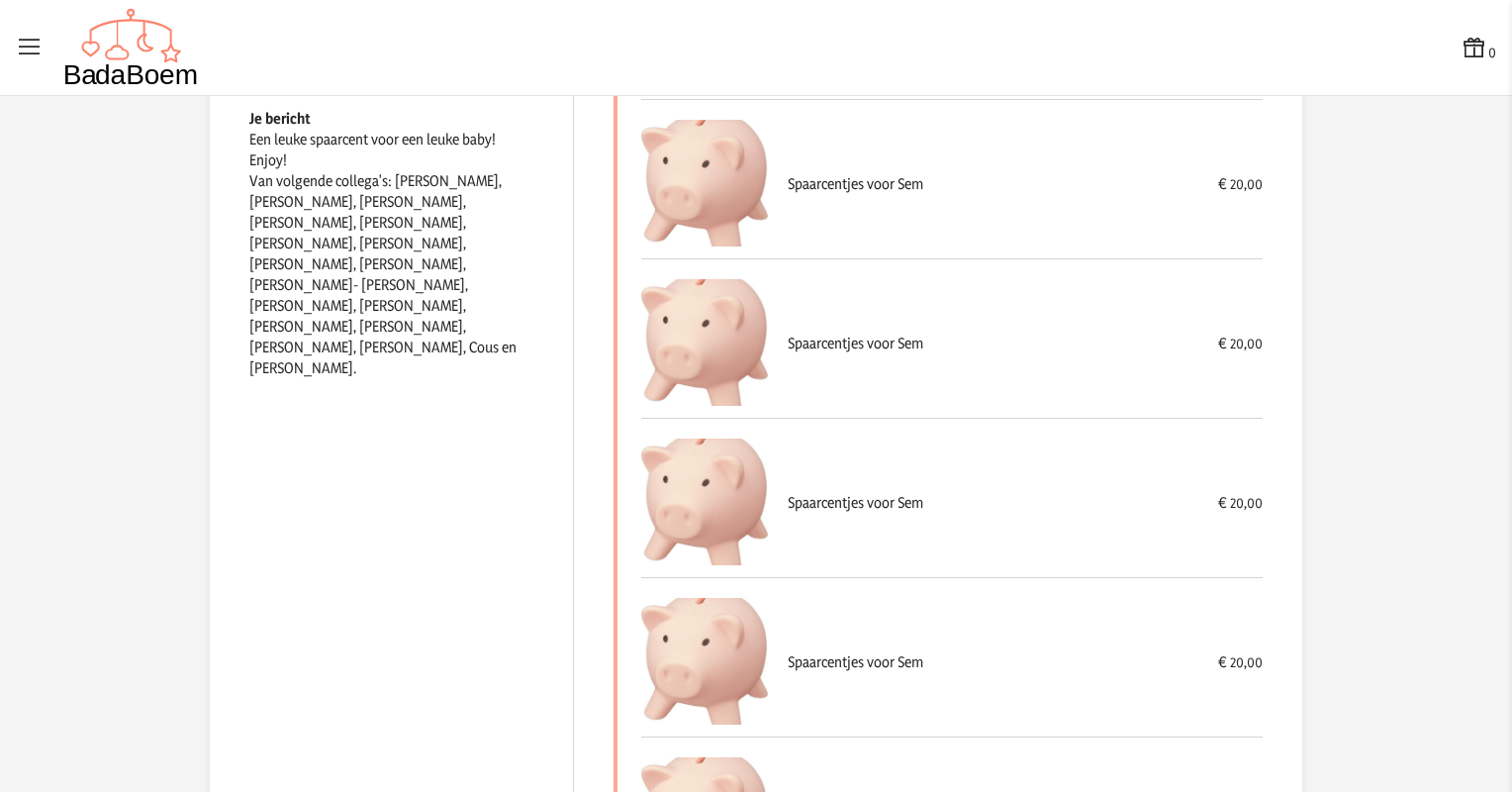scroll, scrollTop: 0, scrollLeft: 0, axis: both 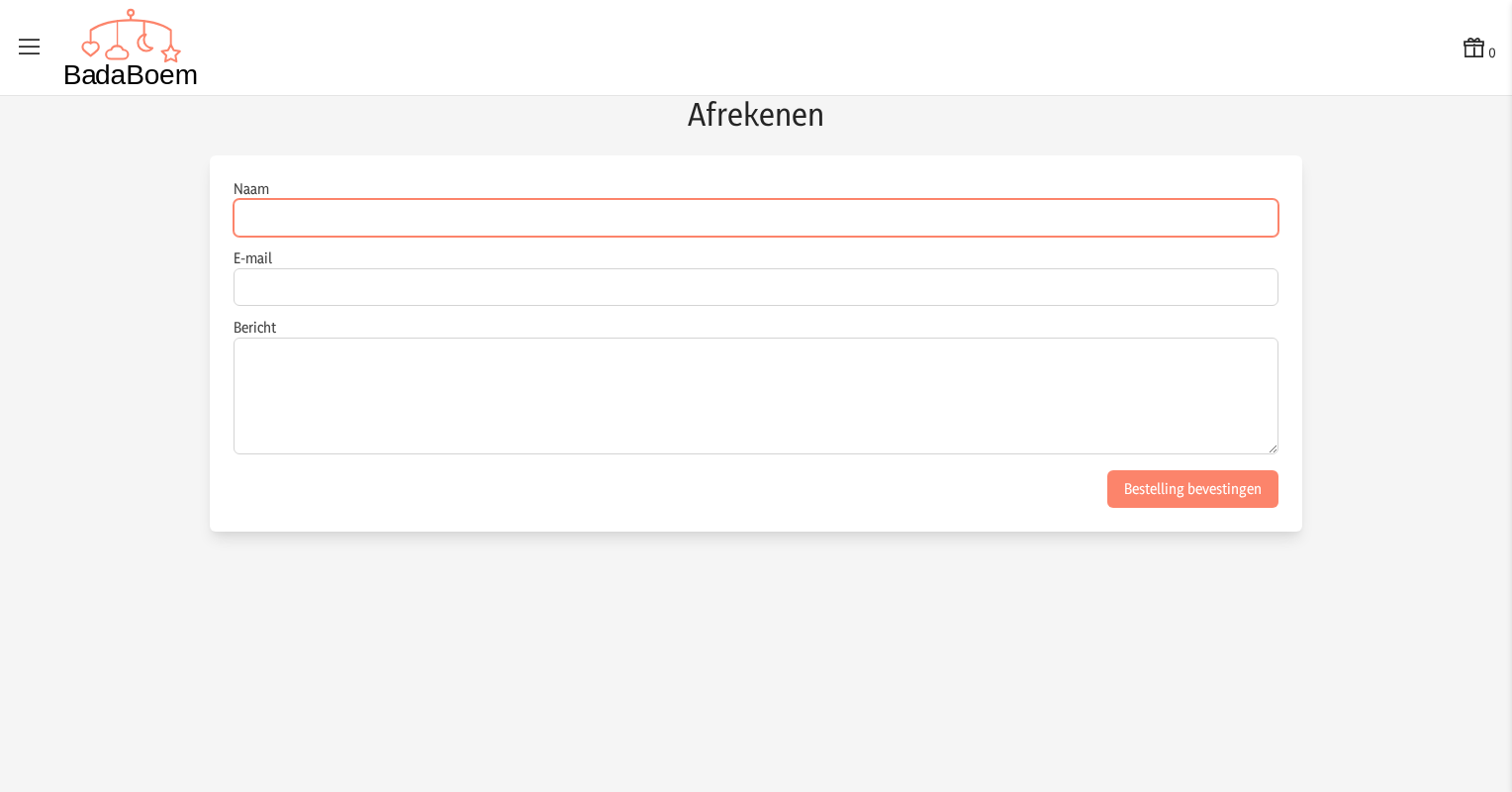 click on "Naam" at bounding box center [756, 218] 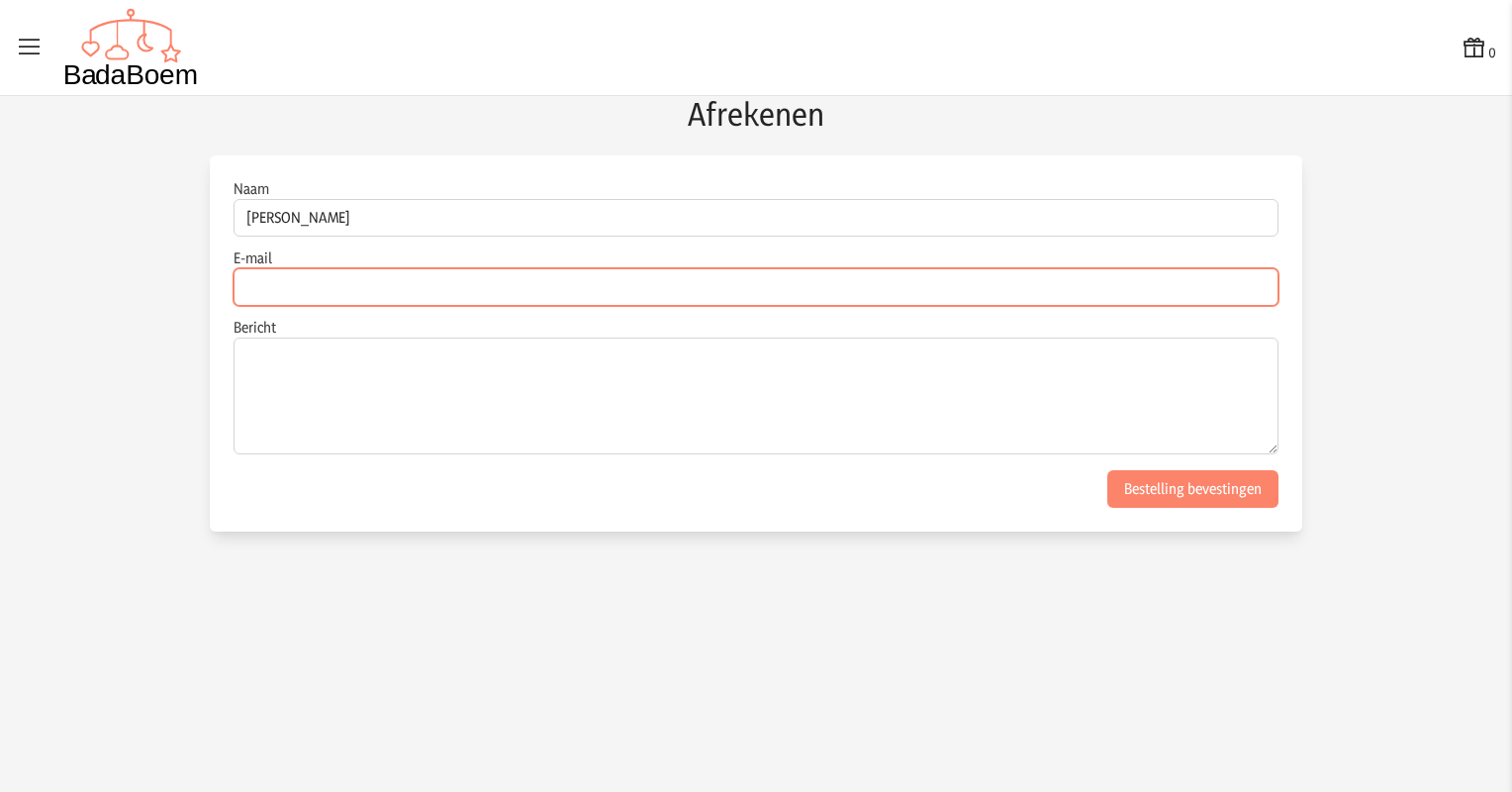 click on "E-mail" at bounding box center (756, 287) 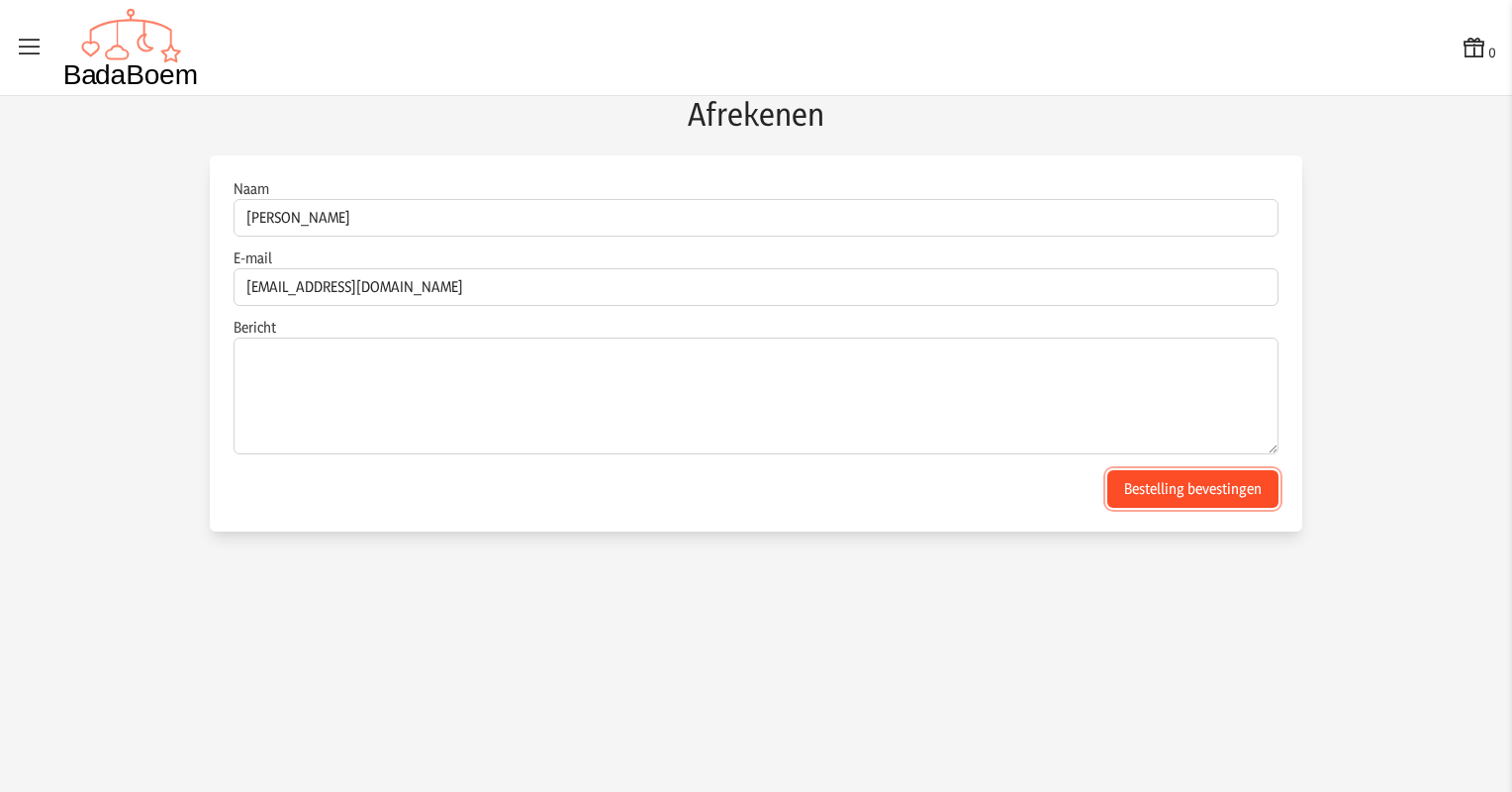 click on "Bestelling bevestingen" 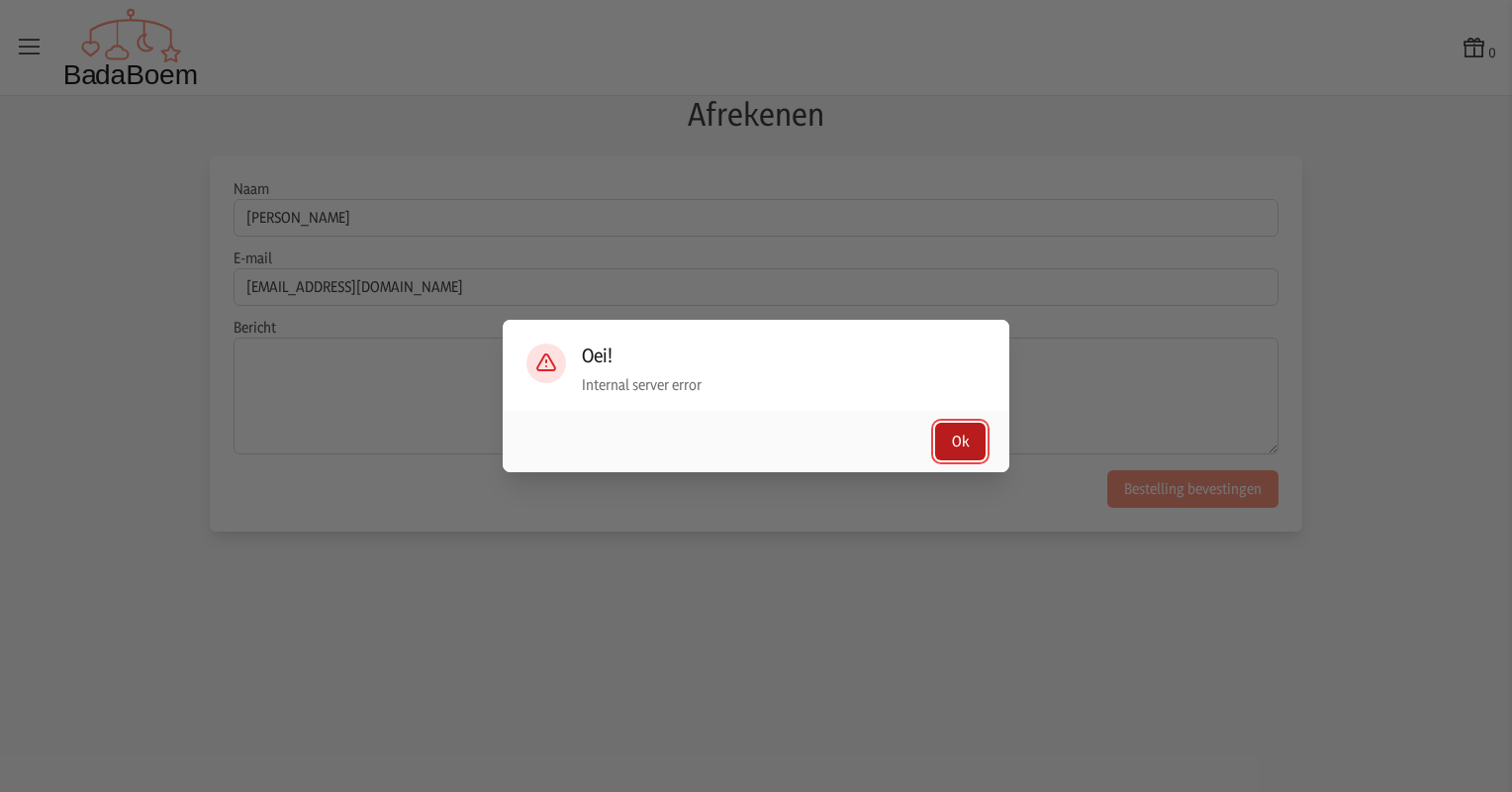 click on "Ok" 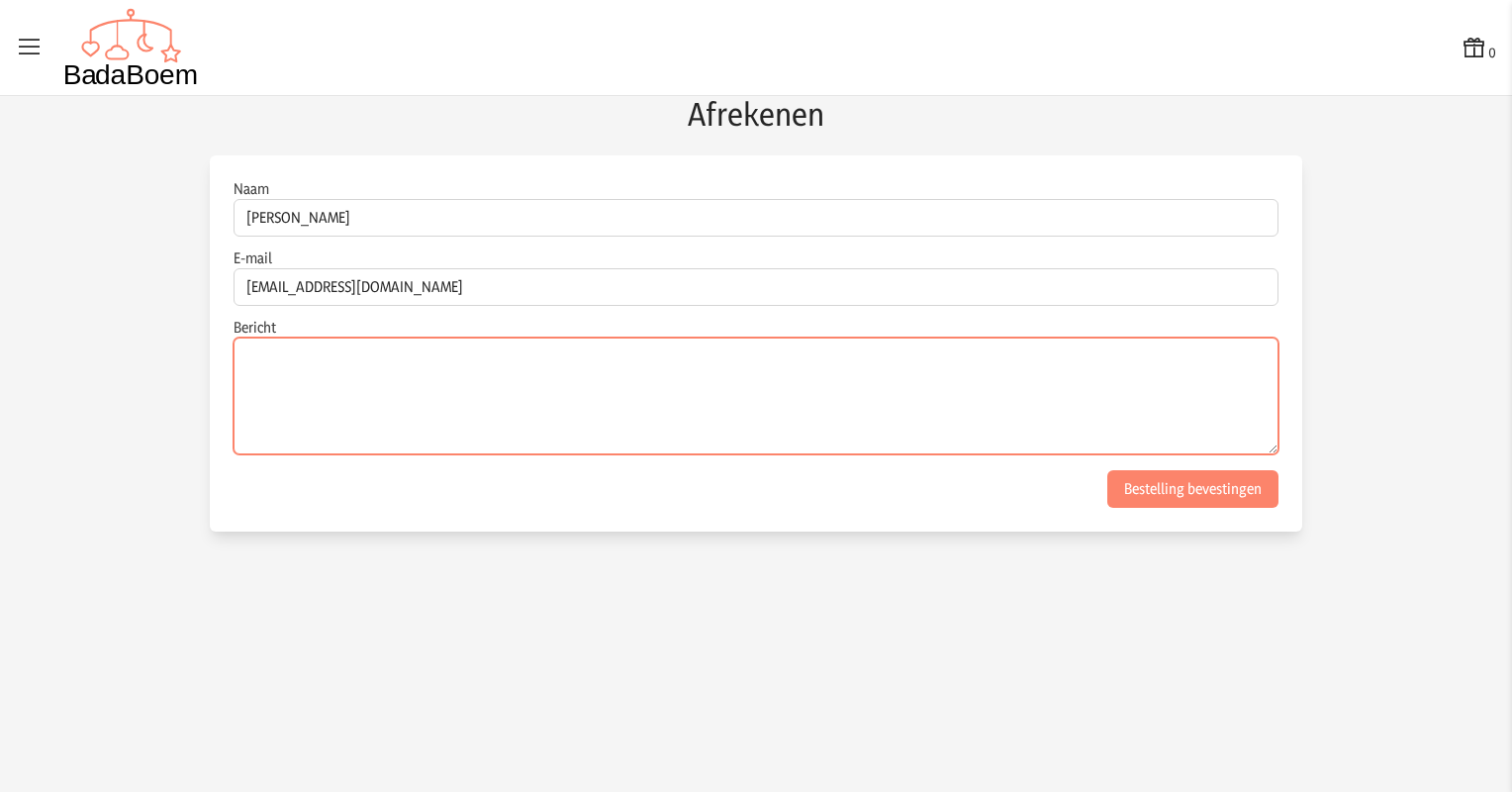 click on "Bericht" at bounding box center (756, 396) 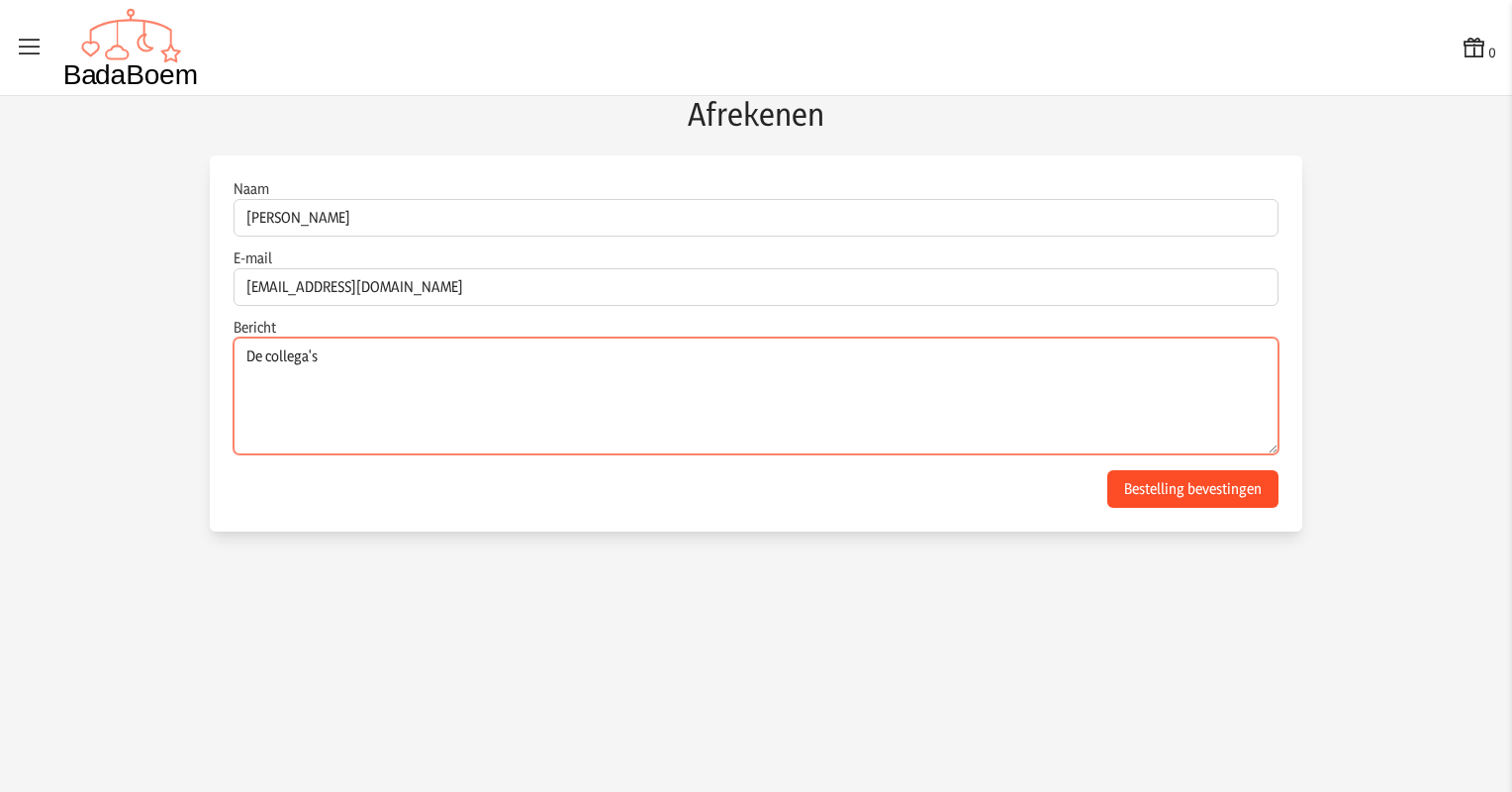 type on "De collega's" 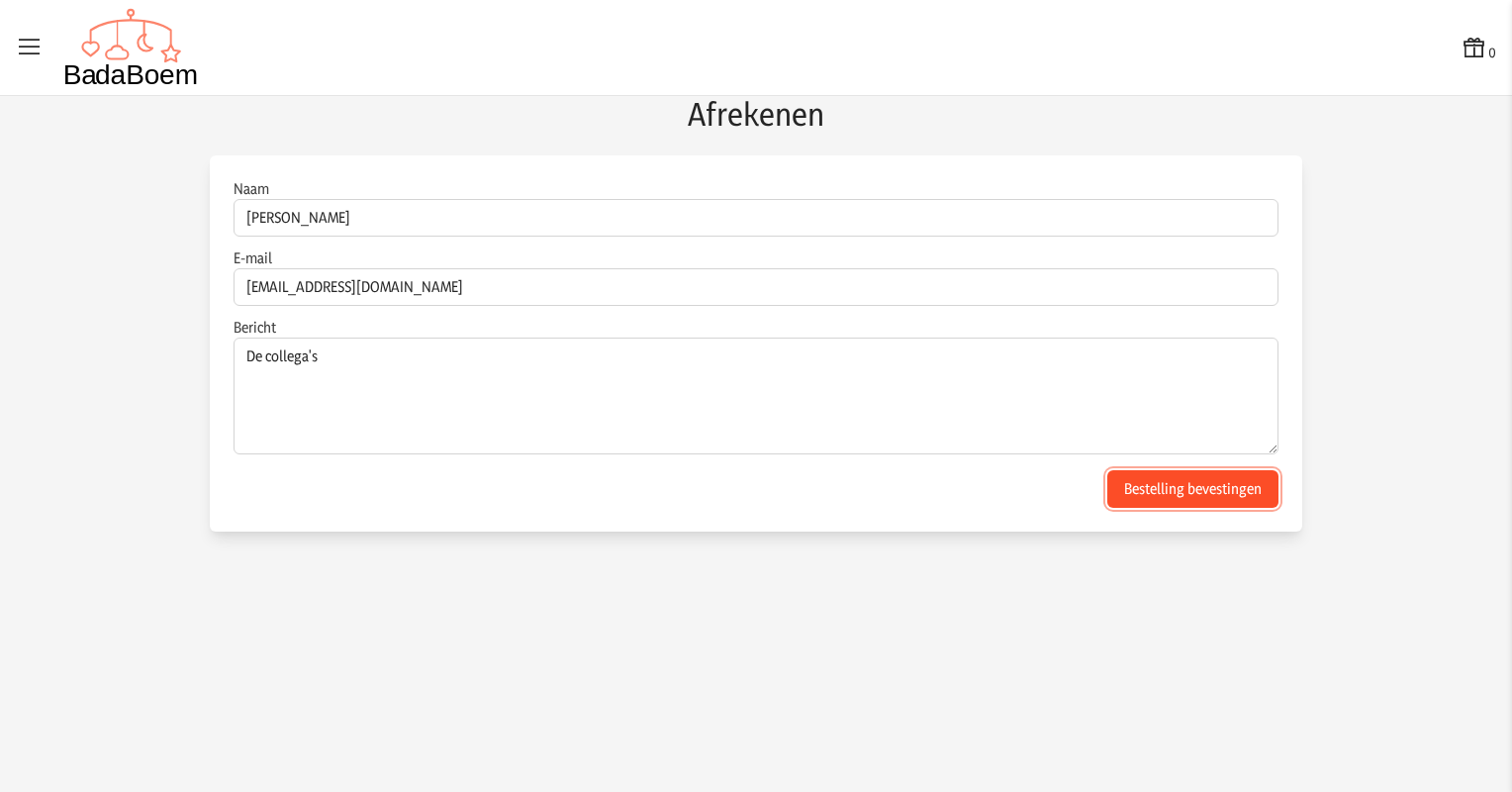 click on "Bestelling bevestingen" 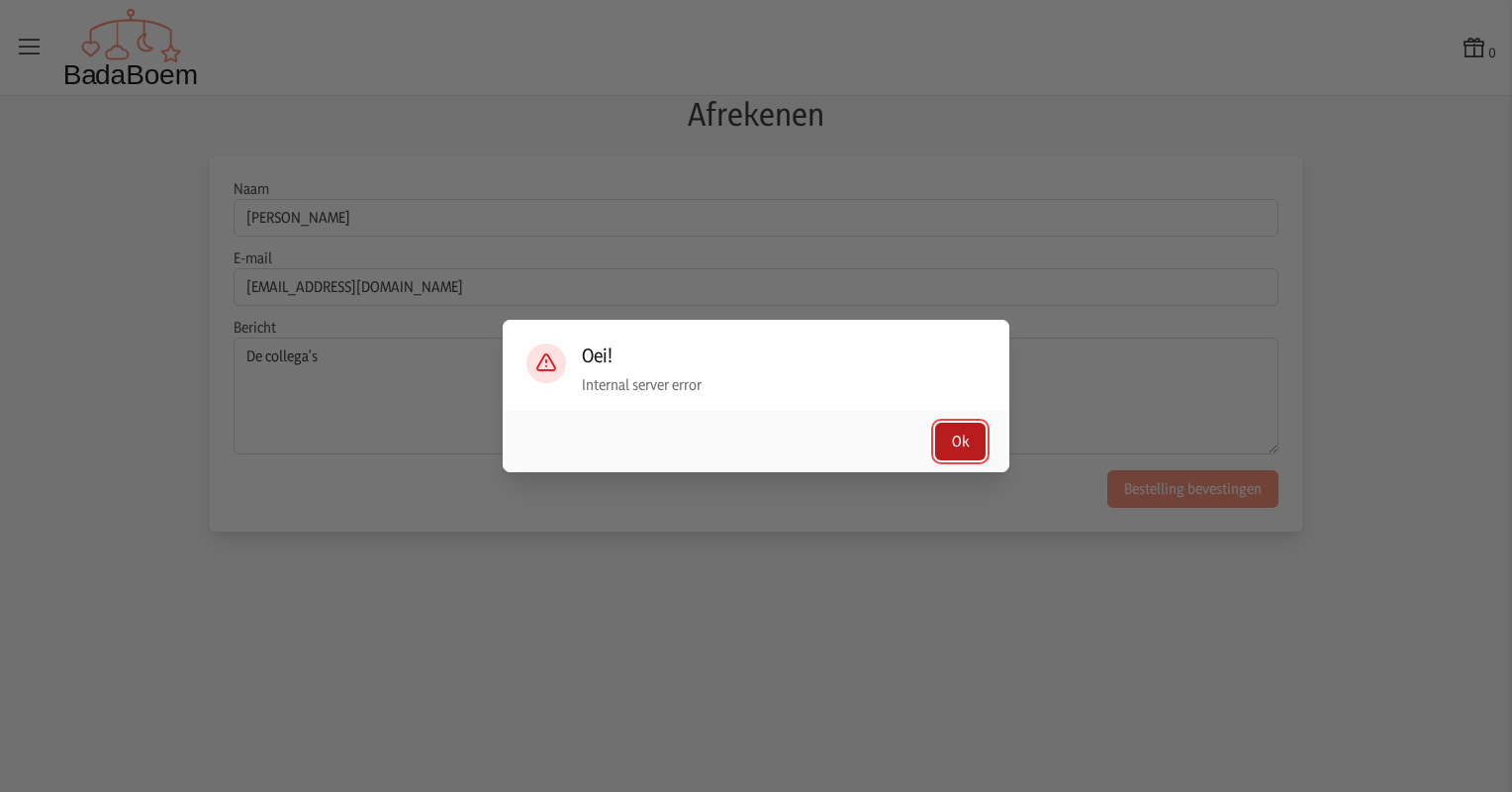 click on "Ok" 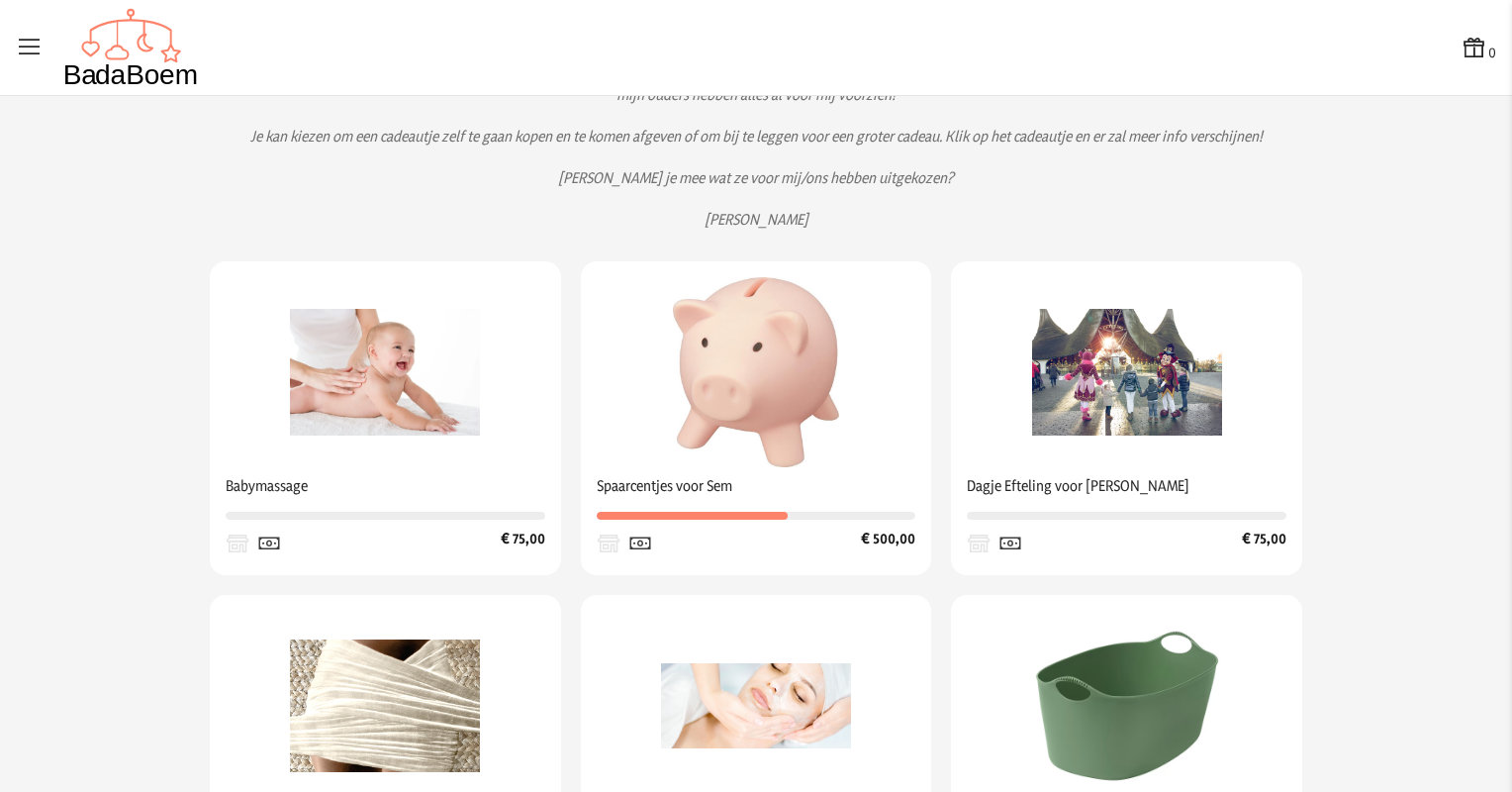 scroll, scrollTop: 252, scrollLeft: 0, axis: vertical 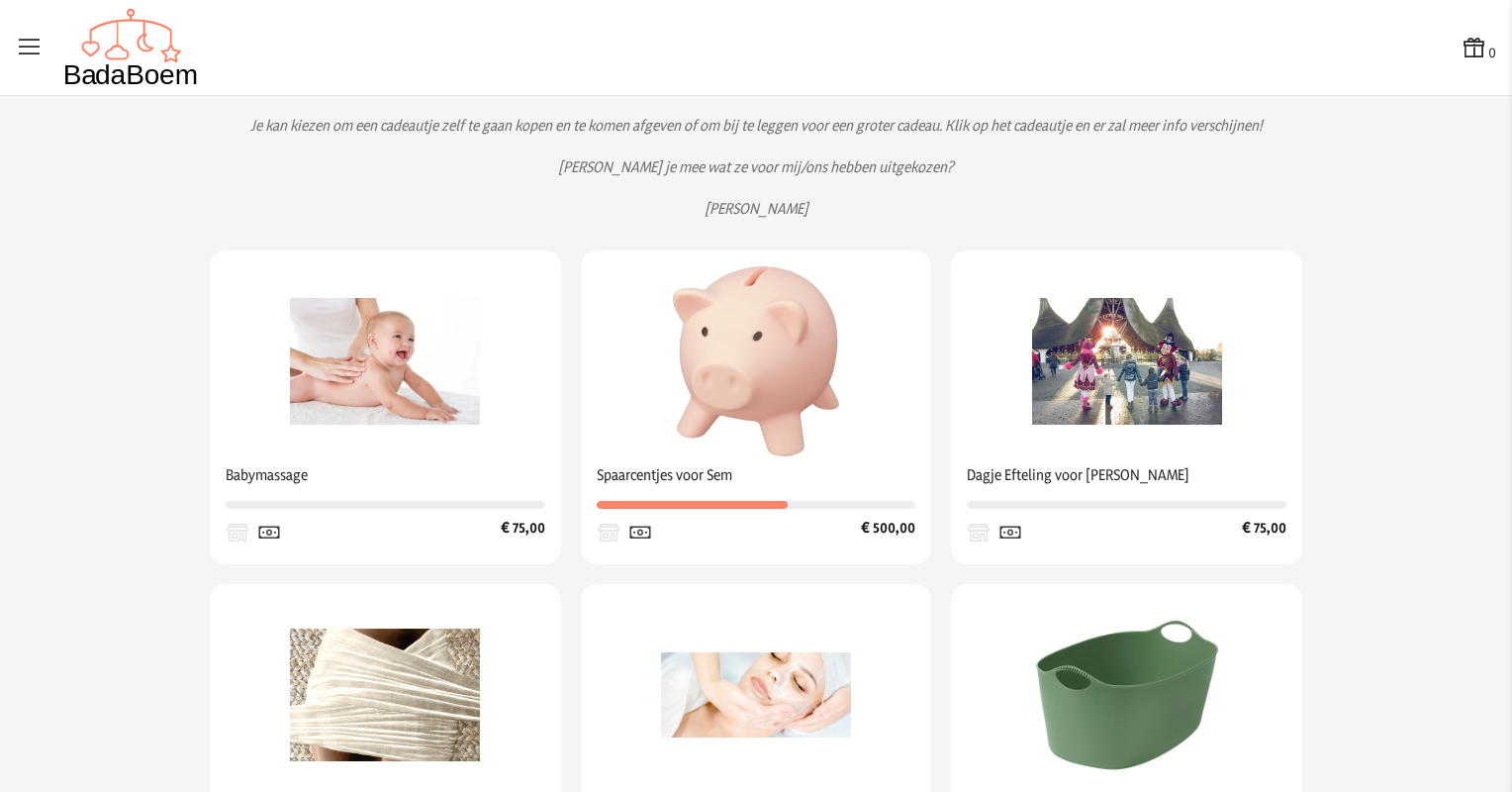 click on "Spaarcentjes voor Sem" 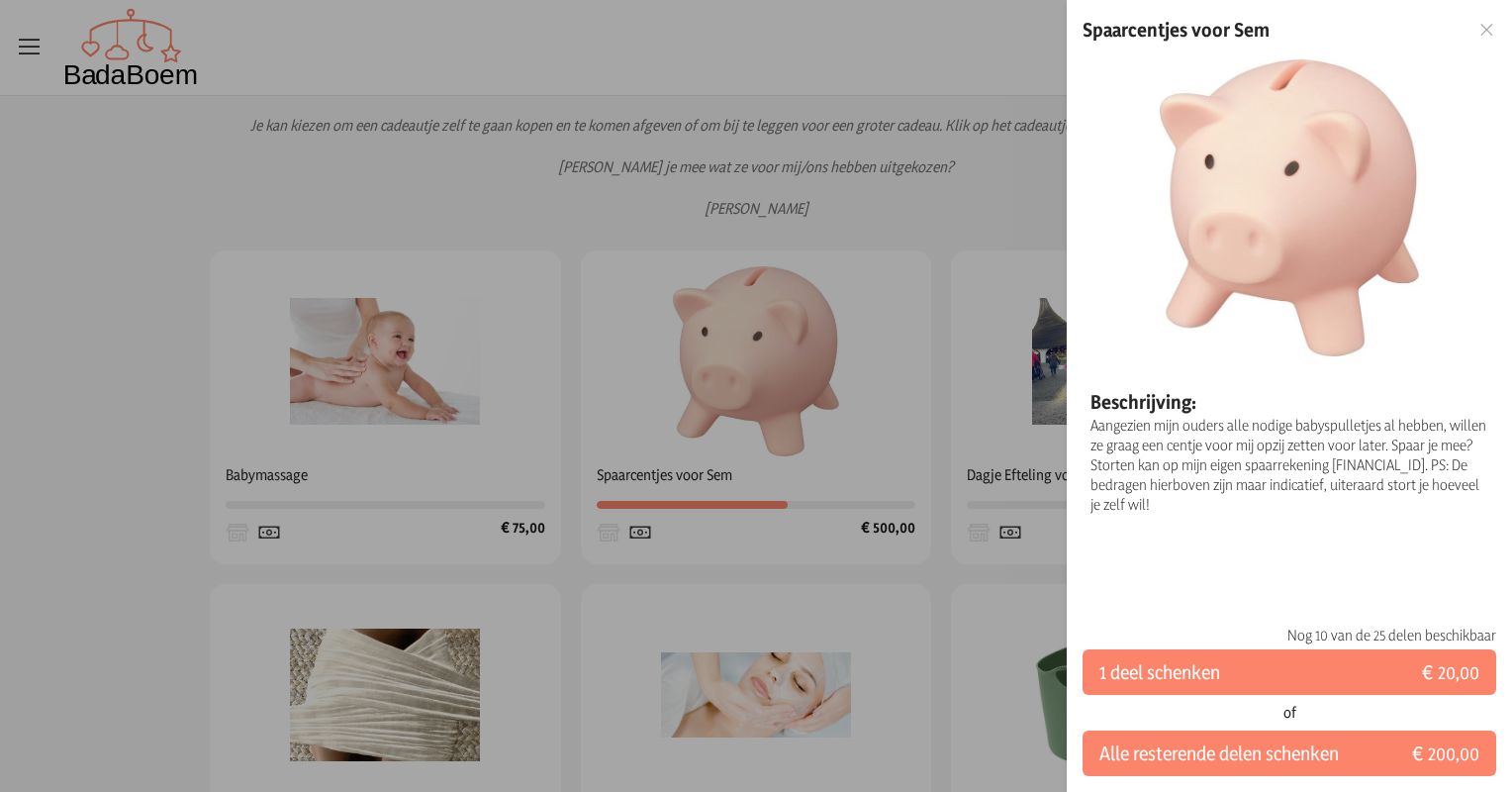 click at bounding box center [1486, 30] 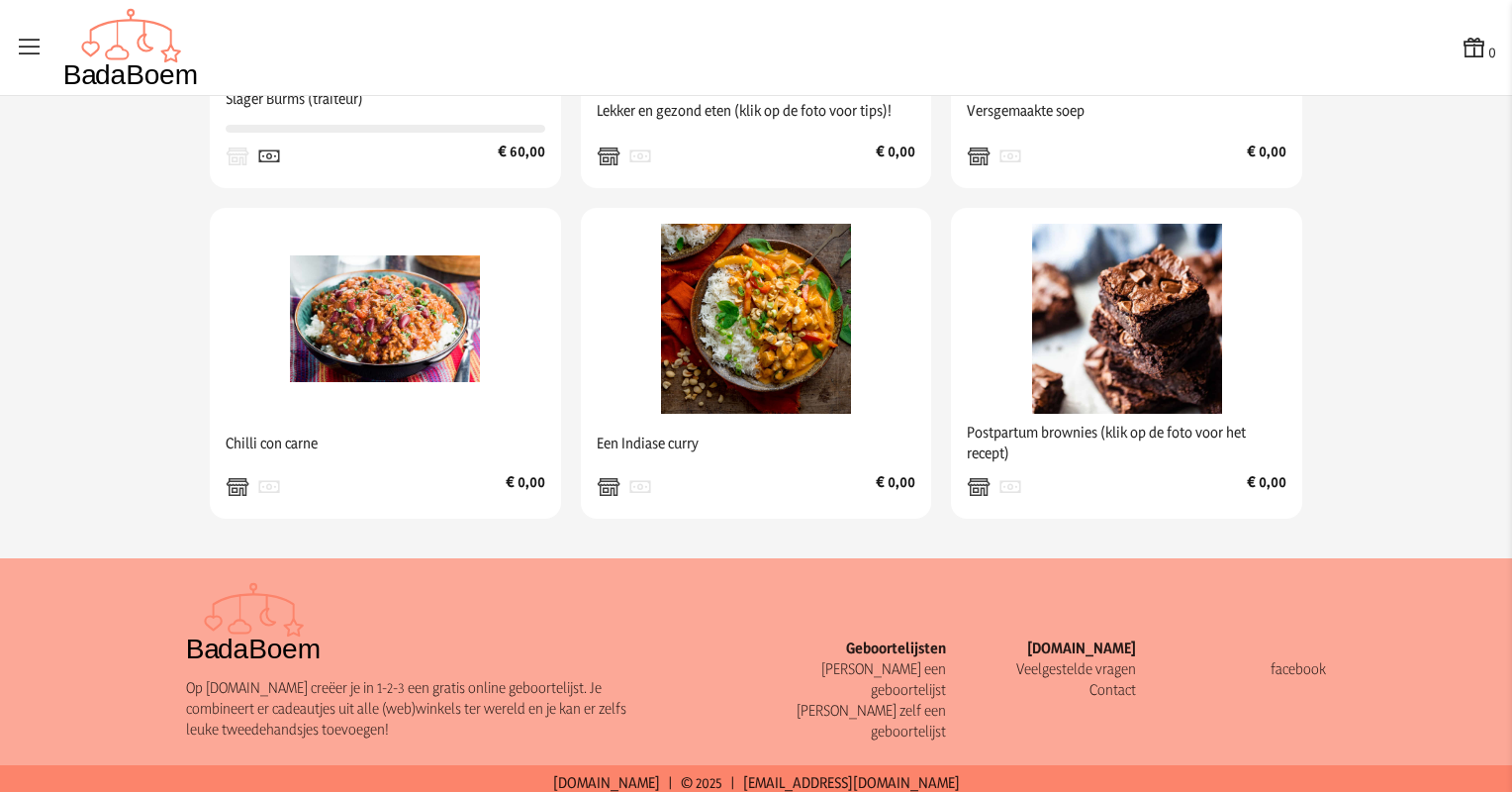 scroll, scrollTop: 2872, scrollLeft: 0, axis: vertical 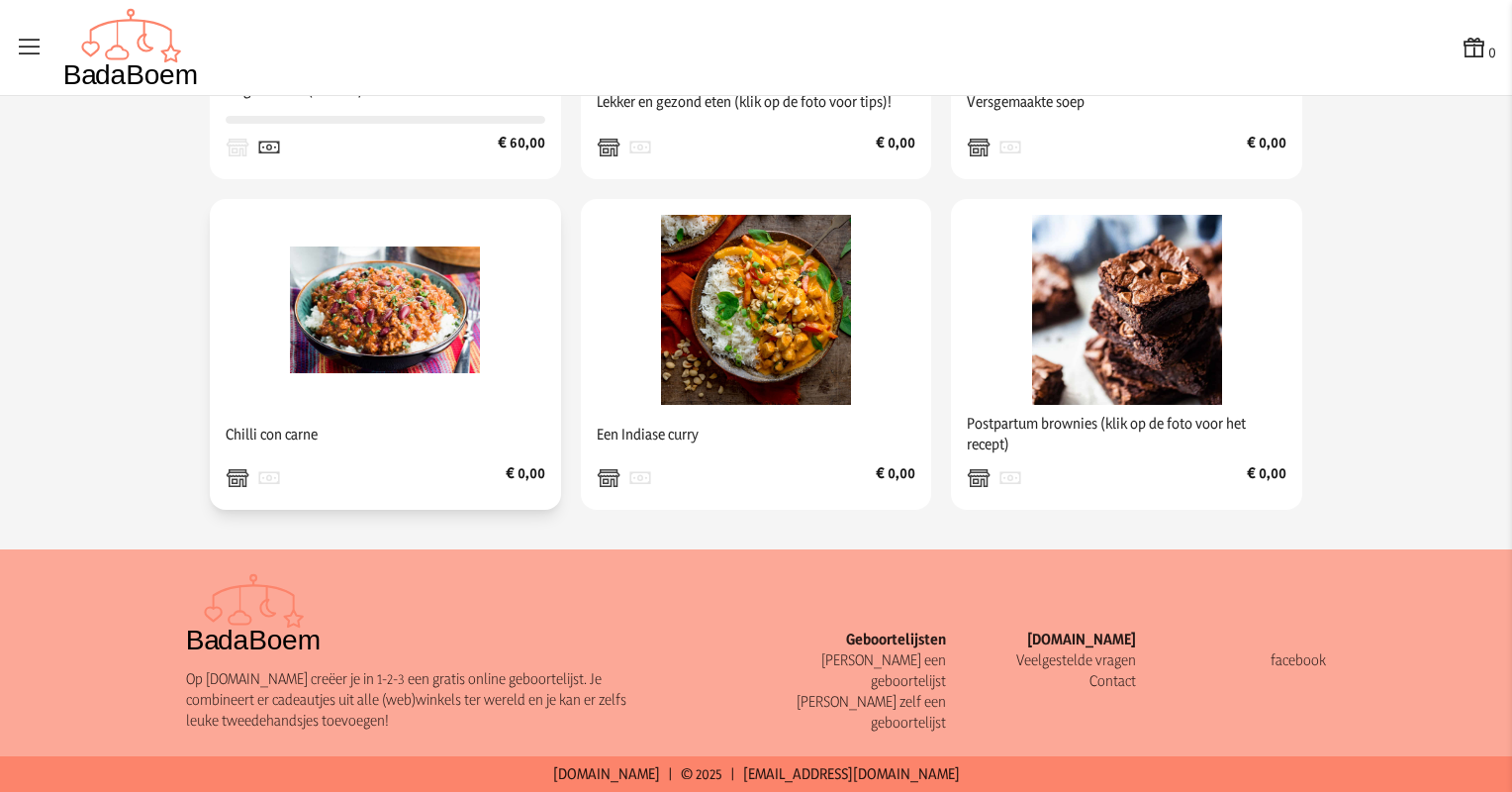 click 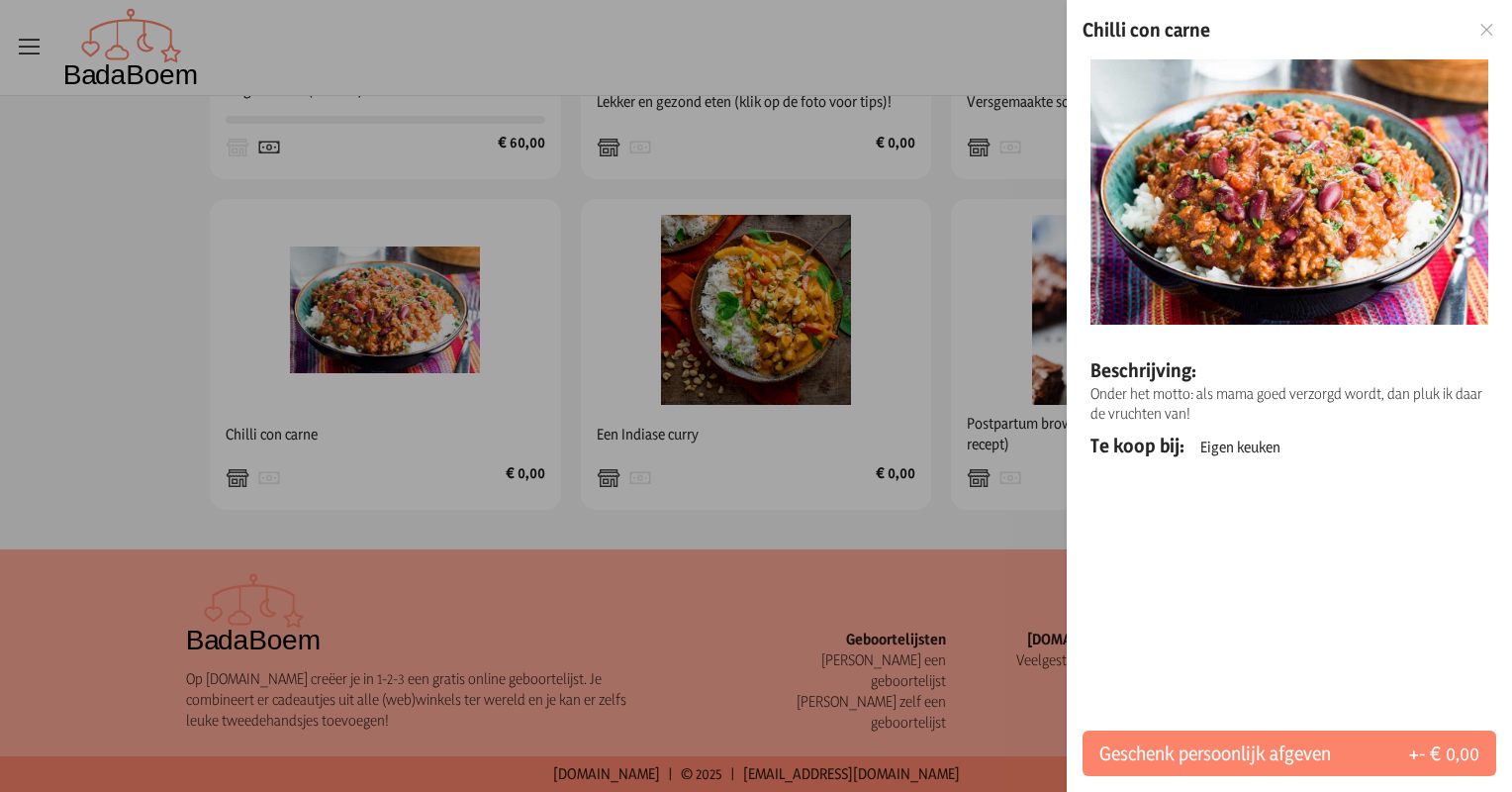click at bounding box center (1486, 30) 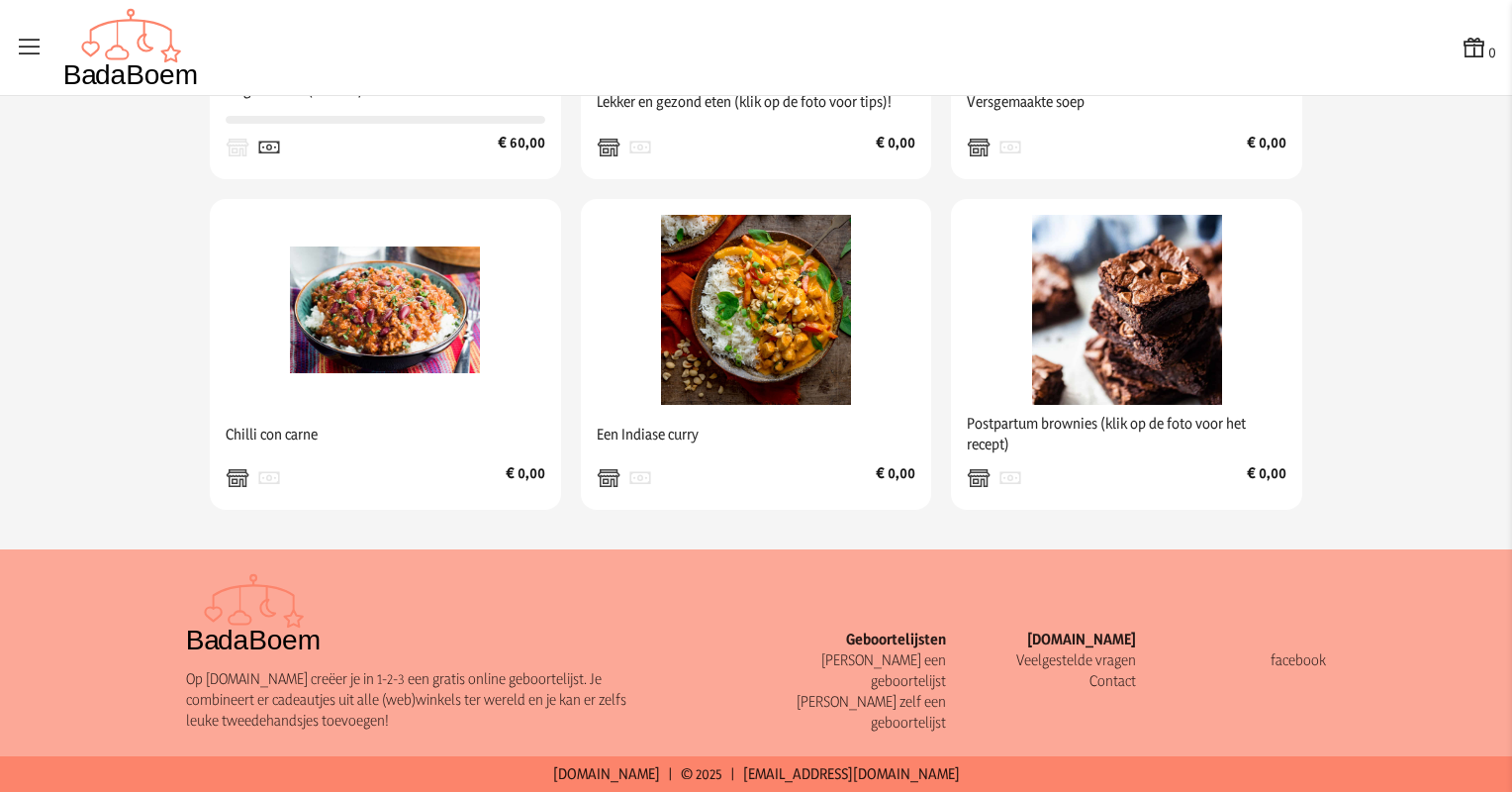 click on "0" at bounding box center [756, 48] 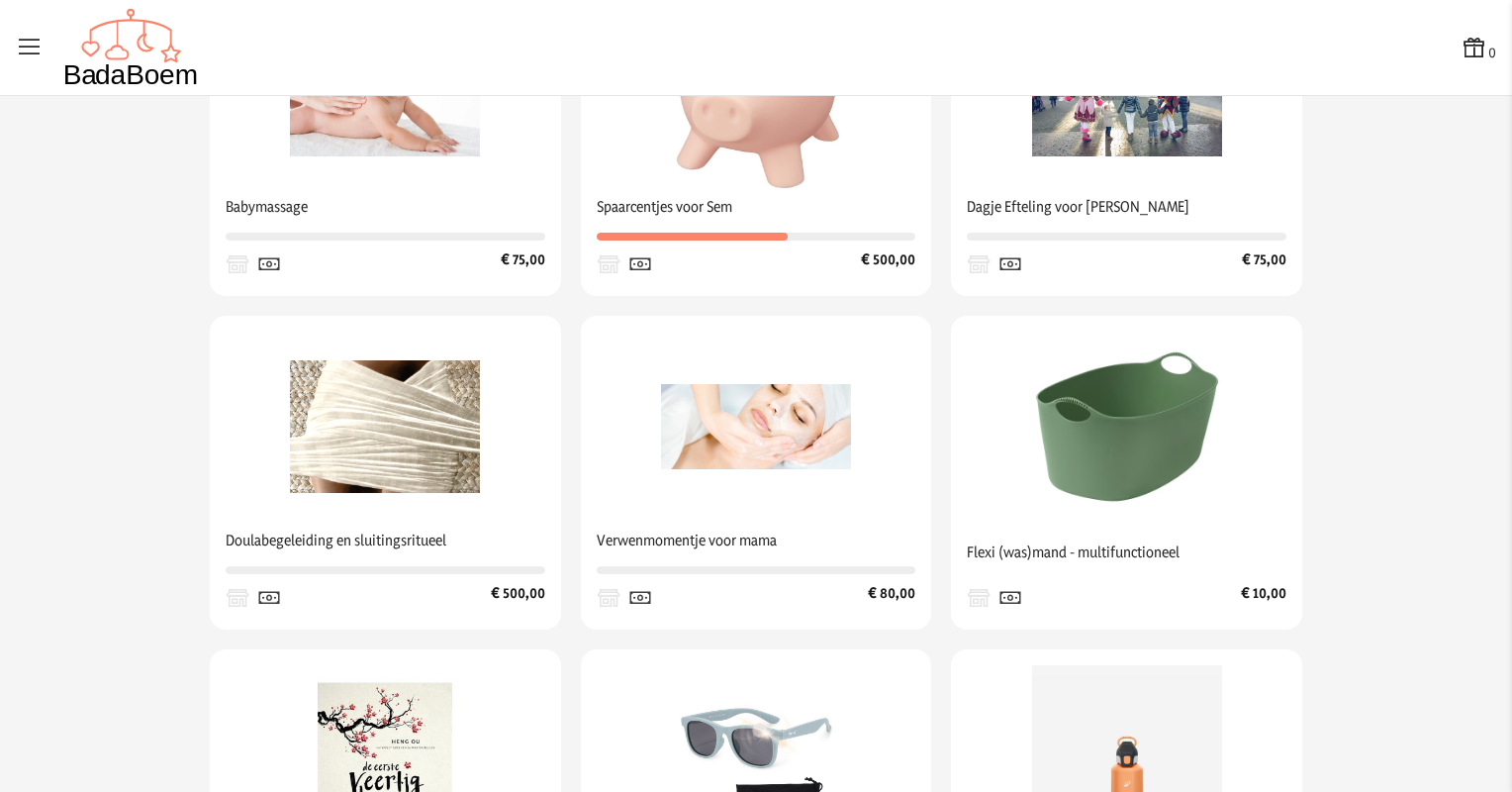 scroll, scrollTop: 522, scrollLeft: 0, axis: vertical 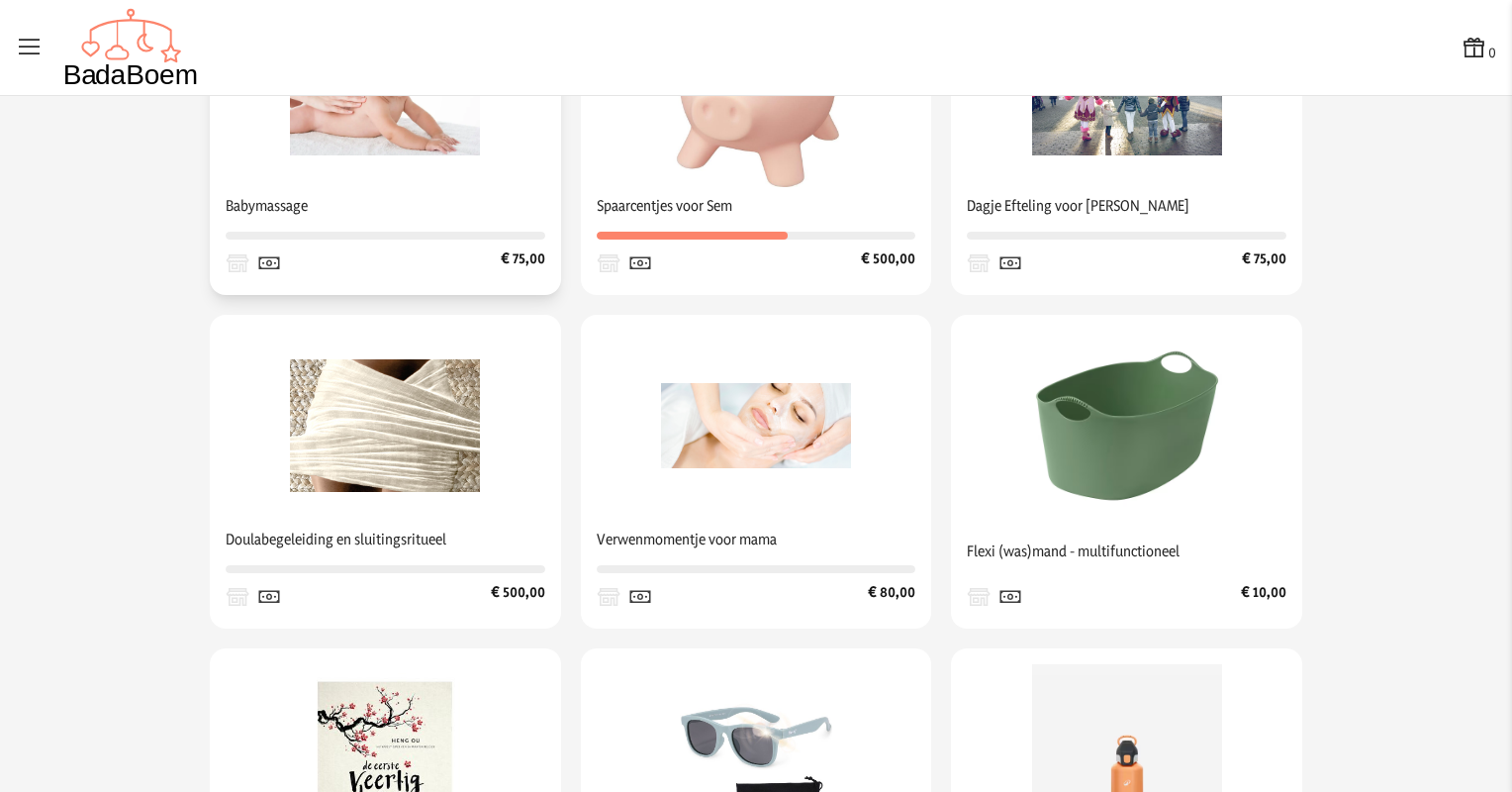 click 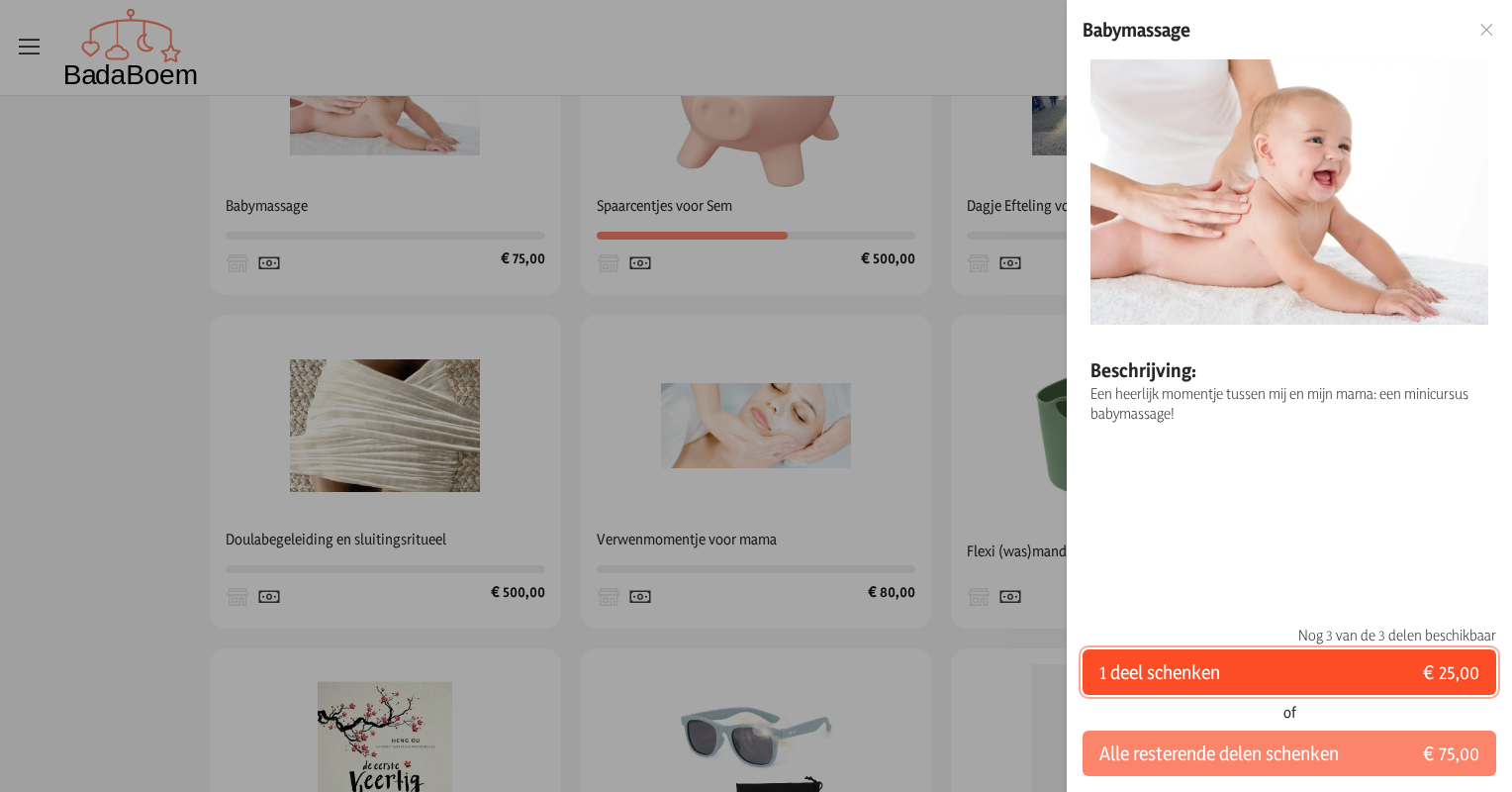click on "1 deel schenken" at bounding box center (1160, 672) 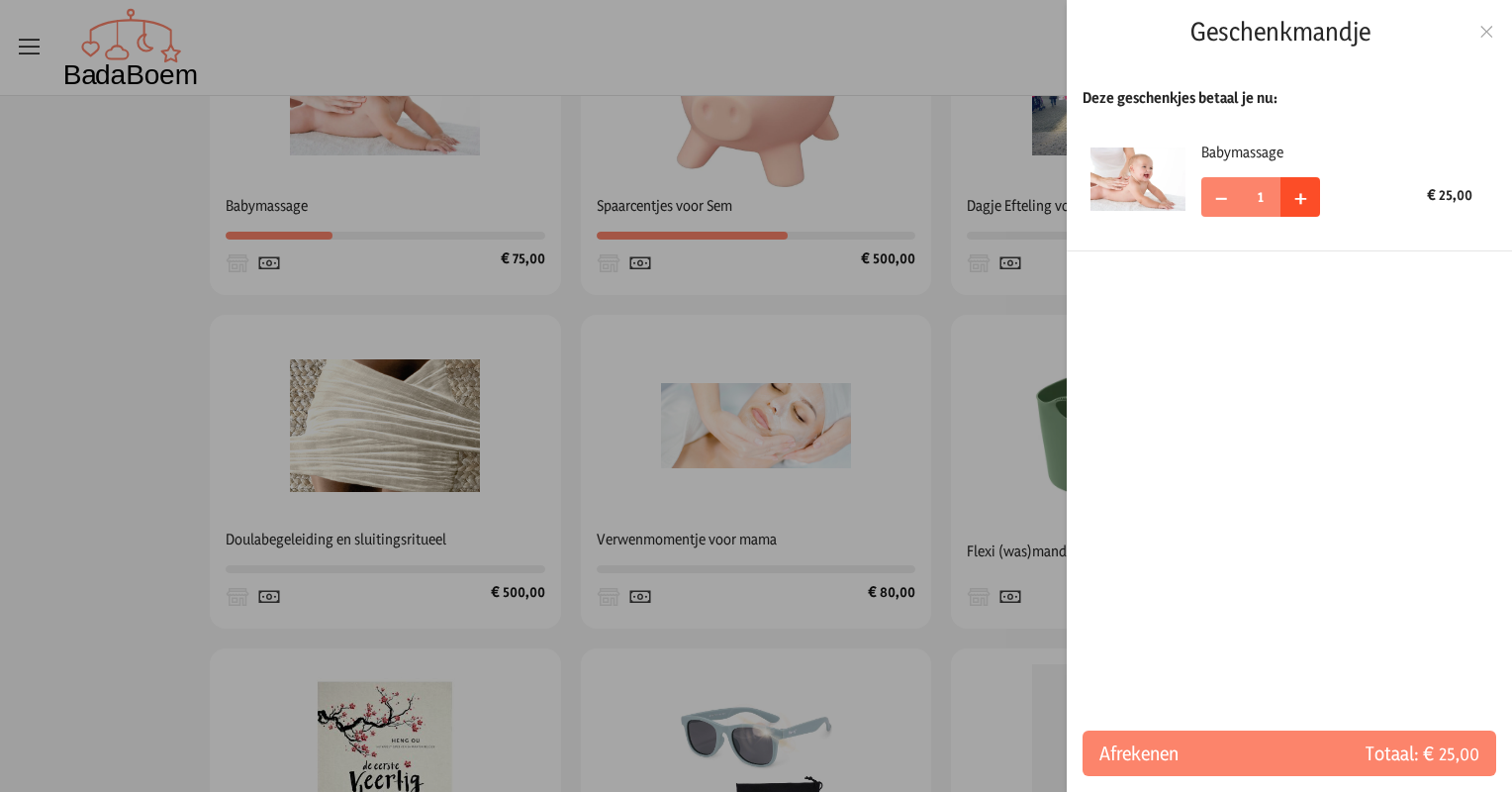 click on "+" at bounding box center (1300, 196) 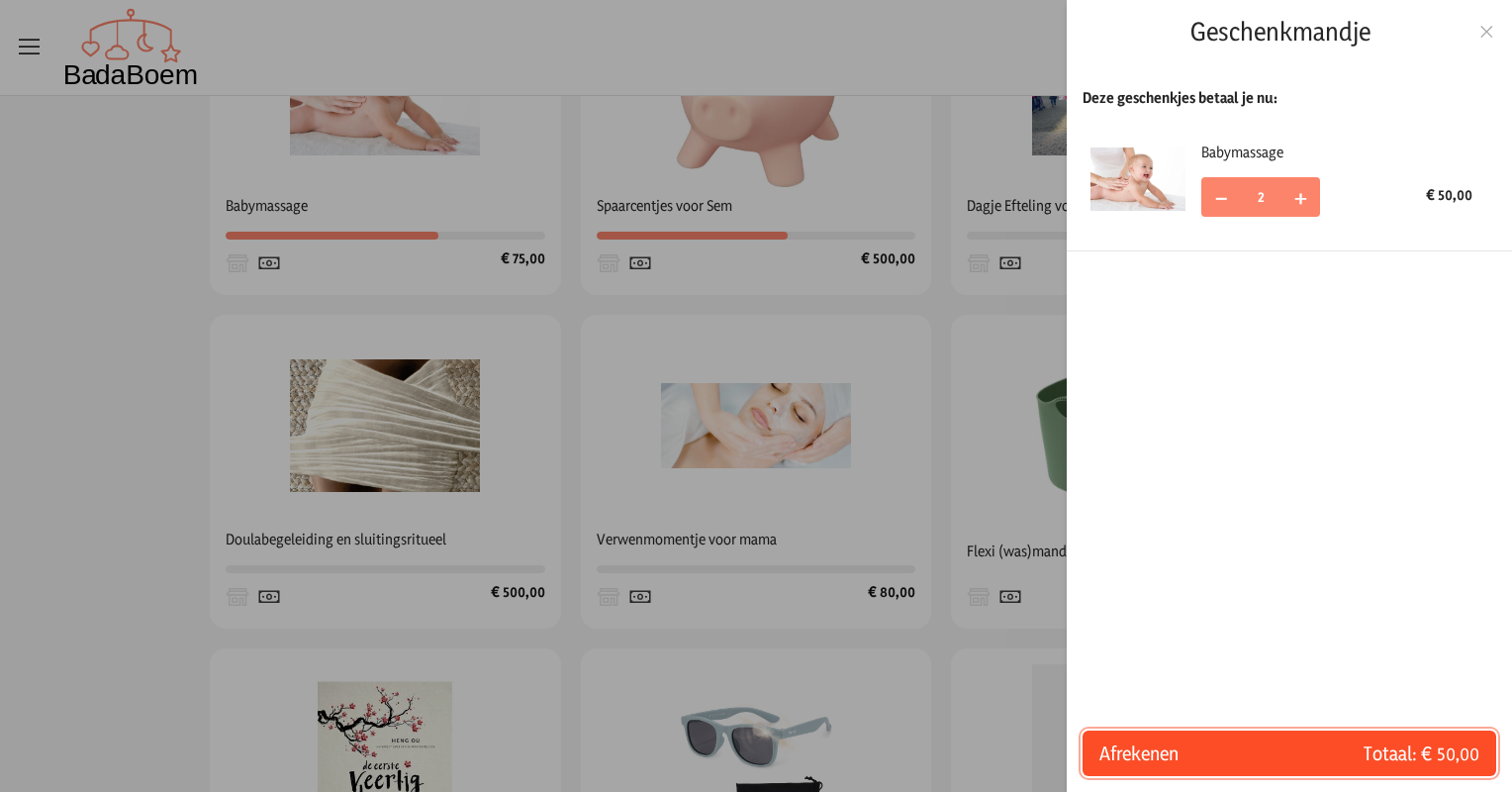click on "Totaal: € 50,00" at bounding box center (1384, 753) 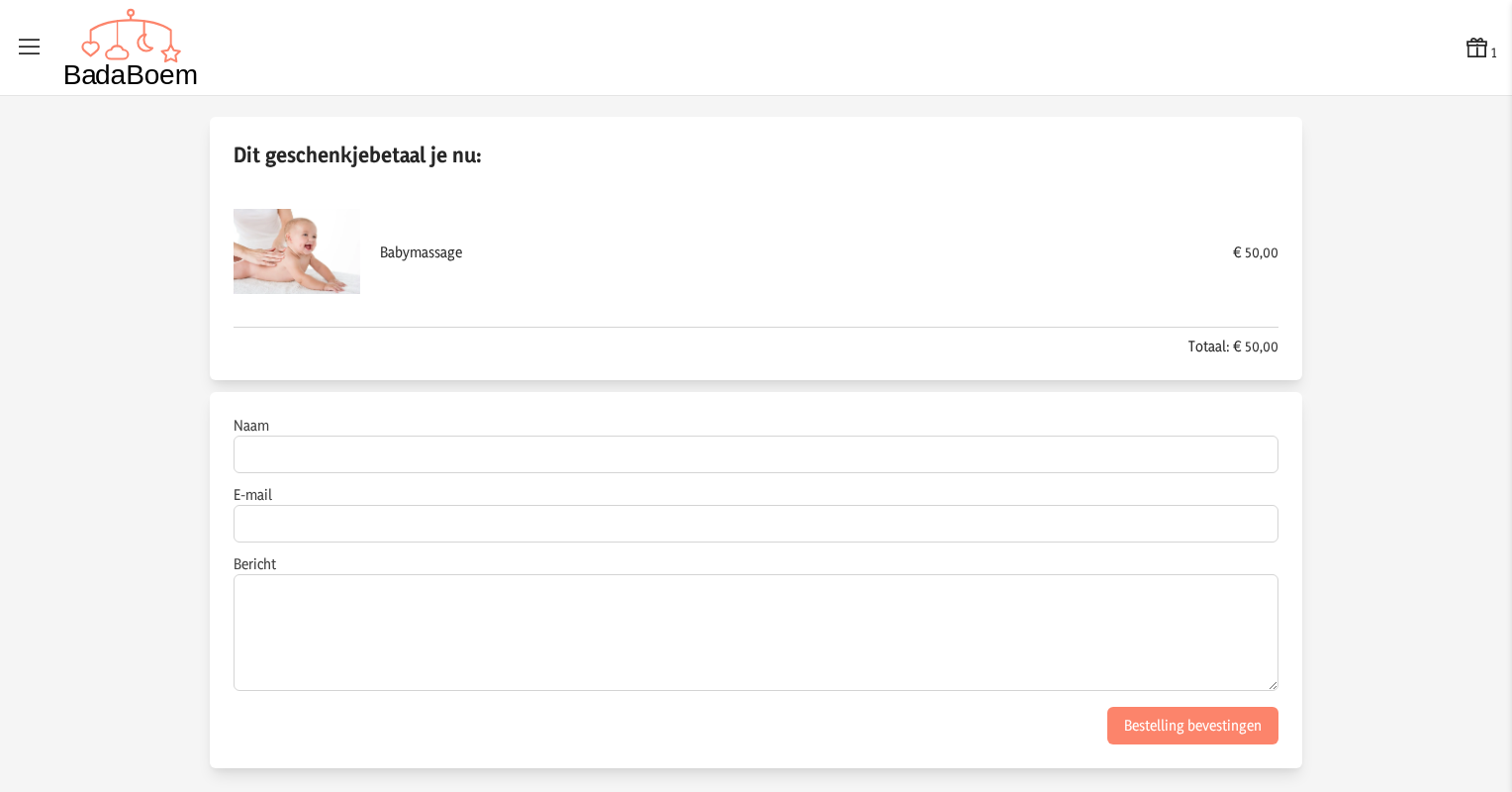 scroll, scrollTop: 0, scrollLeft: 0, axis: both 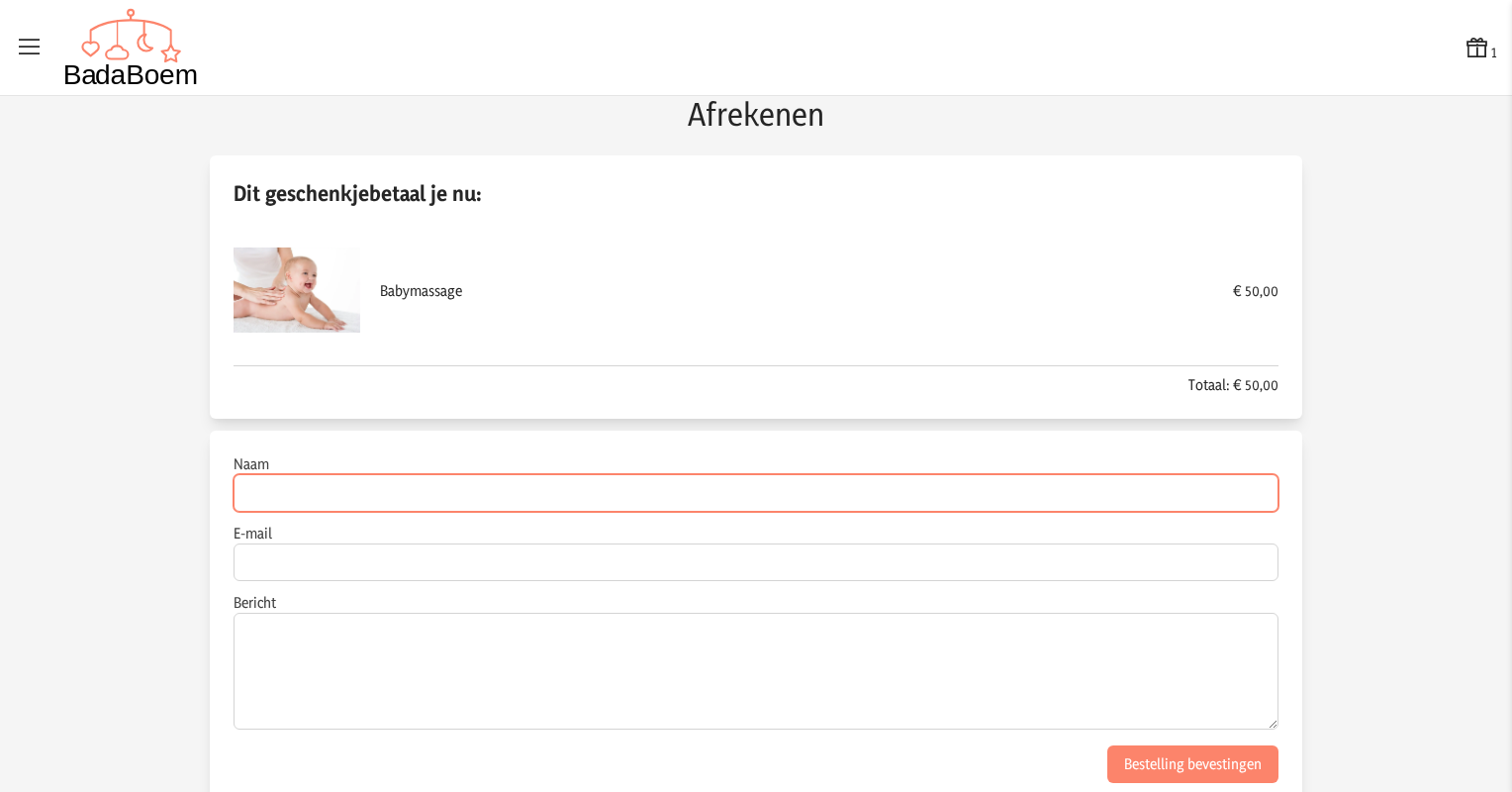 click on "Naam" at bounding box center [756, 493] 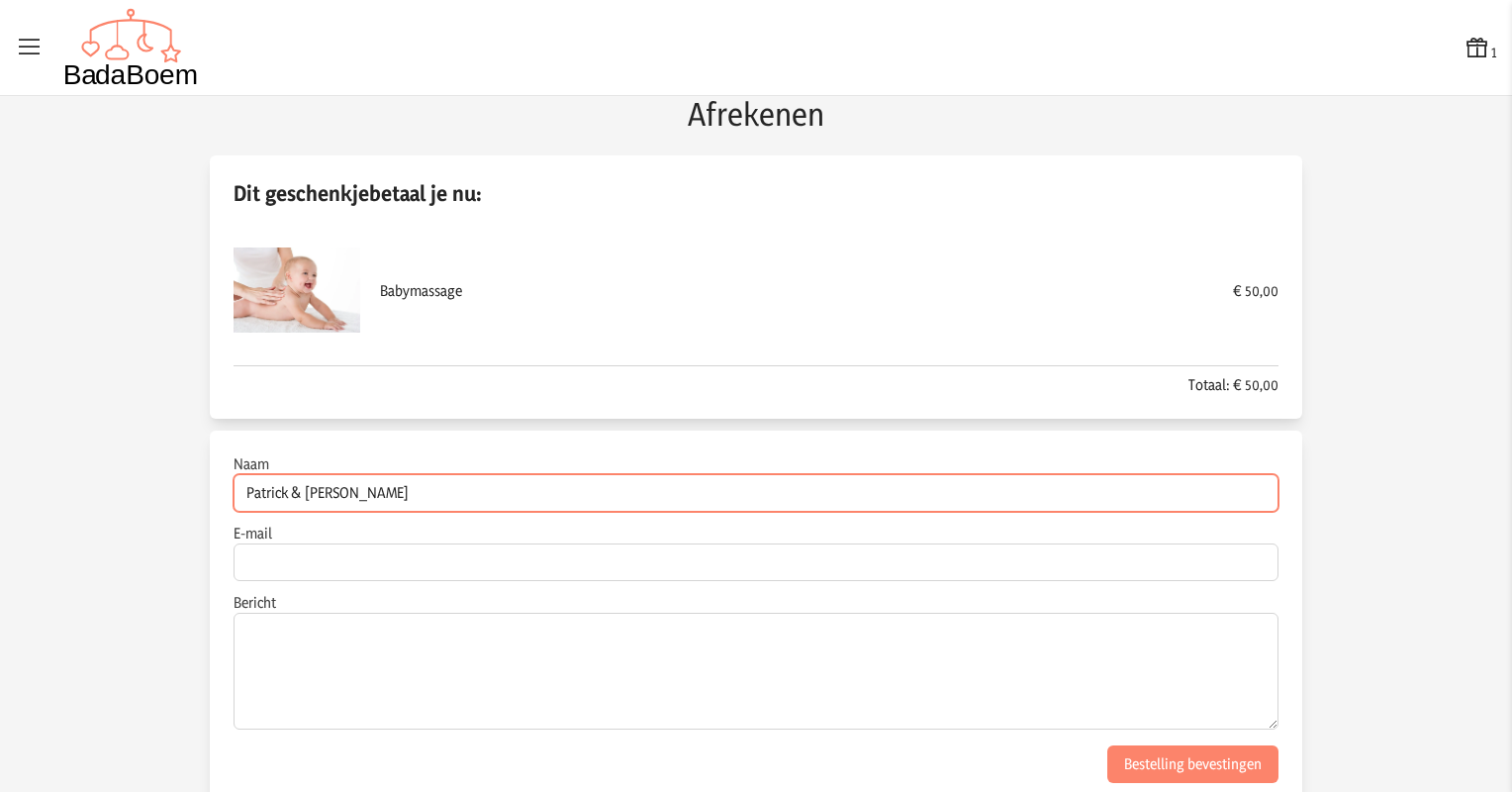 type on "Patrick & [PERSON_NAME]" 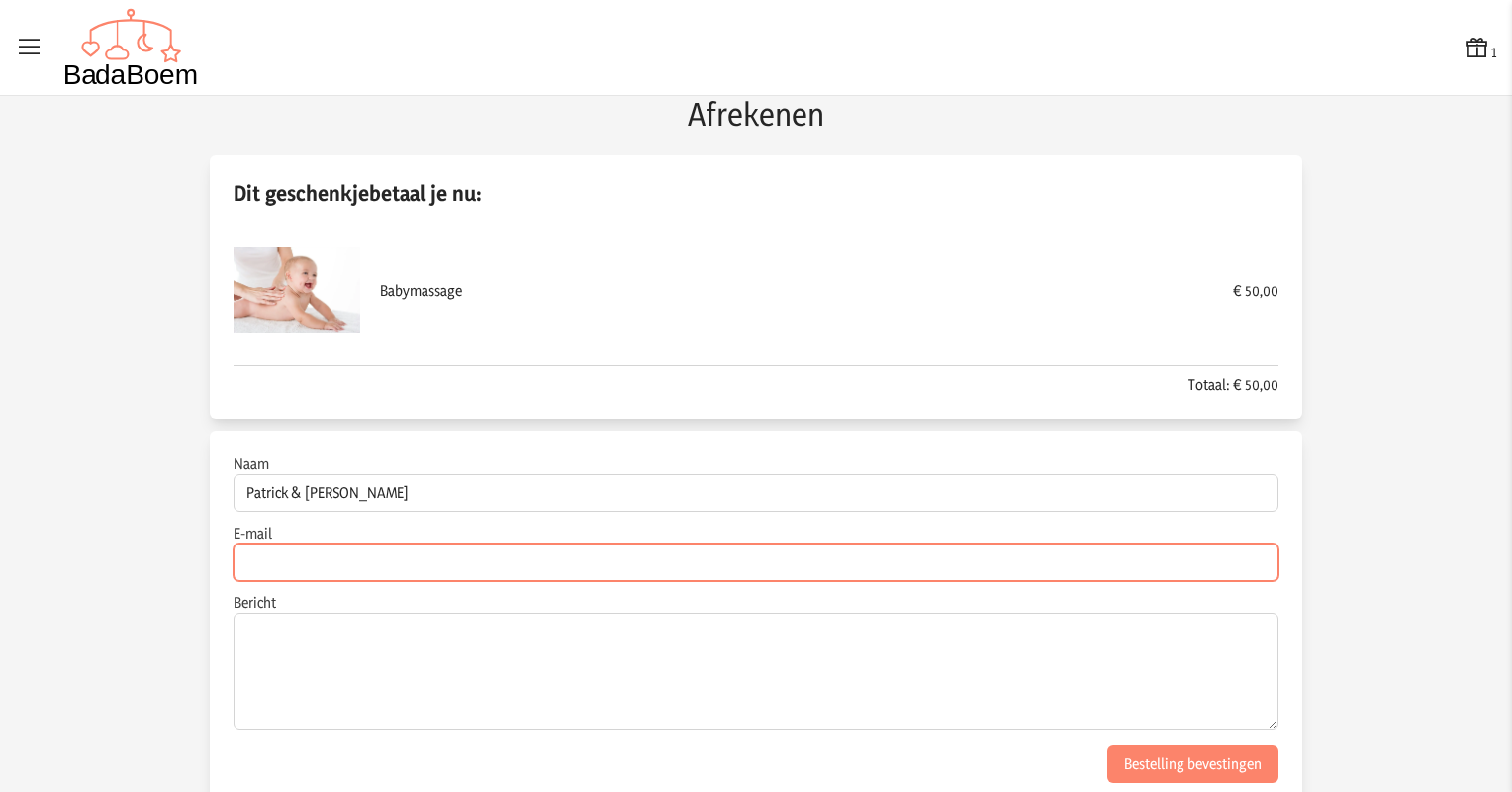 click on "E-mail" at bounding box center (756, 562) 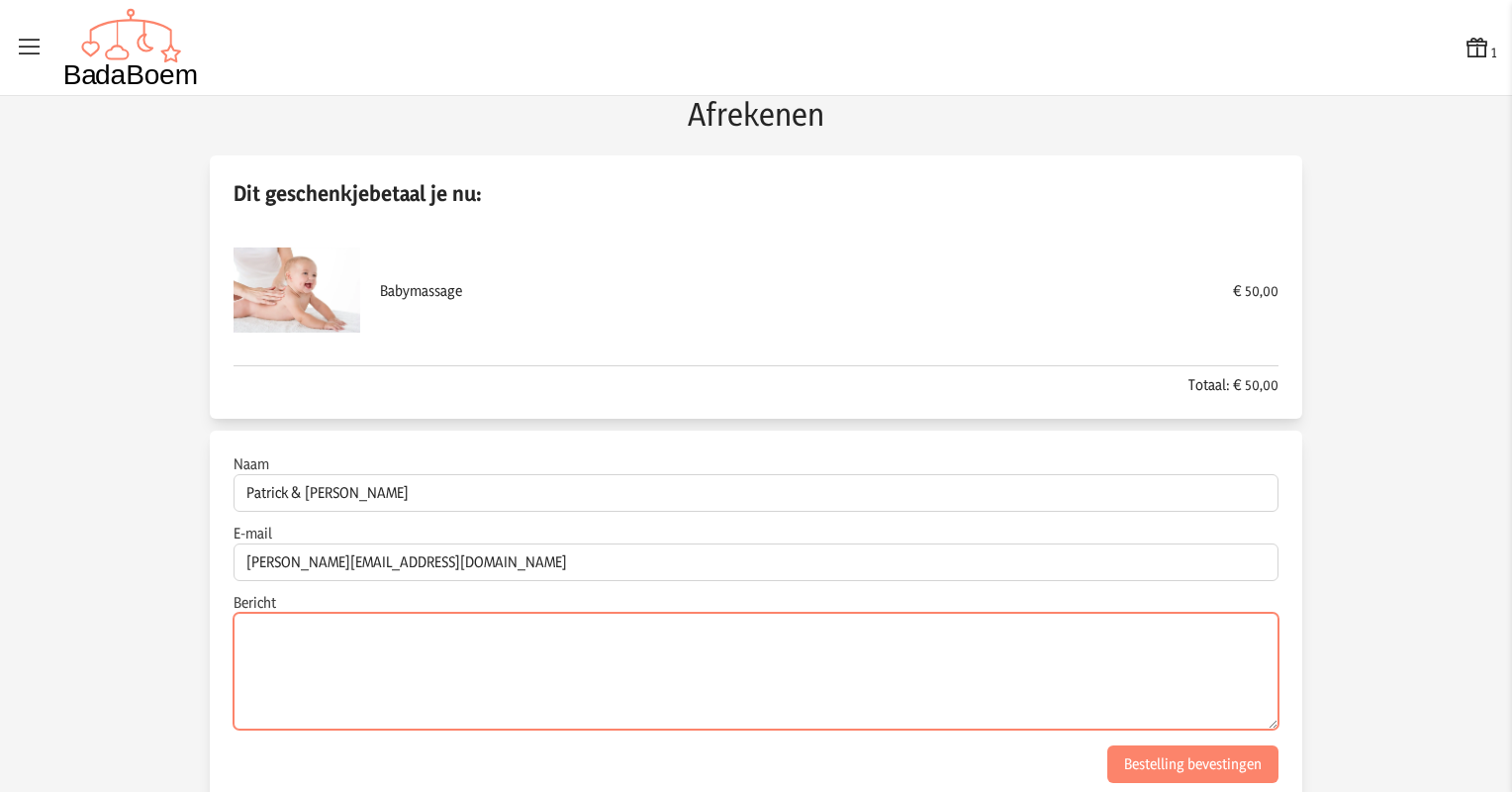 click on "Bericht" at bounding box center [756, 671] 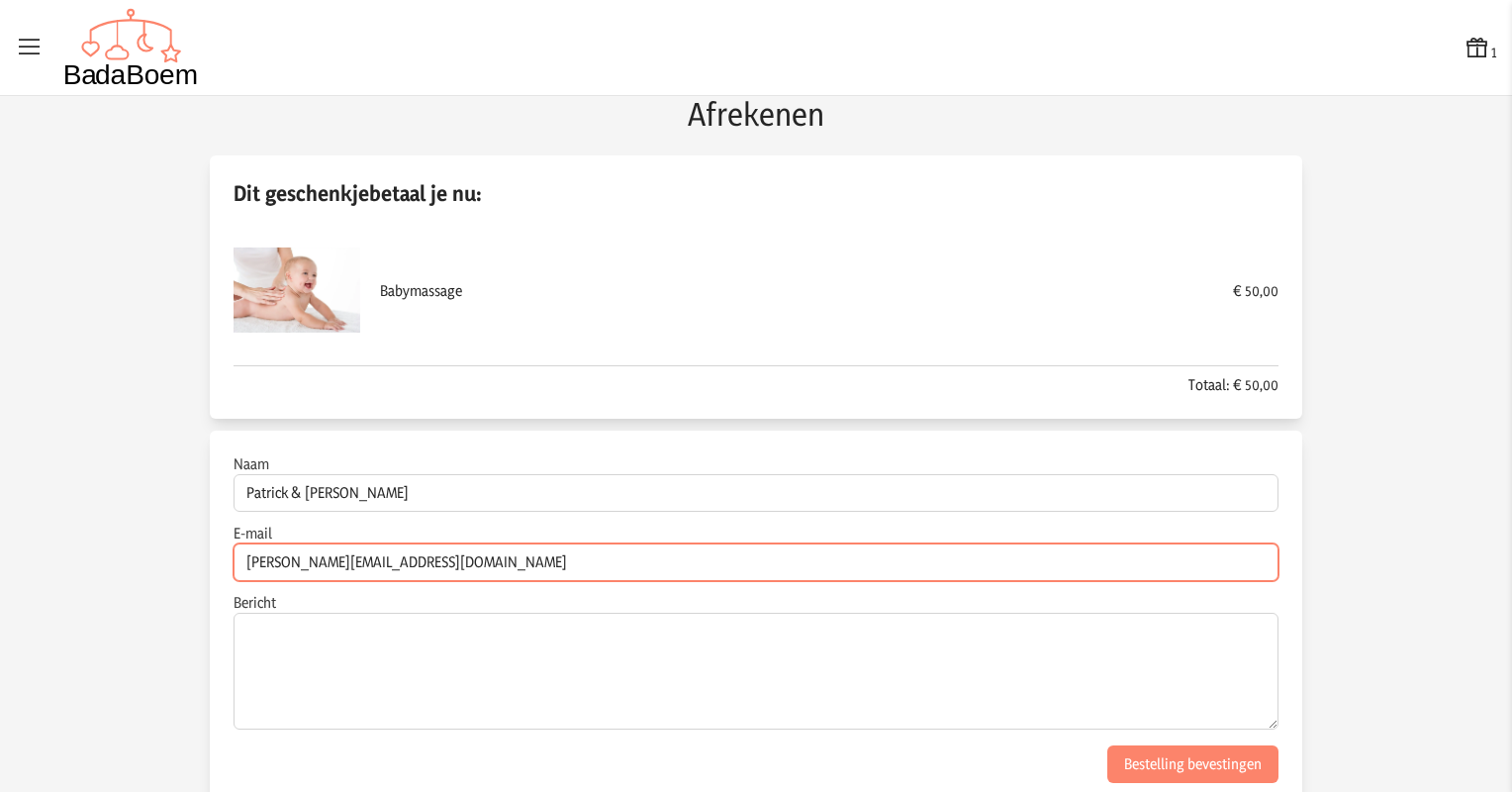click on "[PERSON_NAME][EMAIL_ADDRESS][DOMAIN_NAME]" at bounding box center [756, 562] 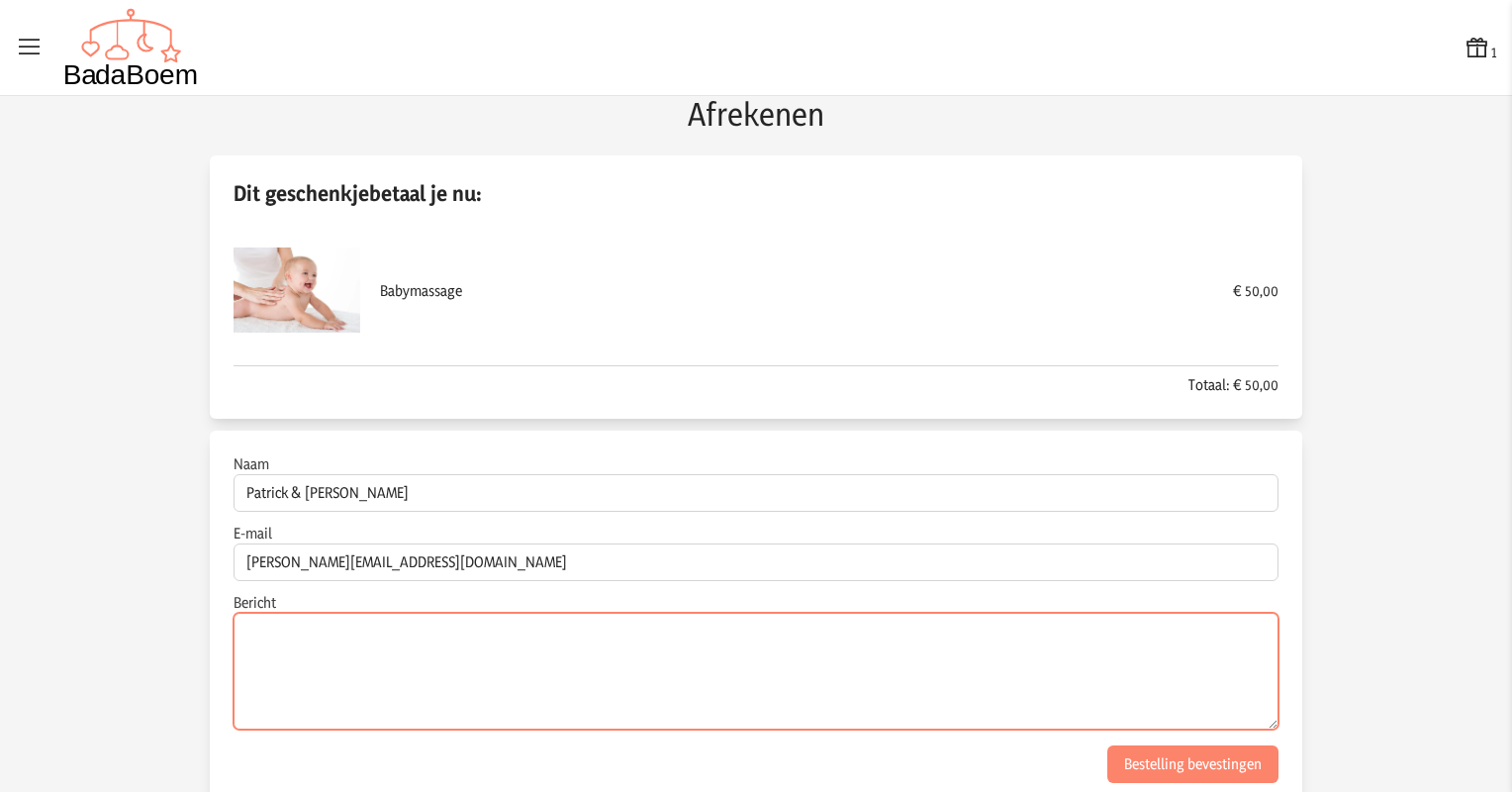 click on "Bericht" at bounding box center [756, 671] 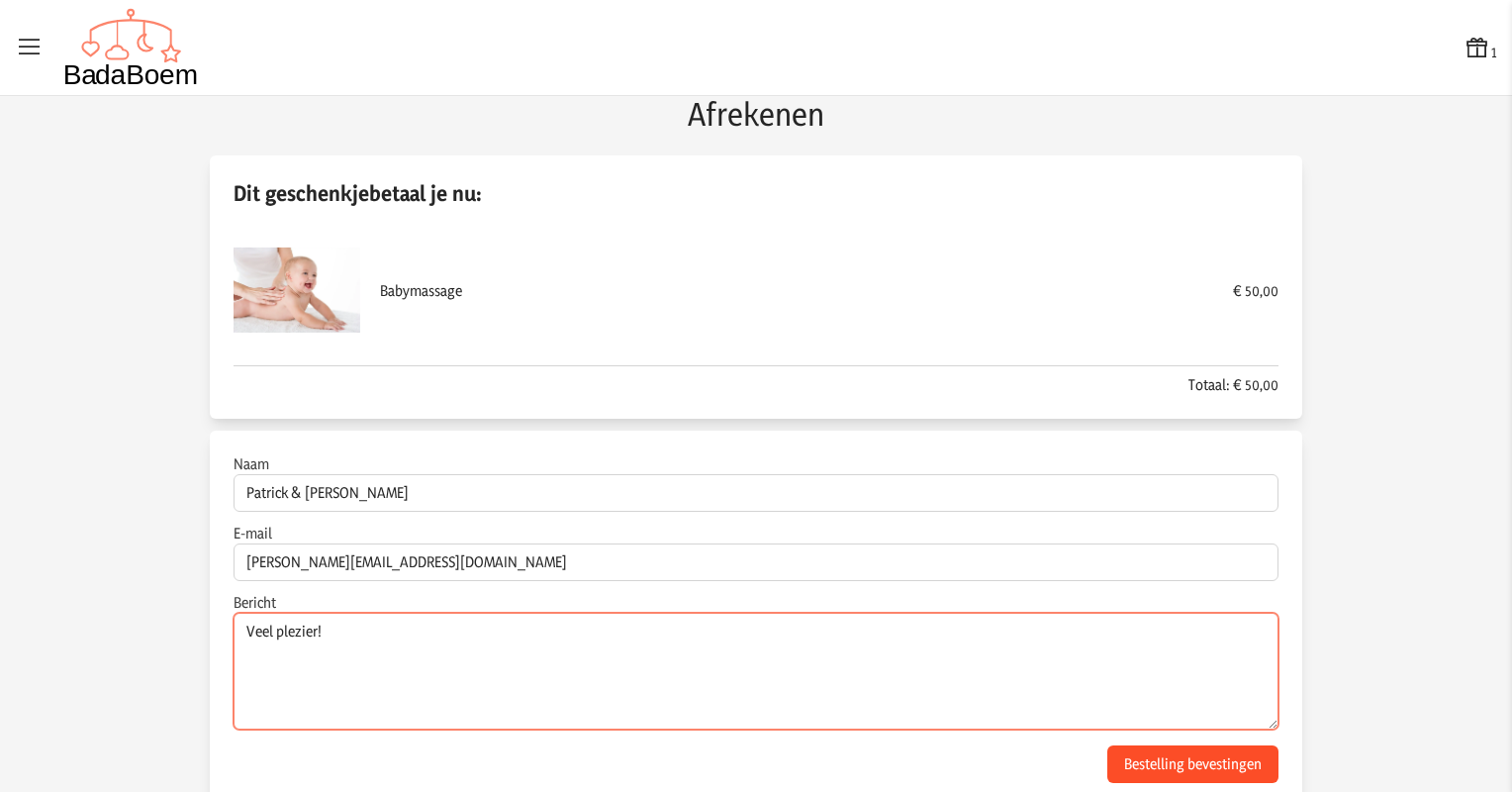 type on "Veel plezier!" 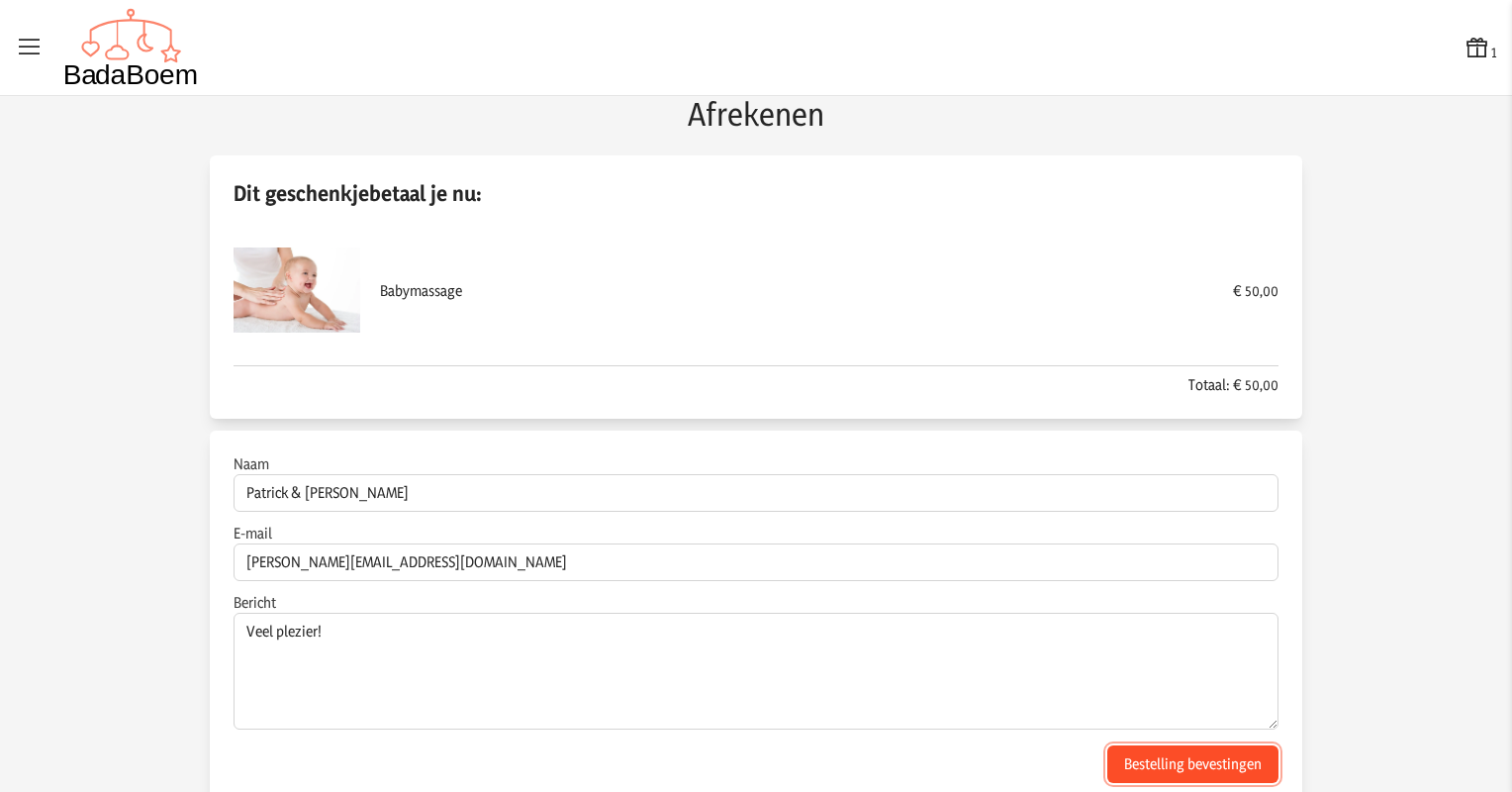click on "Bestelling bevestingen" 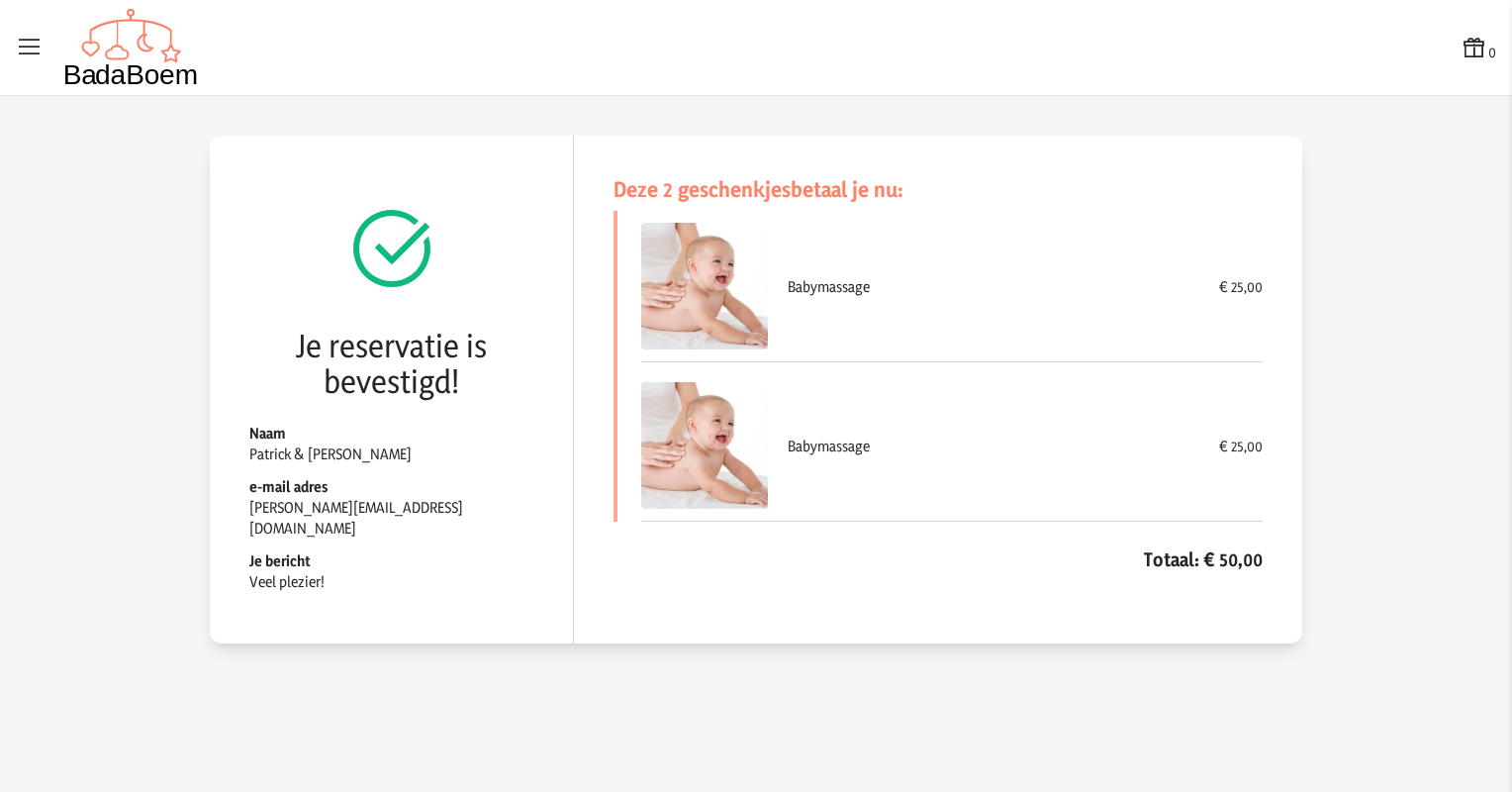 click at bounding box center [30, 48] 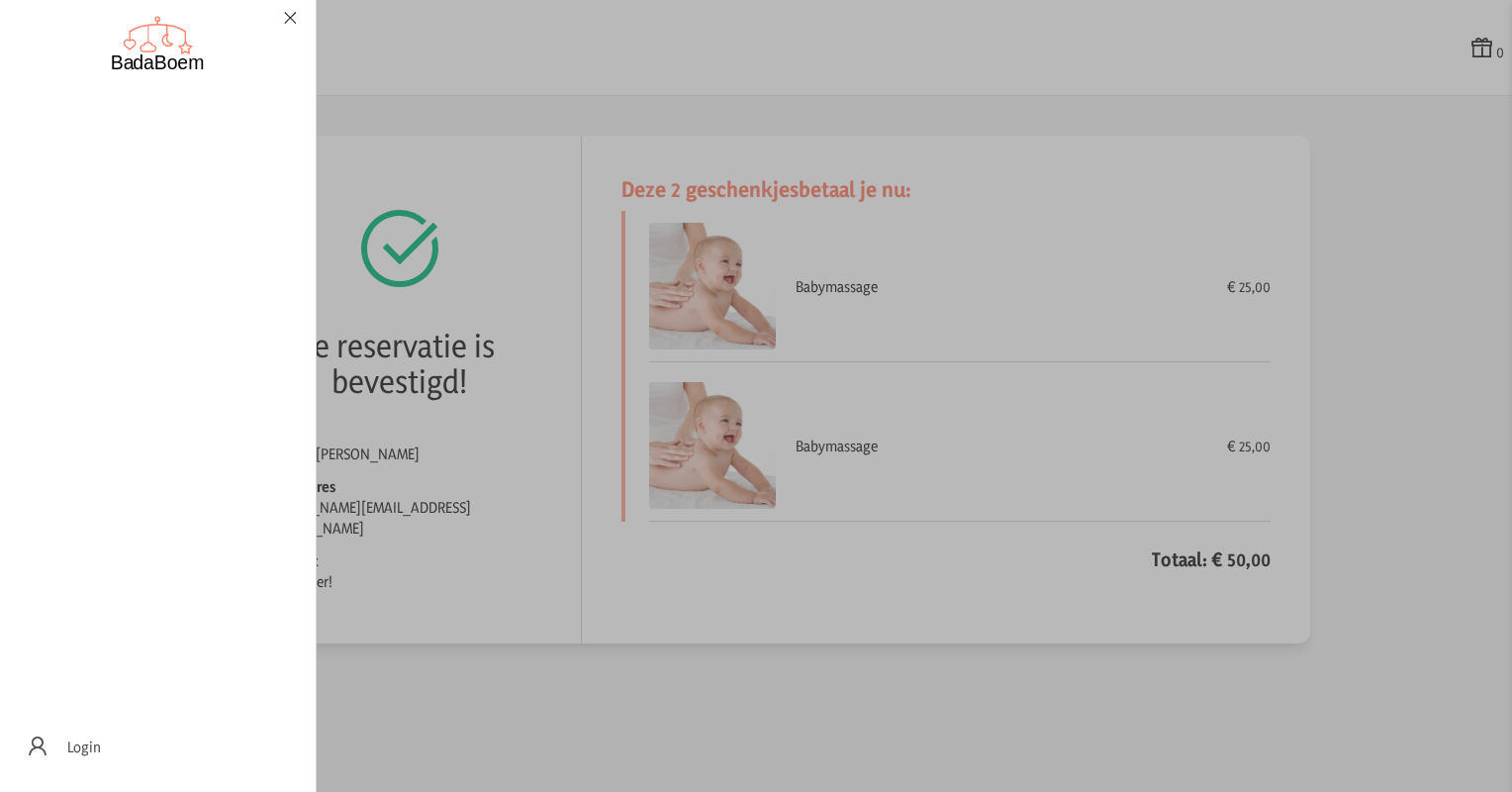 checkbox on "false" 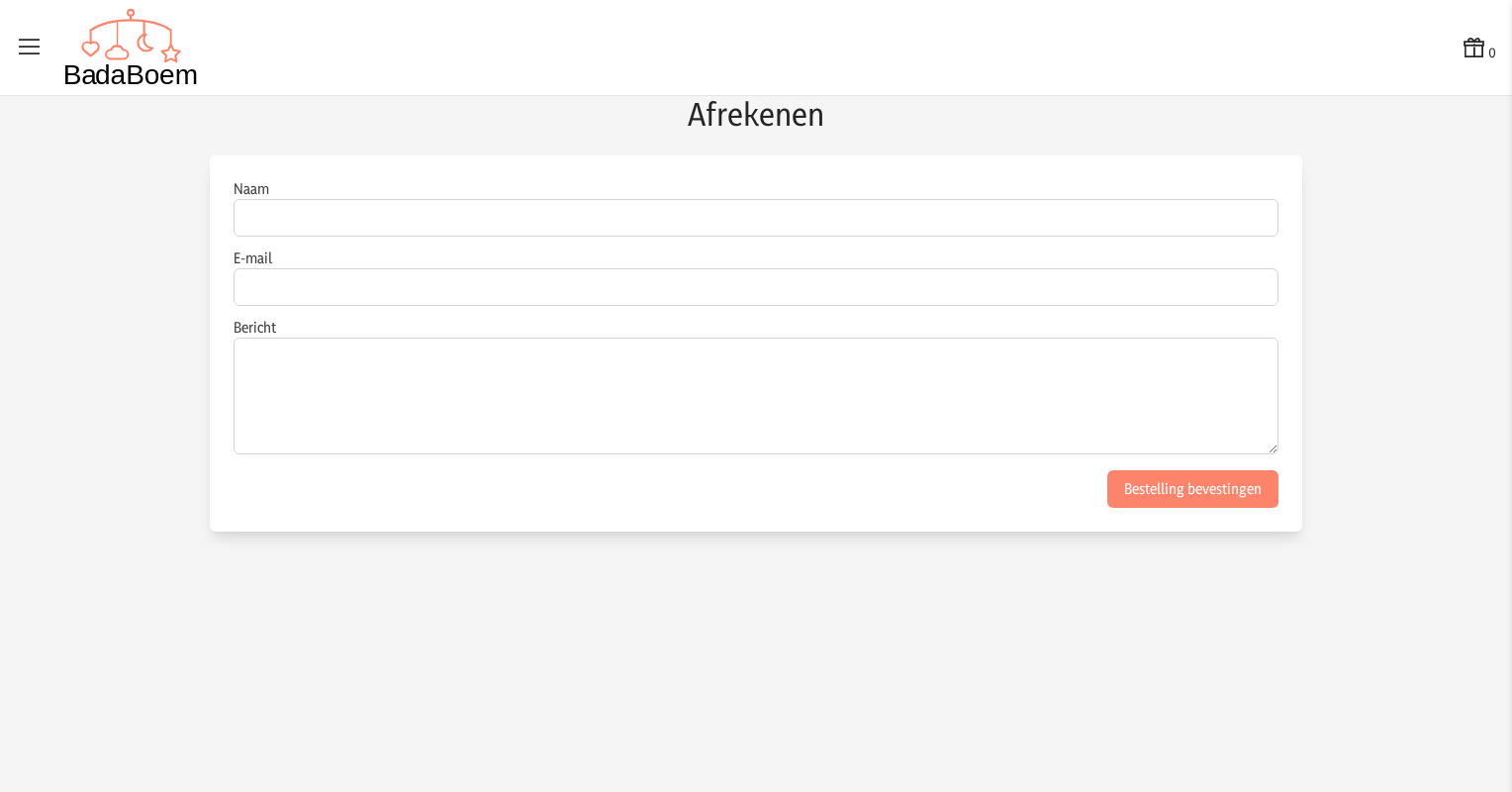 scroll, scrollTop: 0, scrollLeft: 0, axis: both 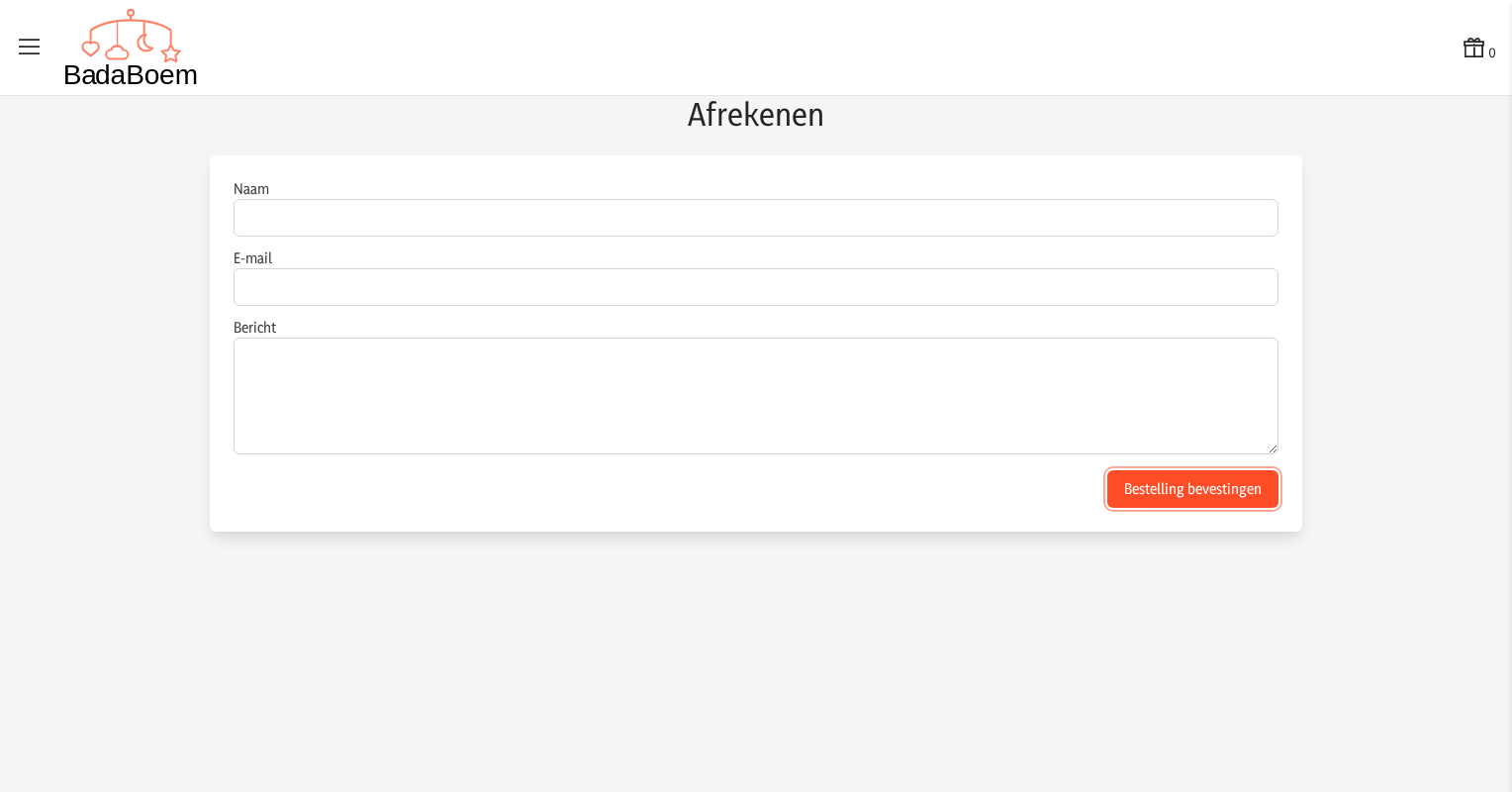 click on "Bestelling bevestingen" 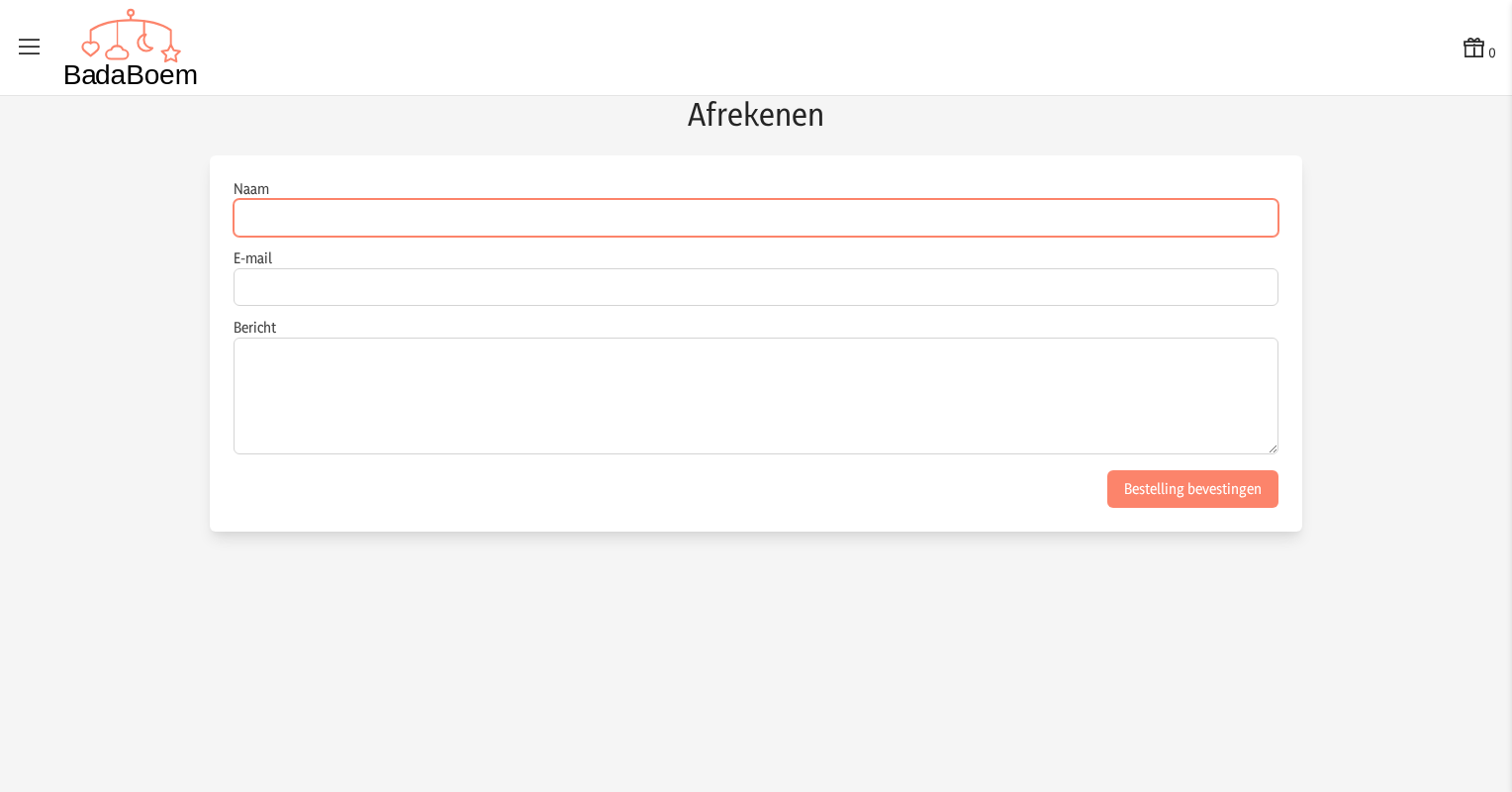 click on "Naam" at bounding box center [756, 218] 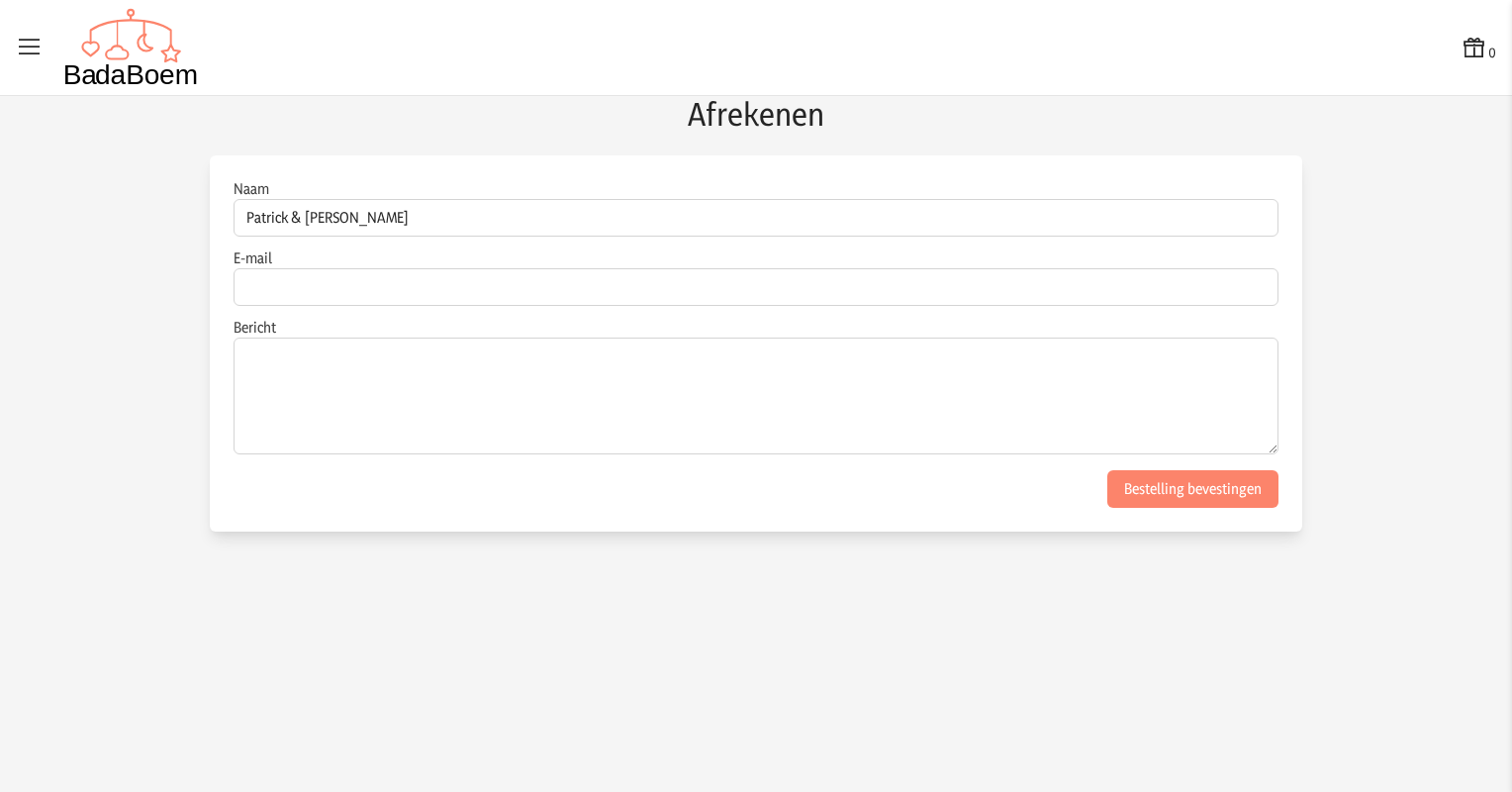 type on "[PERSON_NAME][EMAIL_ADDRESS][DOMAIN_NAME]" 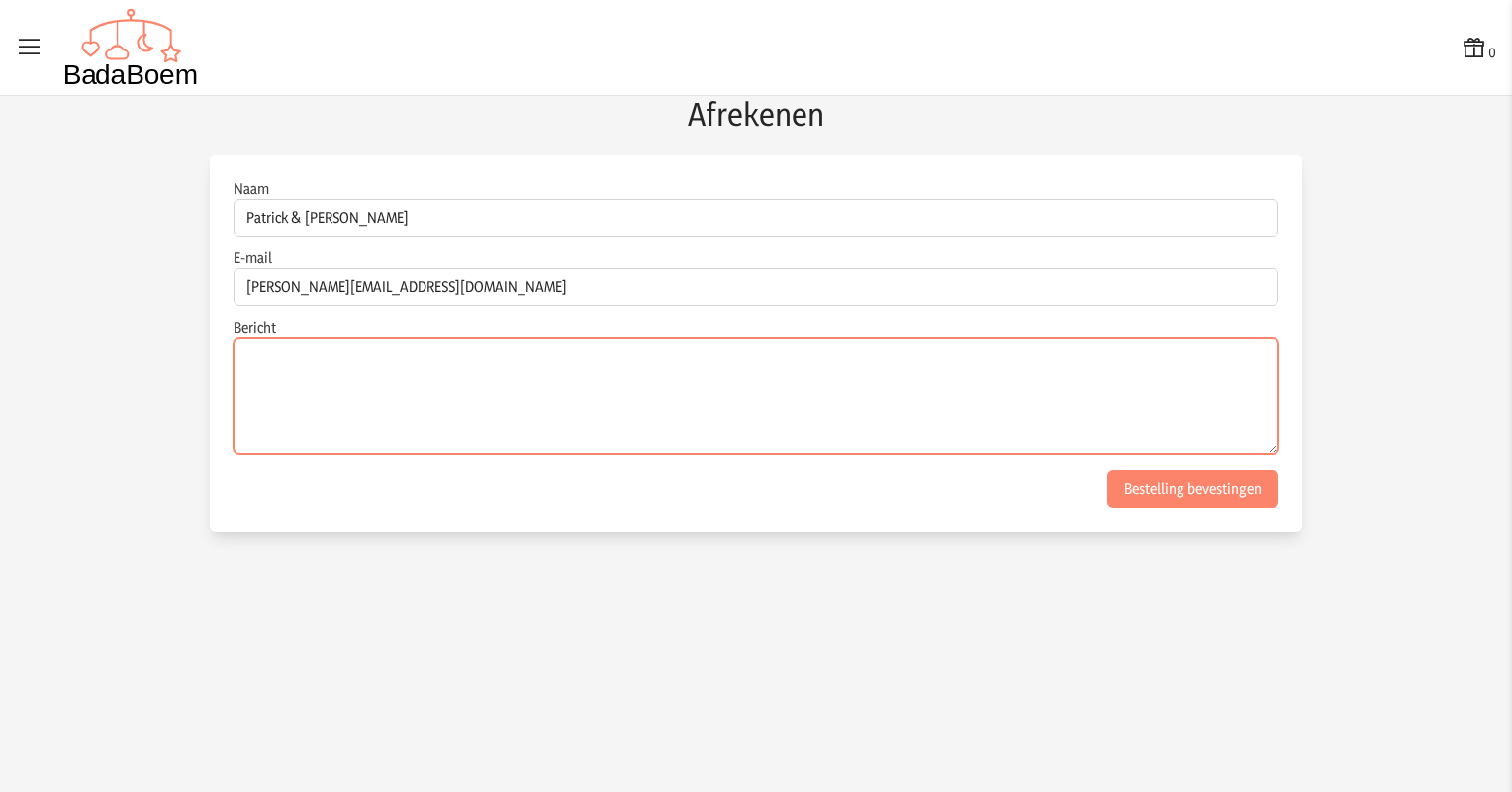 click on "Bericht" at bounding box center (756, 396) 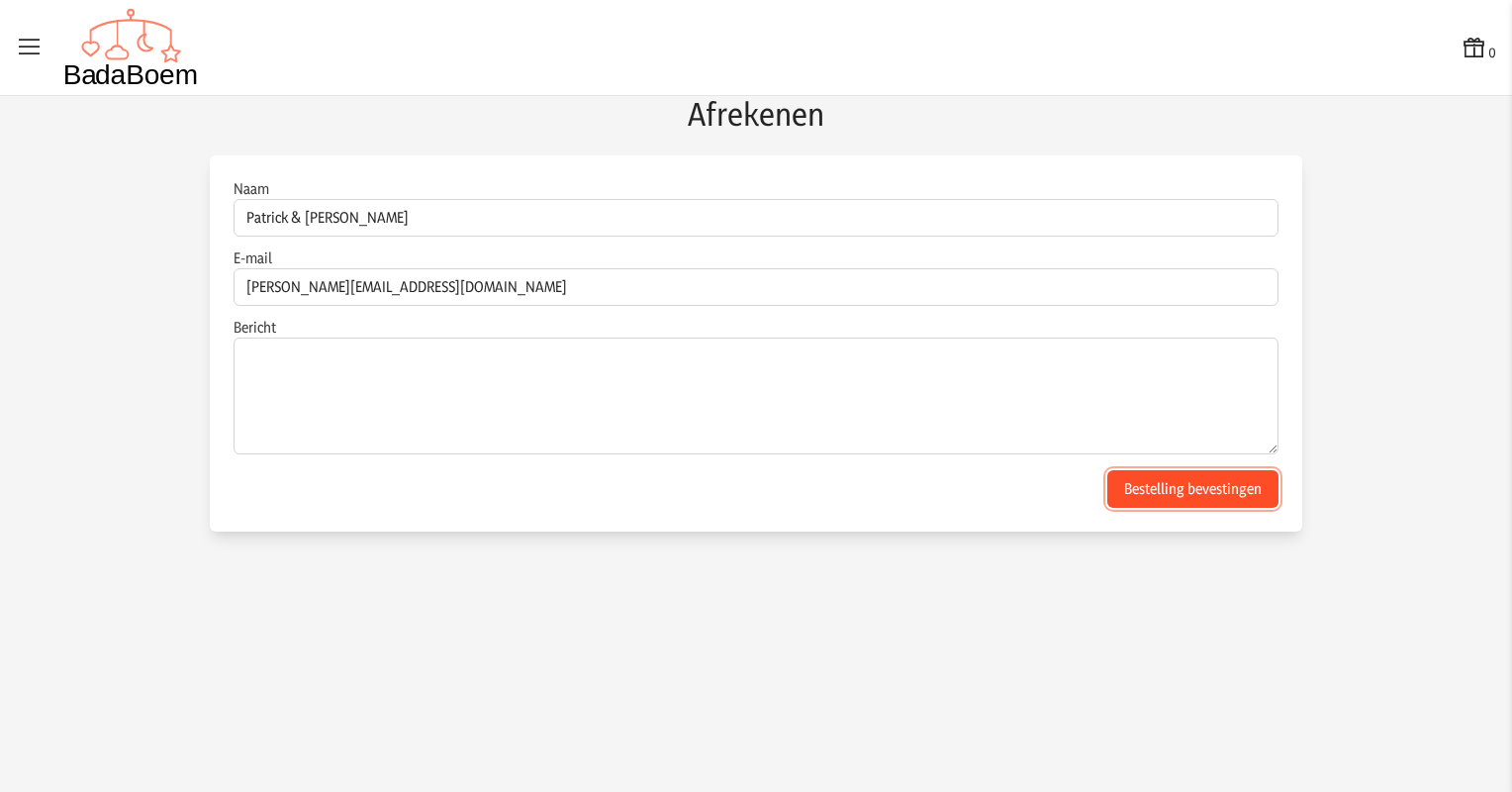 click on "Bestelling bevestingen" 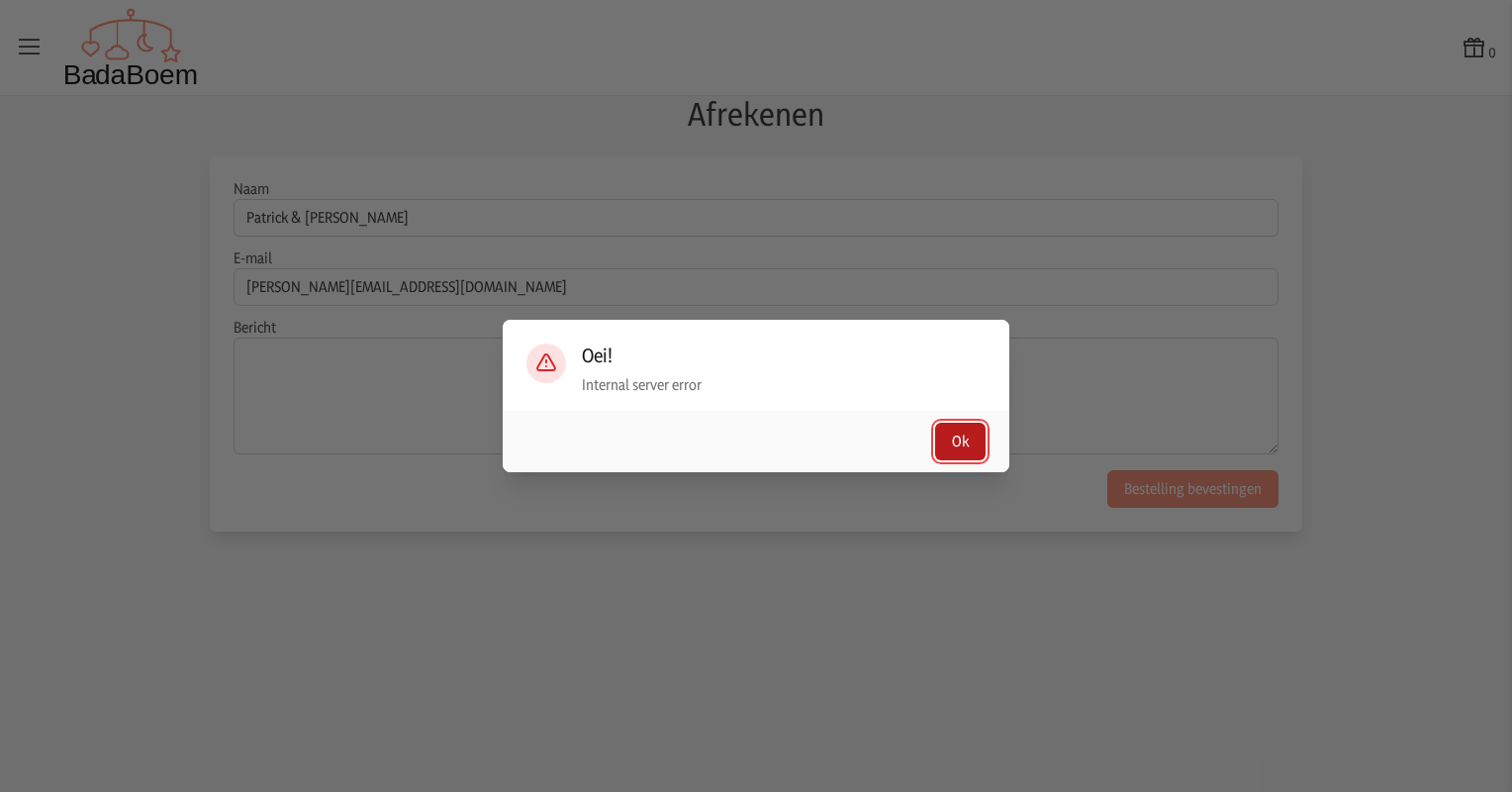 click on "Ok" 